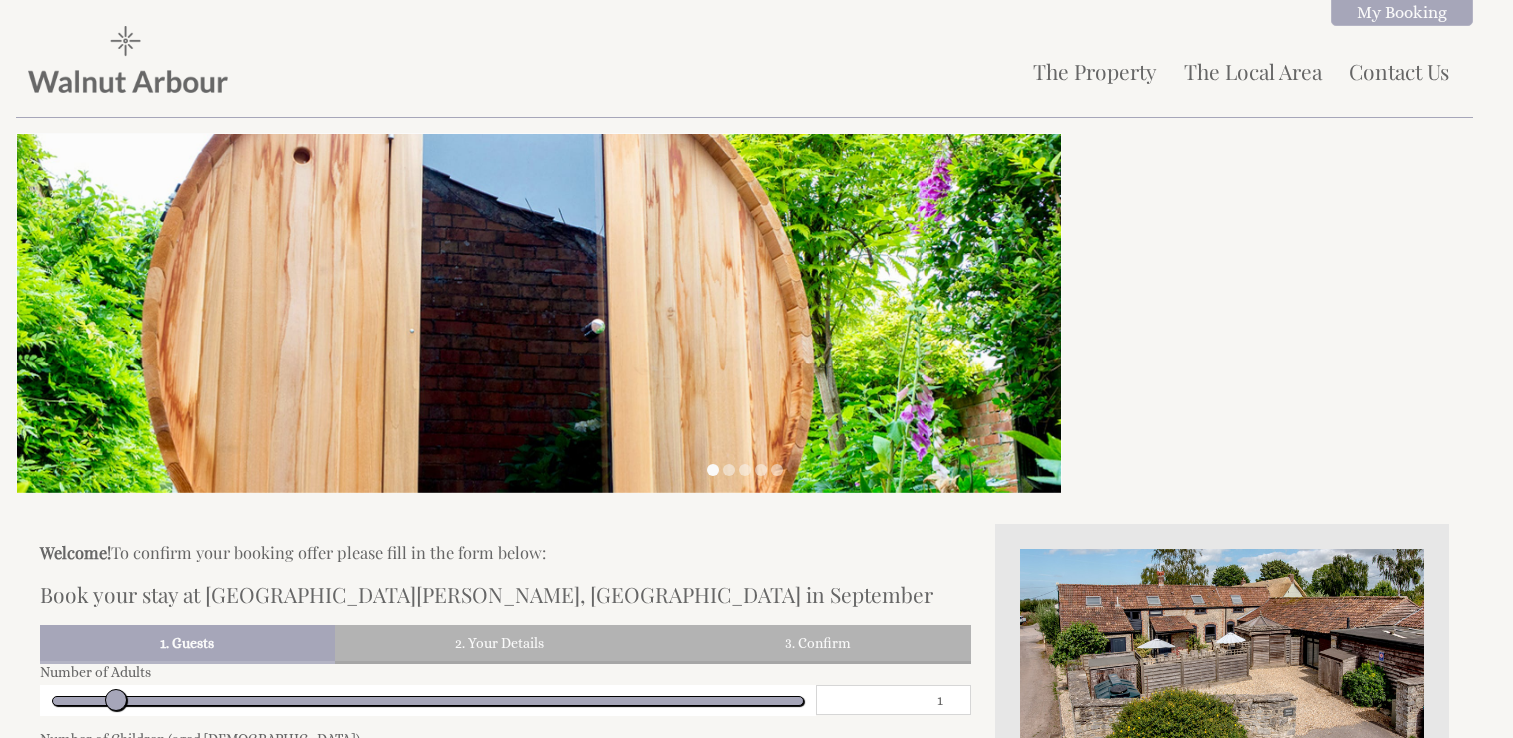 scroll, scrollTop: 523, scrollLeft: 0, axis: vertical 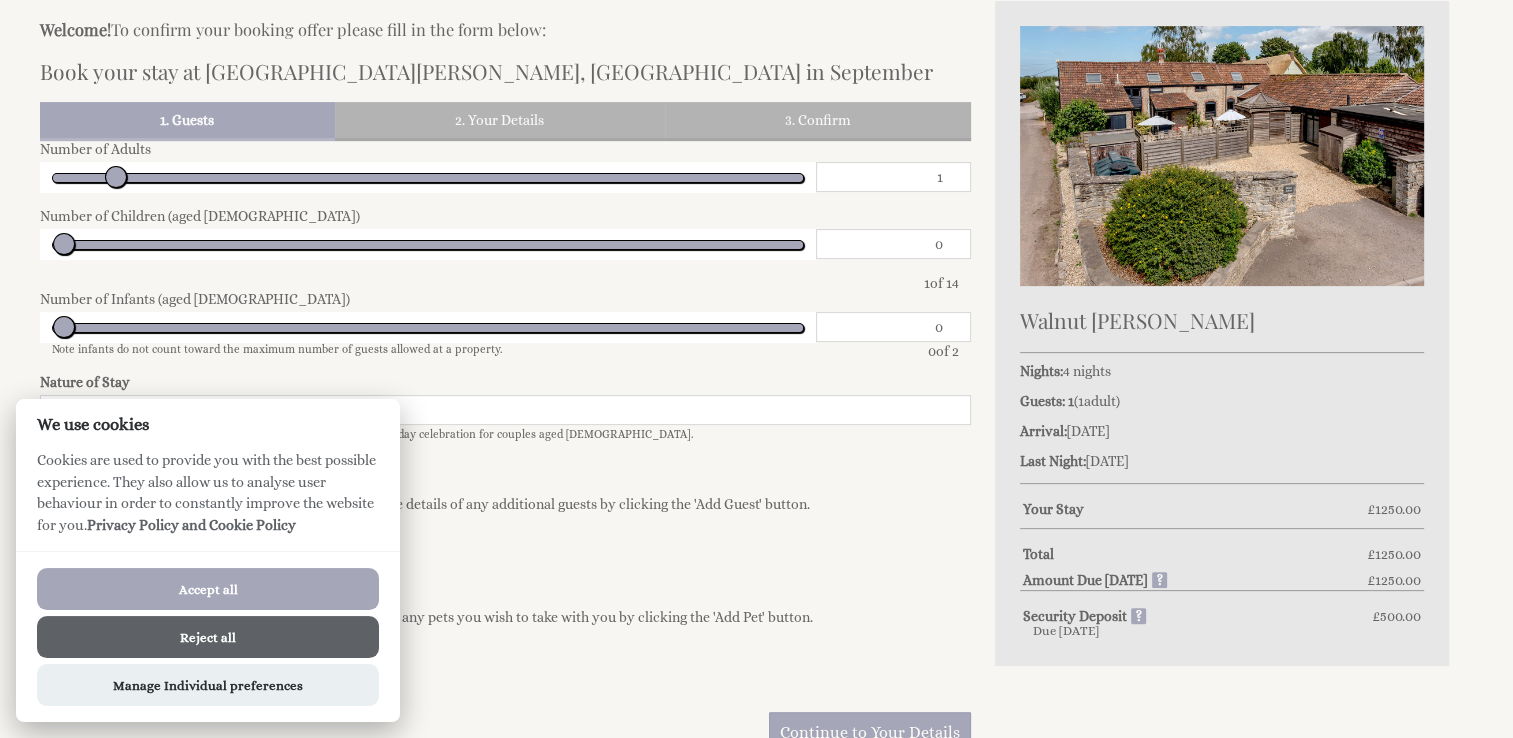 click on "Accept all" at bounding box center [208, 589] 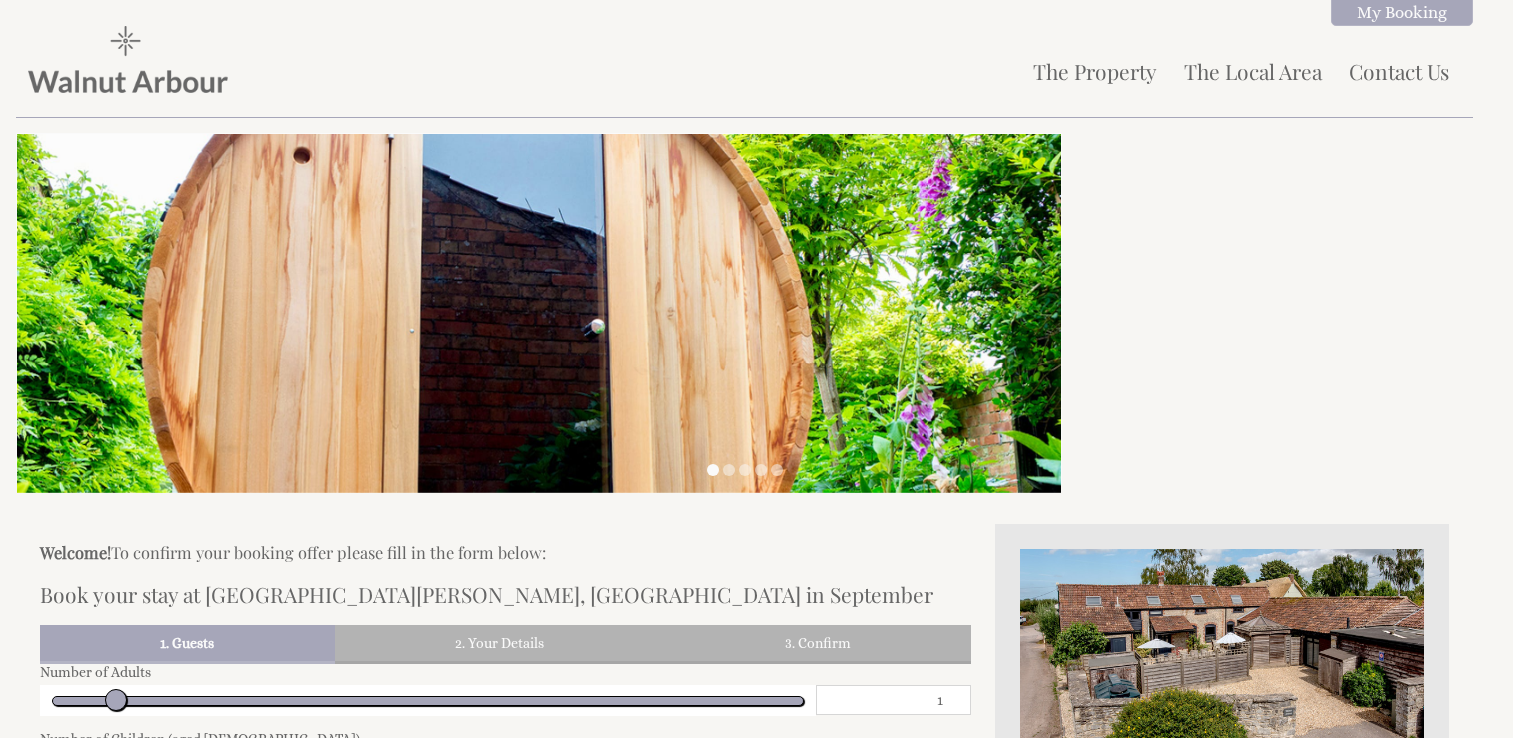 scroll, scrollTop: 523, scrollLeft: 0, axis: vertical 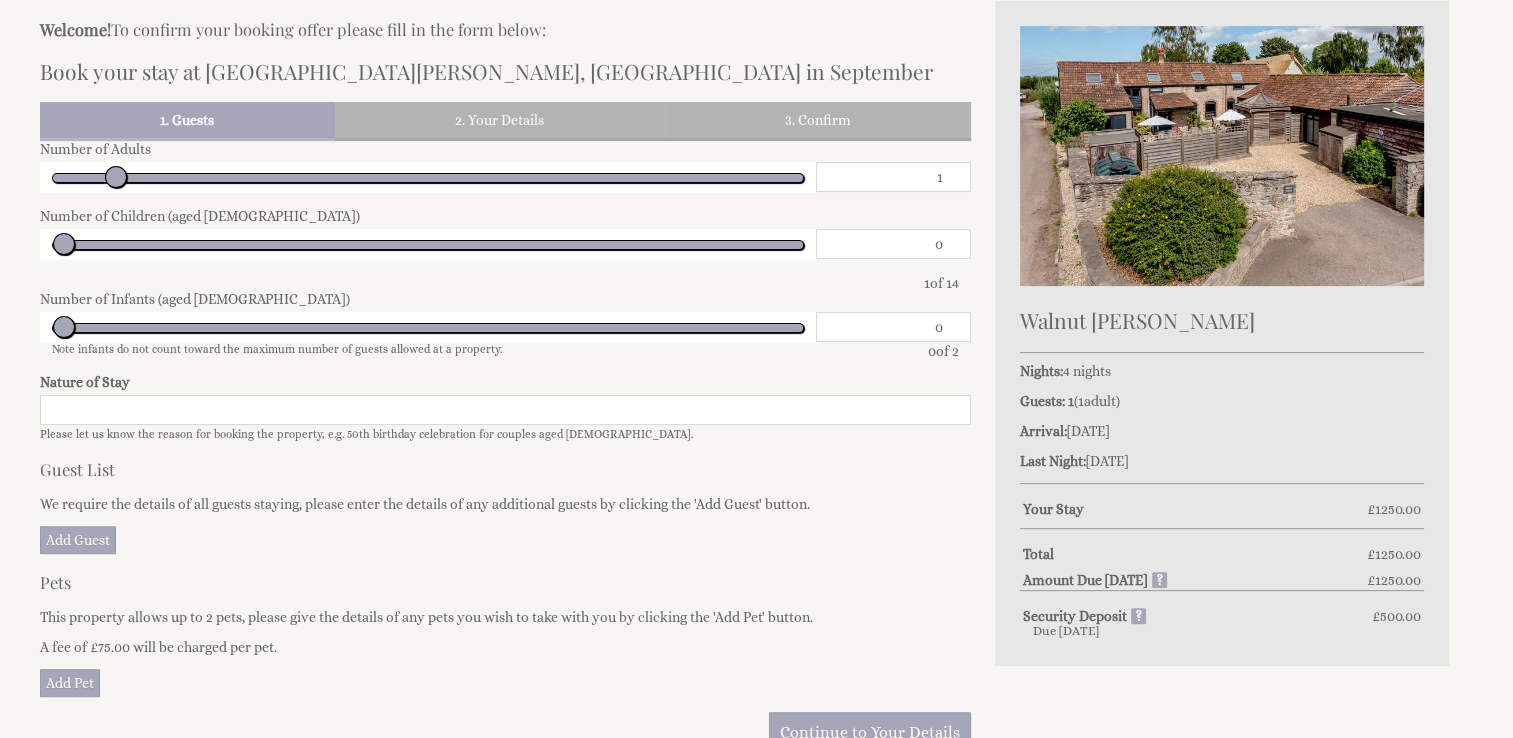 click on "1" at bounding box center [893, 177] 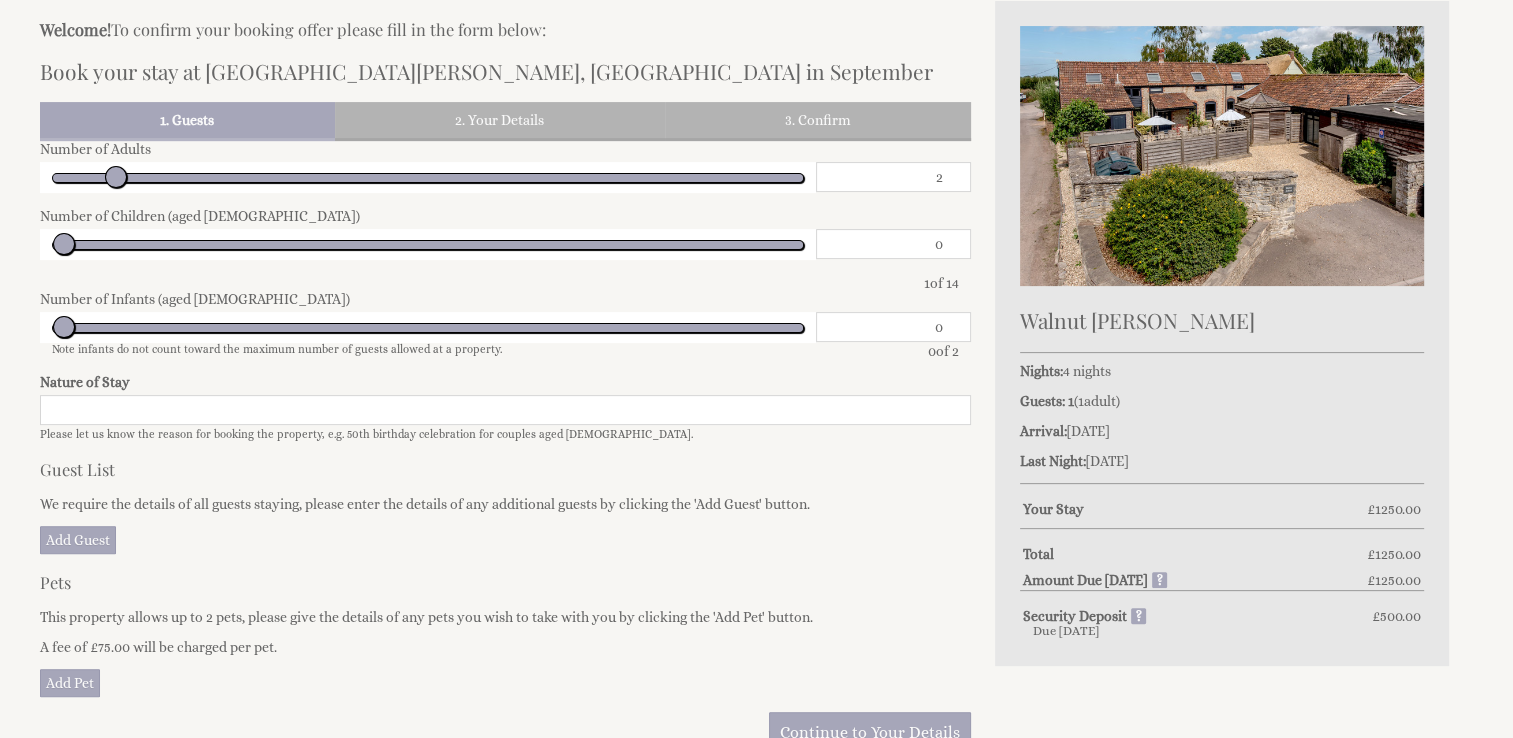 type on "2" 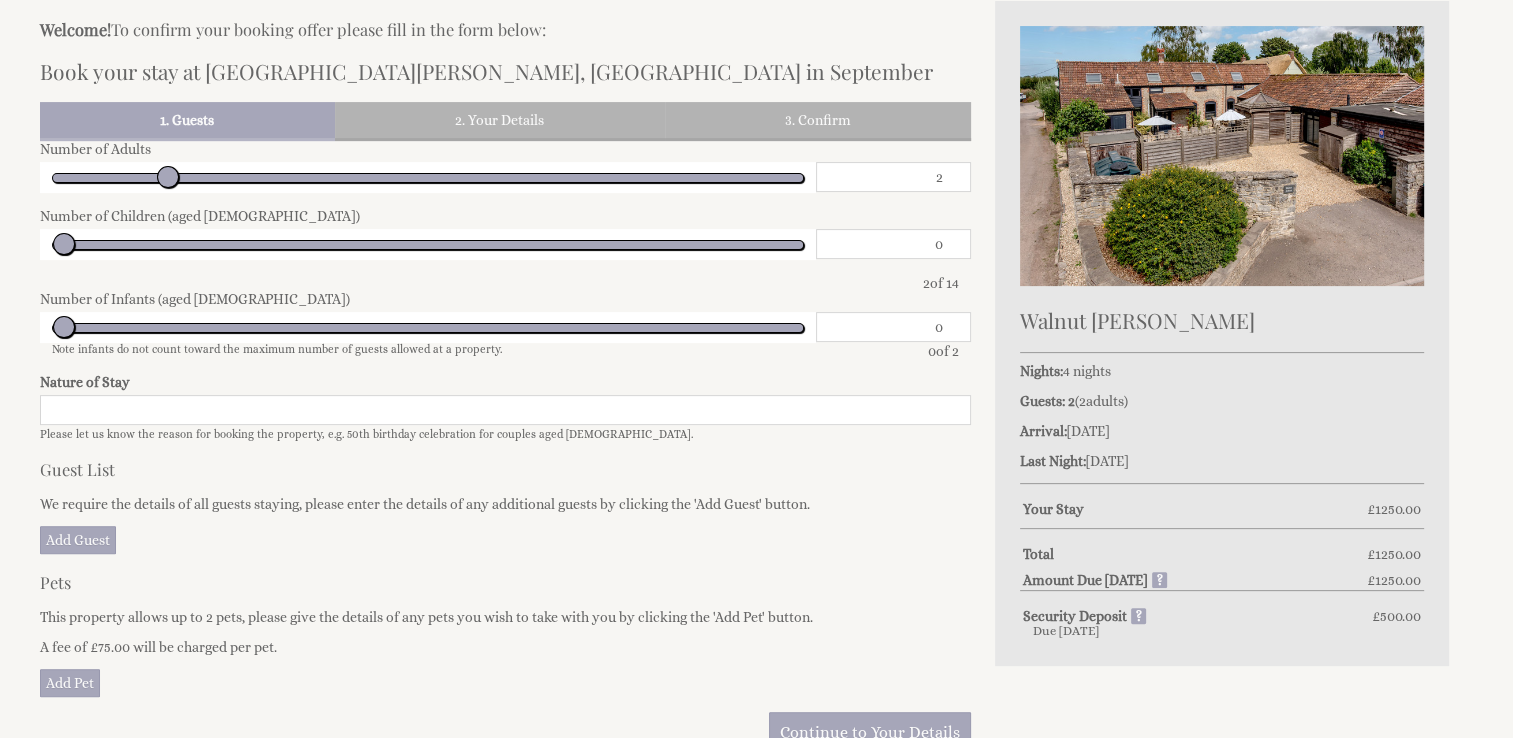 type on "3" 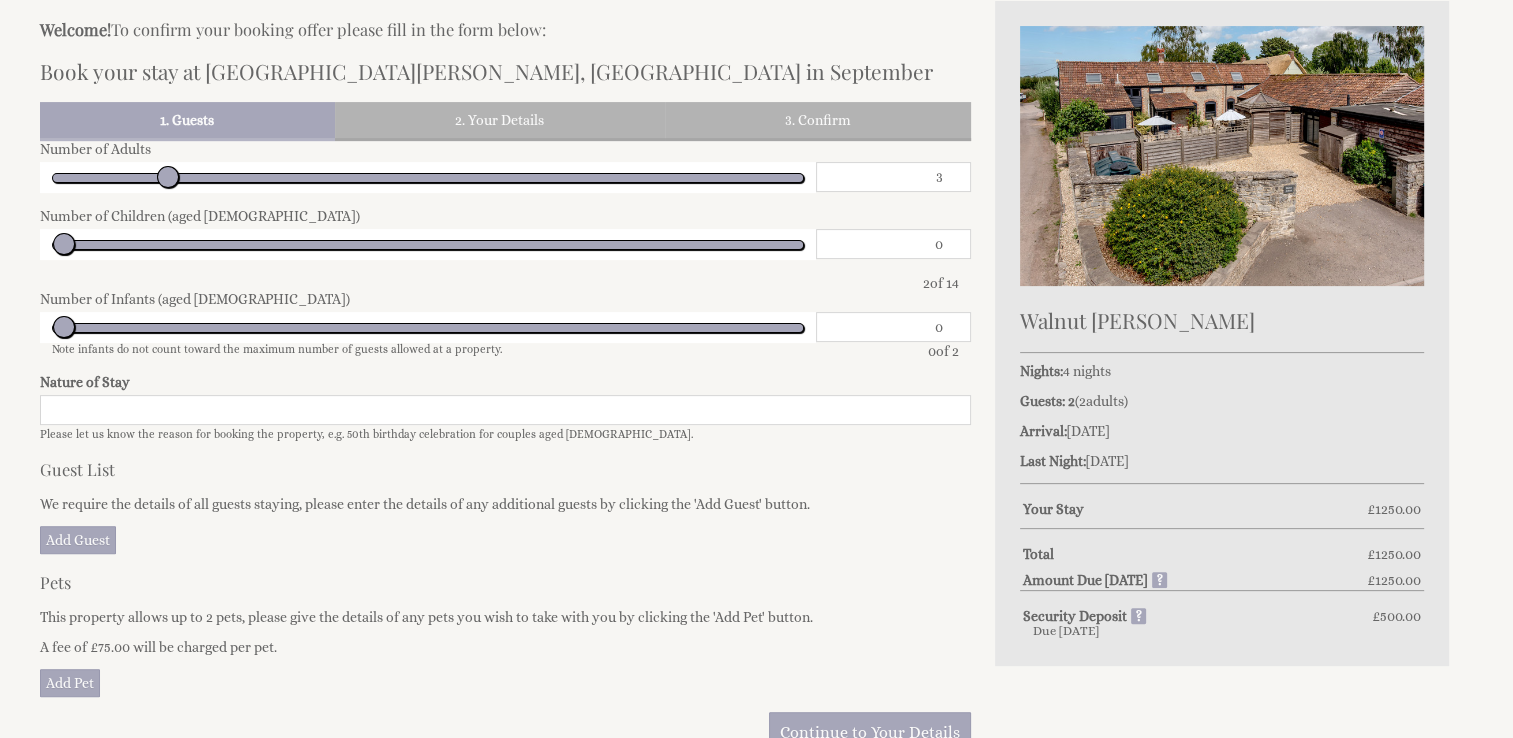 click on "3" at bounding box center (893, 177) 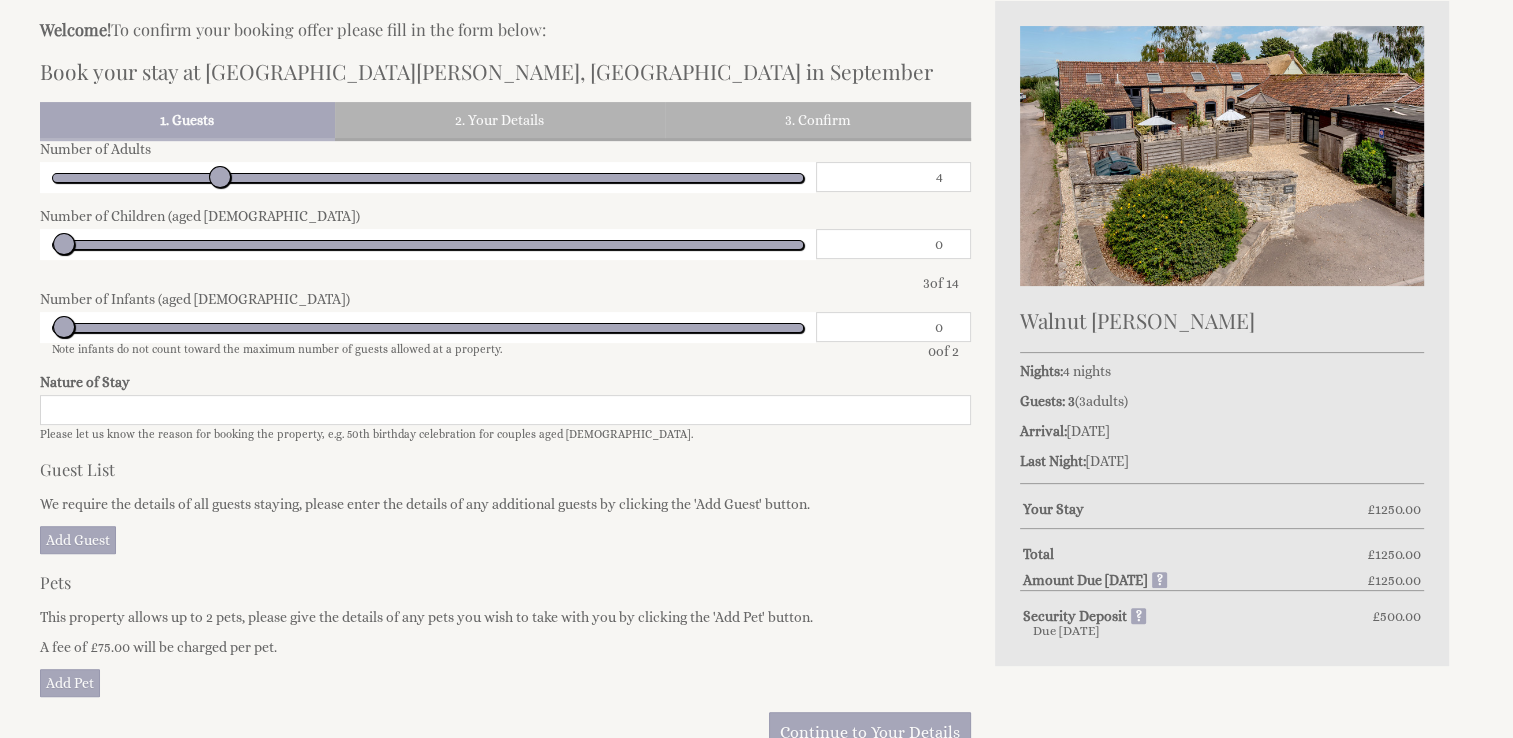 type on "4" 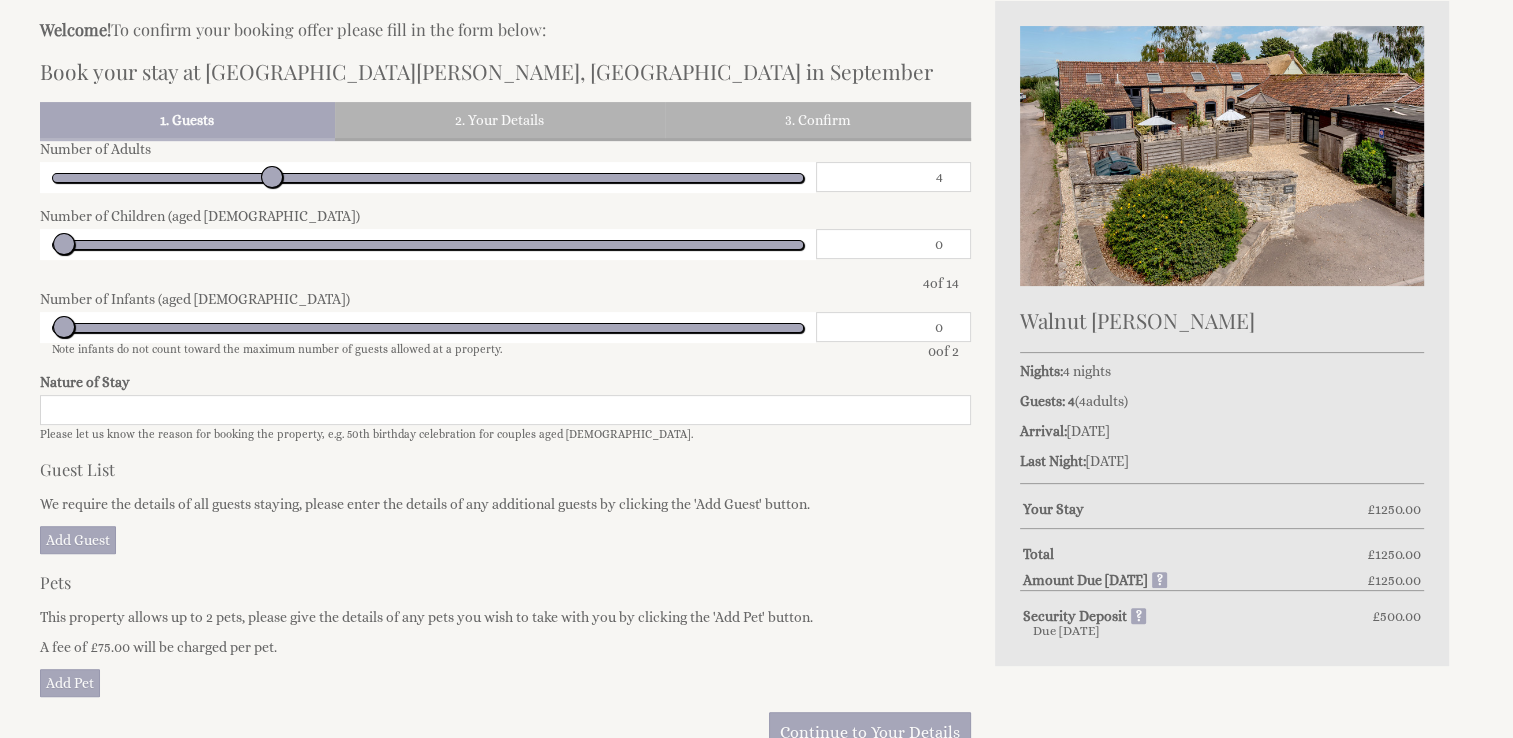 click on "0" at bounding box center [893, 327] 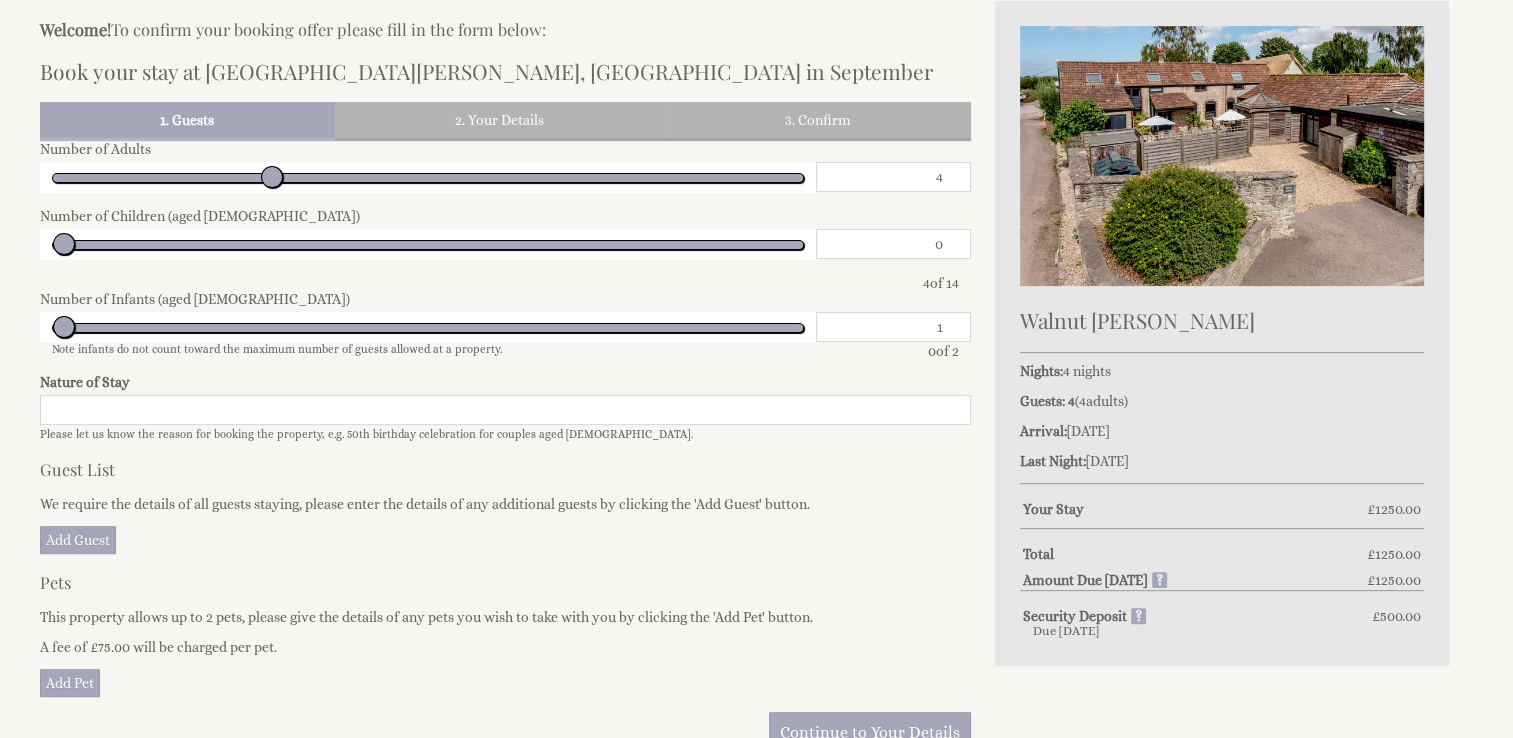 click on "1" at bounding box center [893, 327] 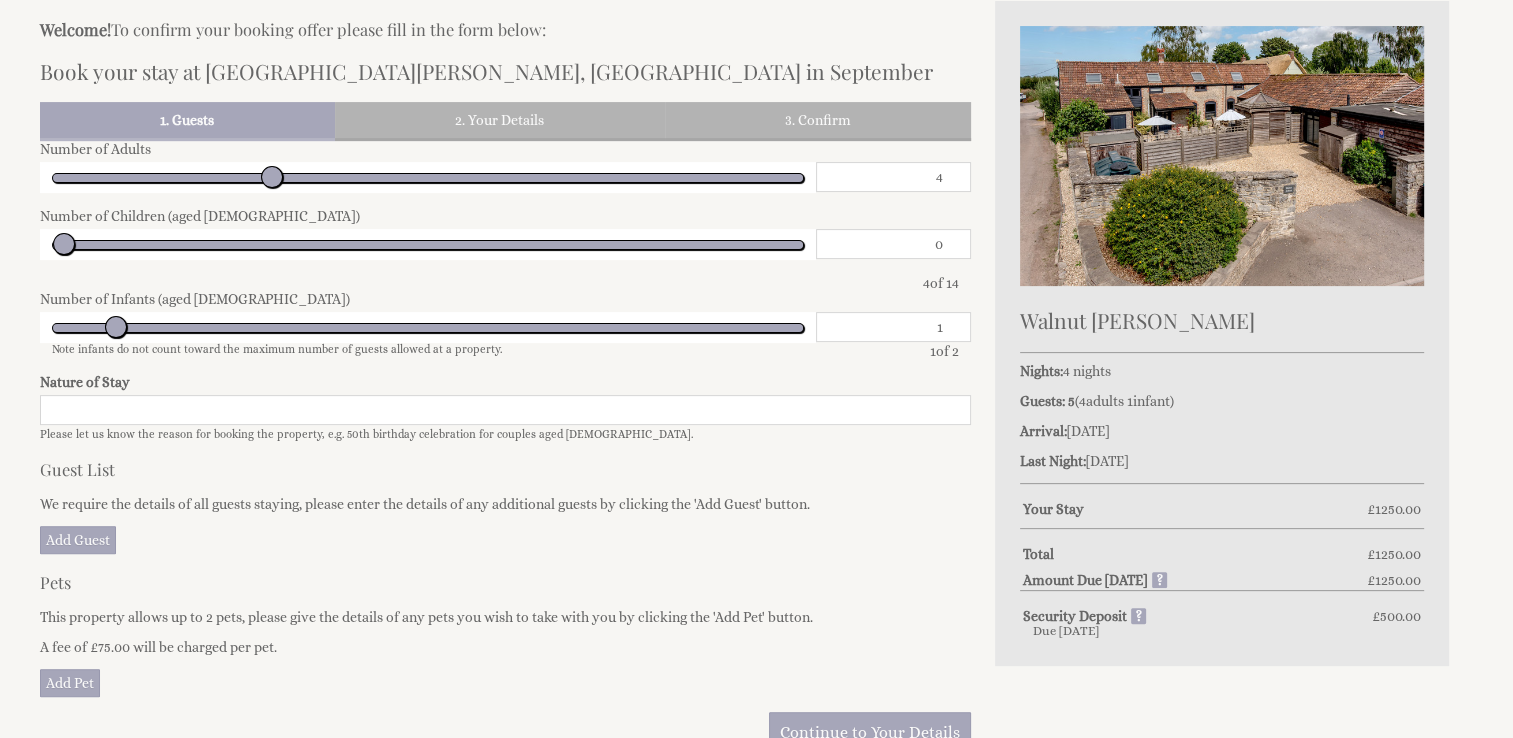 click on "Please Note:
You have added
0  guest s
above the base occupancy which incurs a fee of
£ 0.00
Number of Adults
4
Number of Children (aged 2-18)
0
4  of 14
Number of Infants (aged 0-2)
1
Note infants do not count toward the maximum number of guests
allowed at a property.
1  of 2
Nature of Stay
Please let us know the reason for booking the
property, e.g. 50th birthday celebration for couples
aged 45 - 60.
Guest List
We require the details of all guests staying, please enter the details of any additional guests by clicking the 'Add Guest' button. Pets" at bounding box center (505, 447) 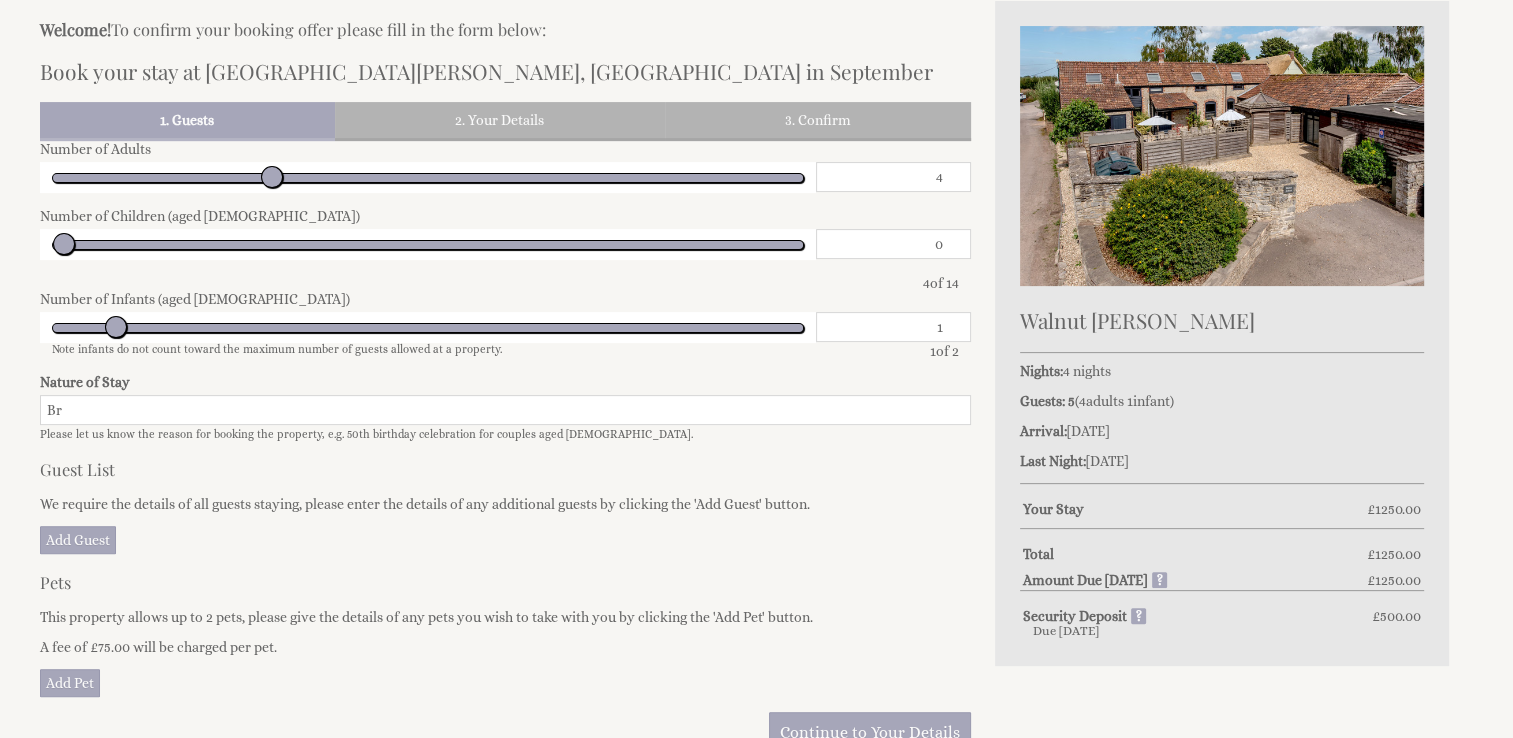 type on "B" 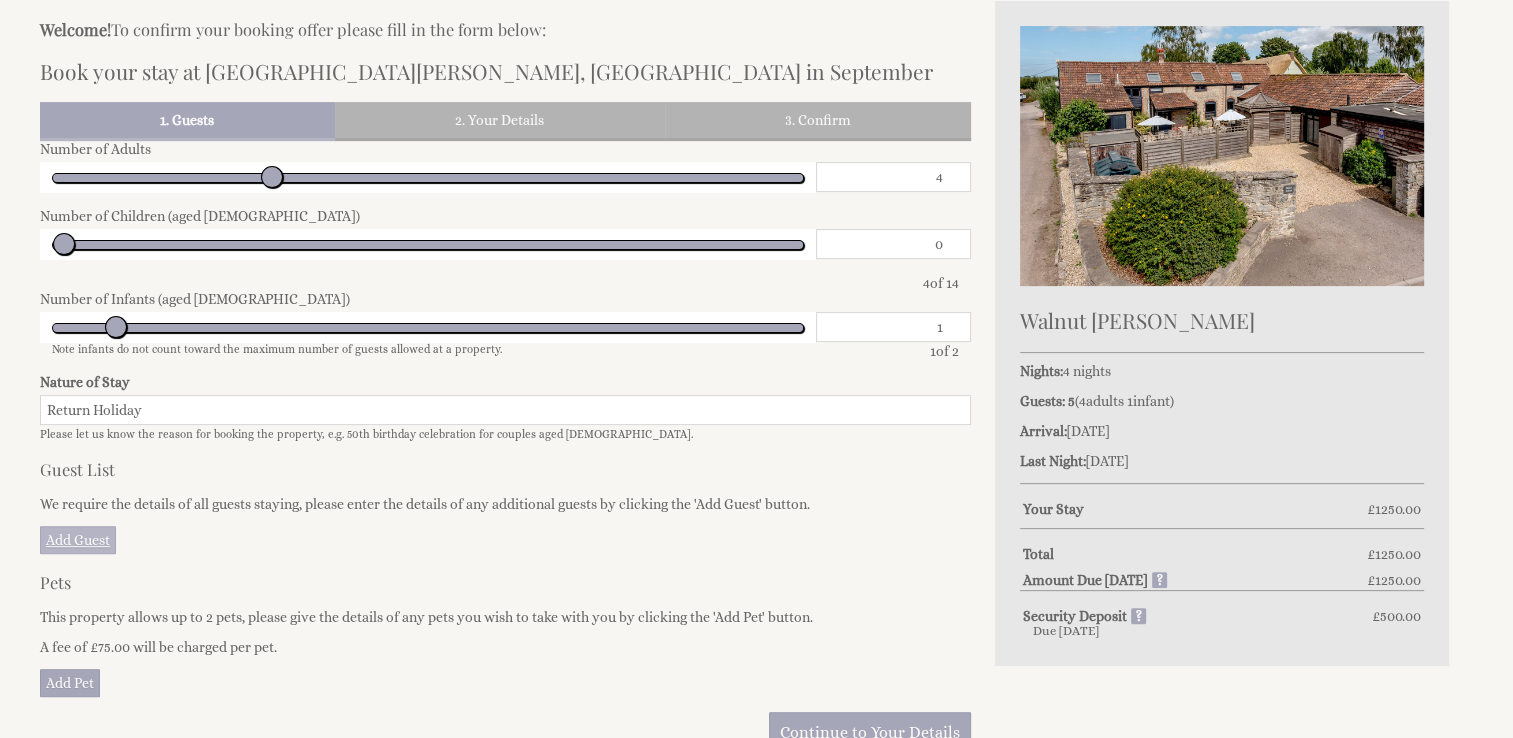 type on "Return Holiday" 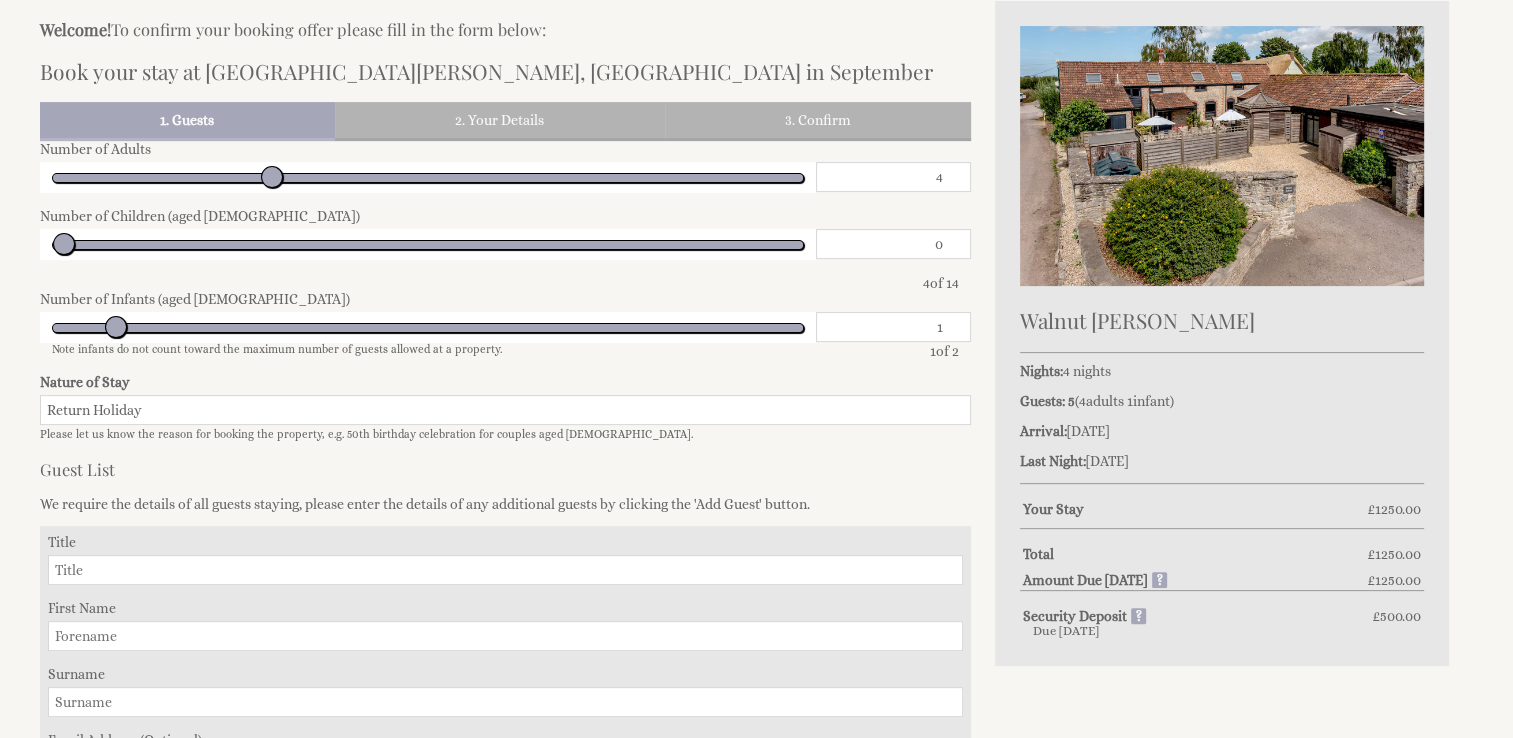 click on "Title" at bounding box center (505, 570) 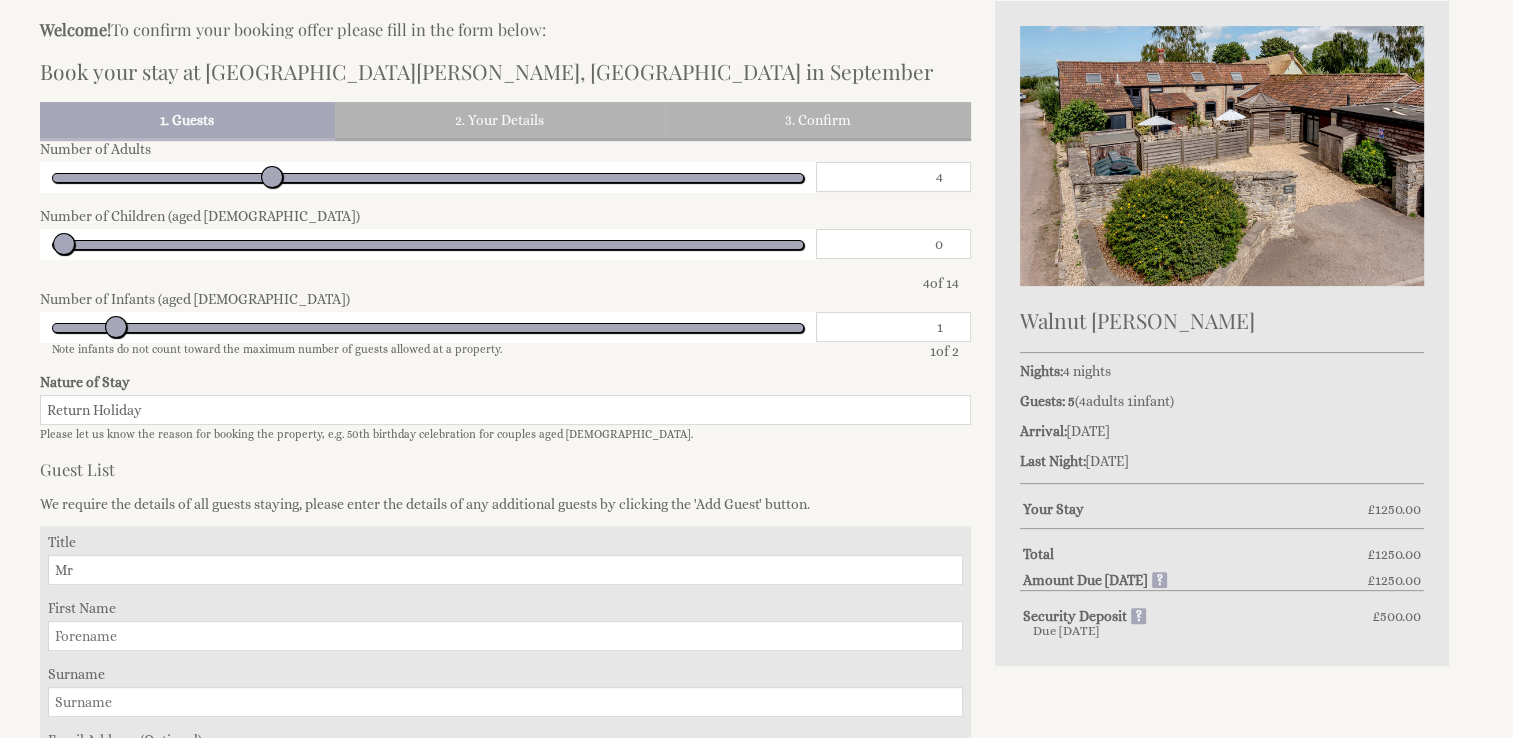type on "Mr" 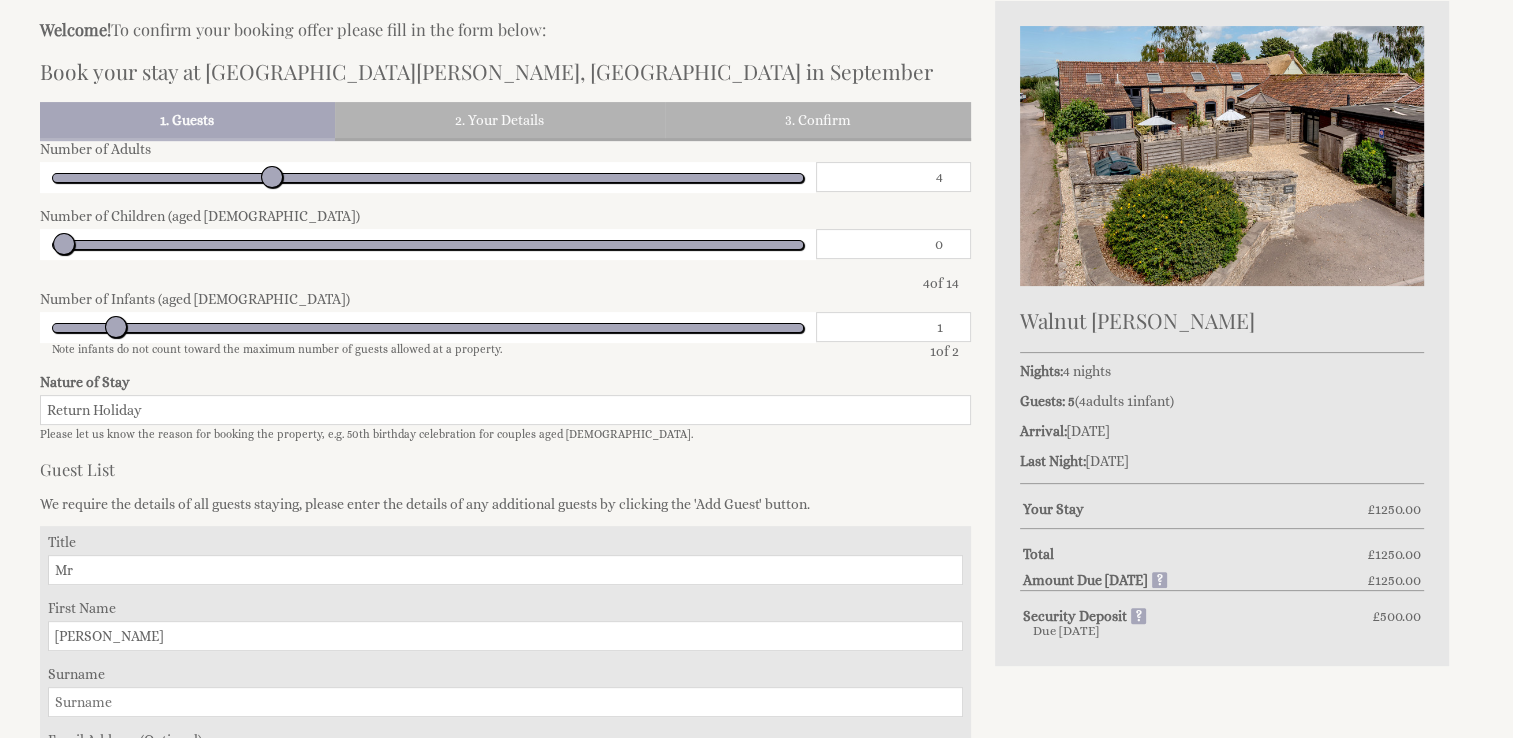 type on "Brian" 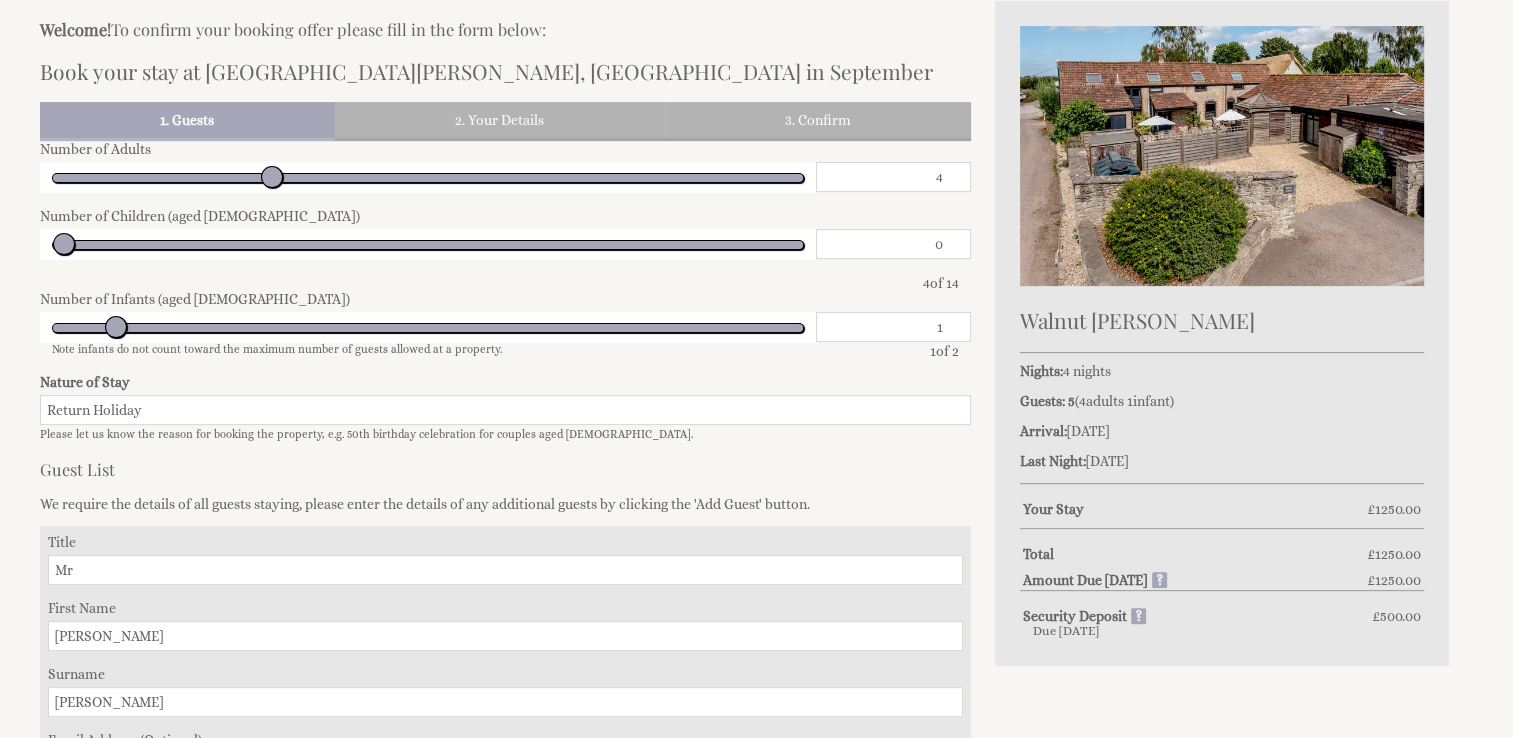 type on "[EMAIL_ADDRESS][DOMAIN_NAME]" 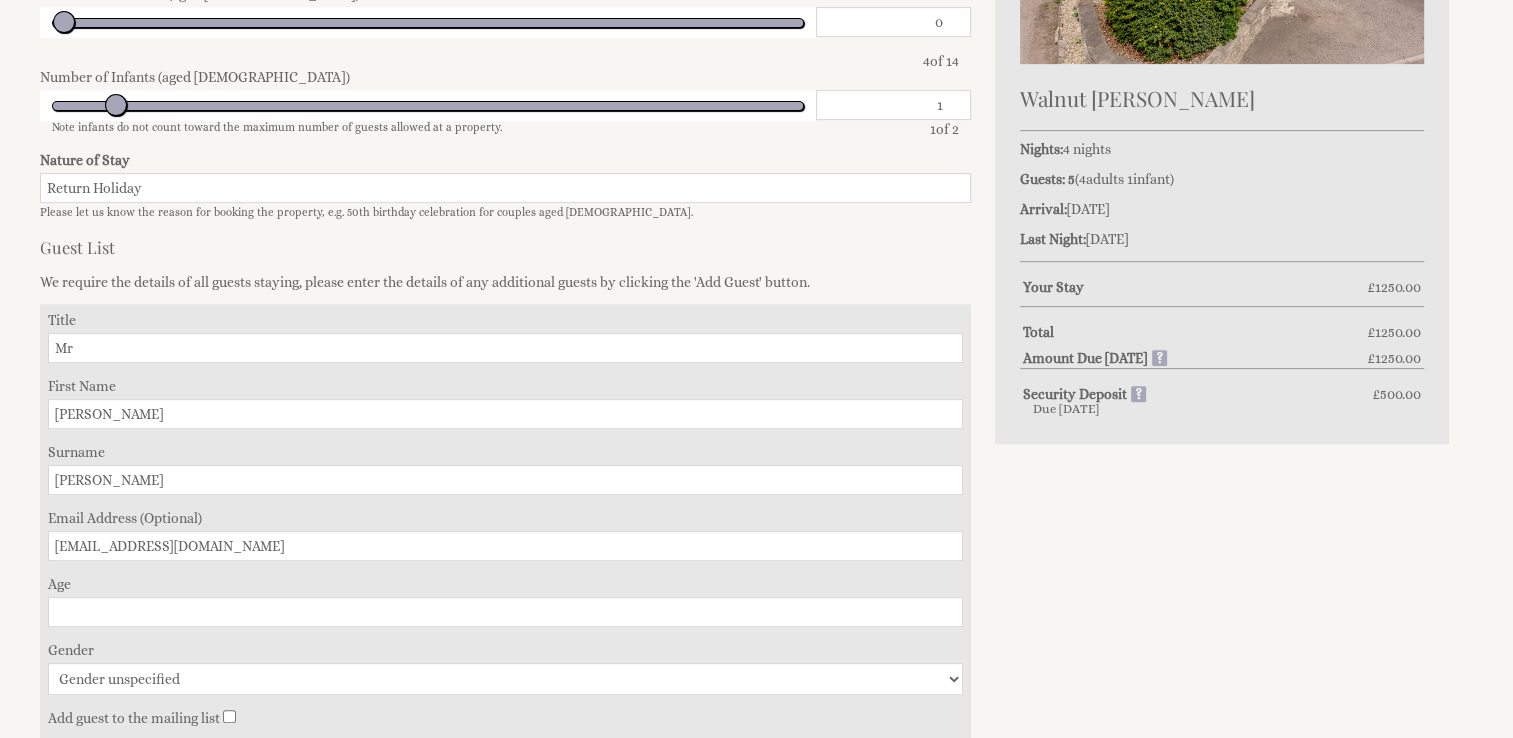 scroll, scrollTop: 763, scrollLeft: 0, axis: vertical 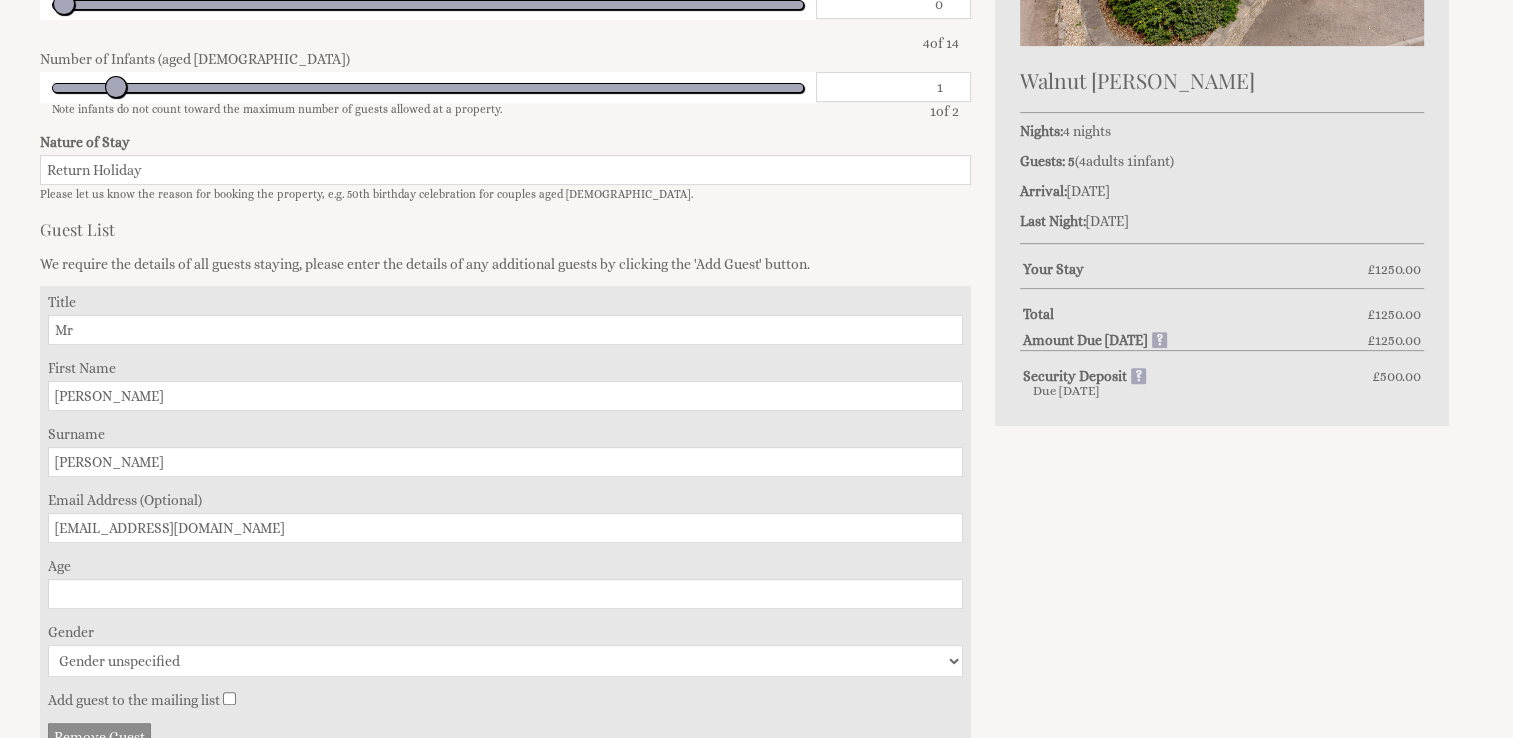 click on "Age" at bounding box center [505, 594] 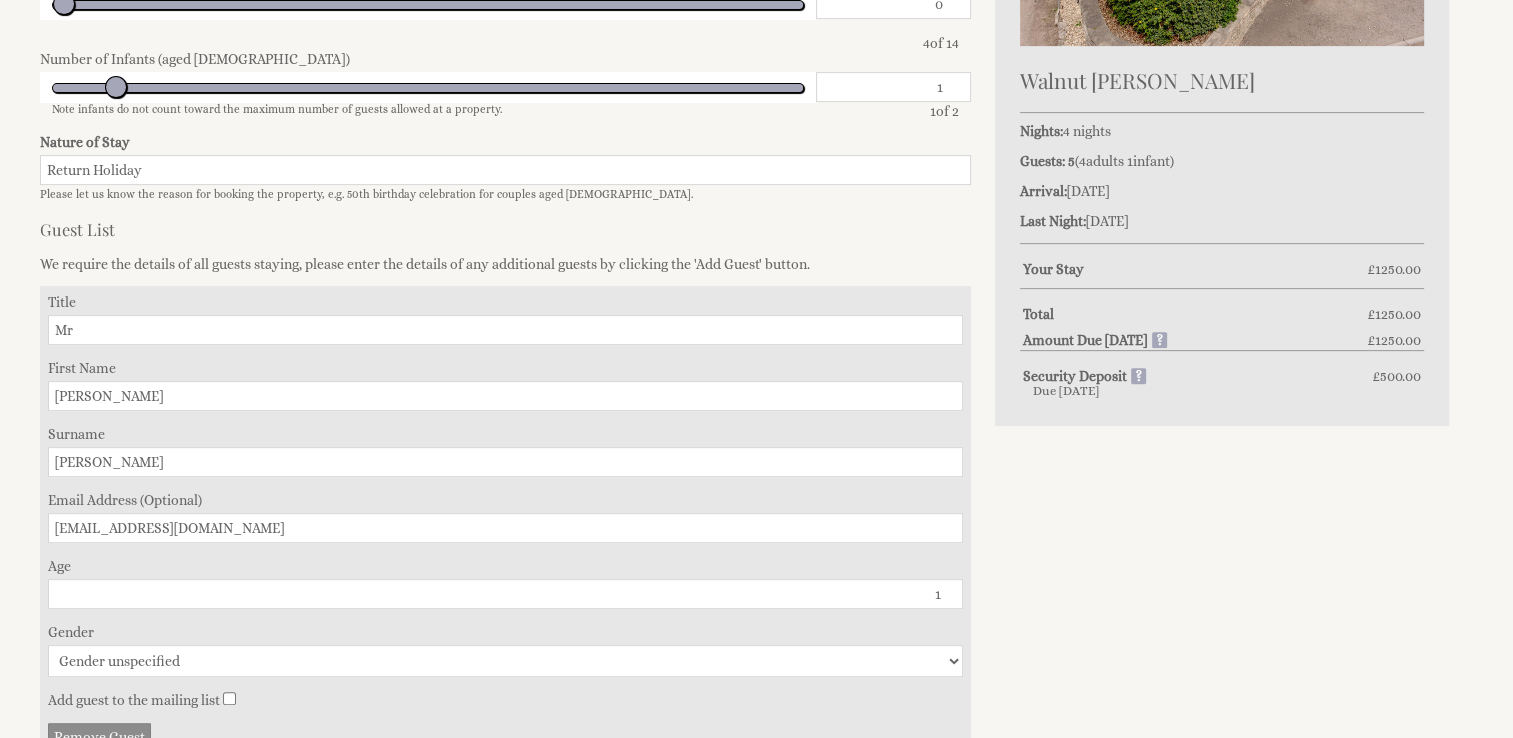 type on "2" 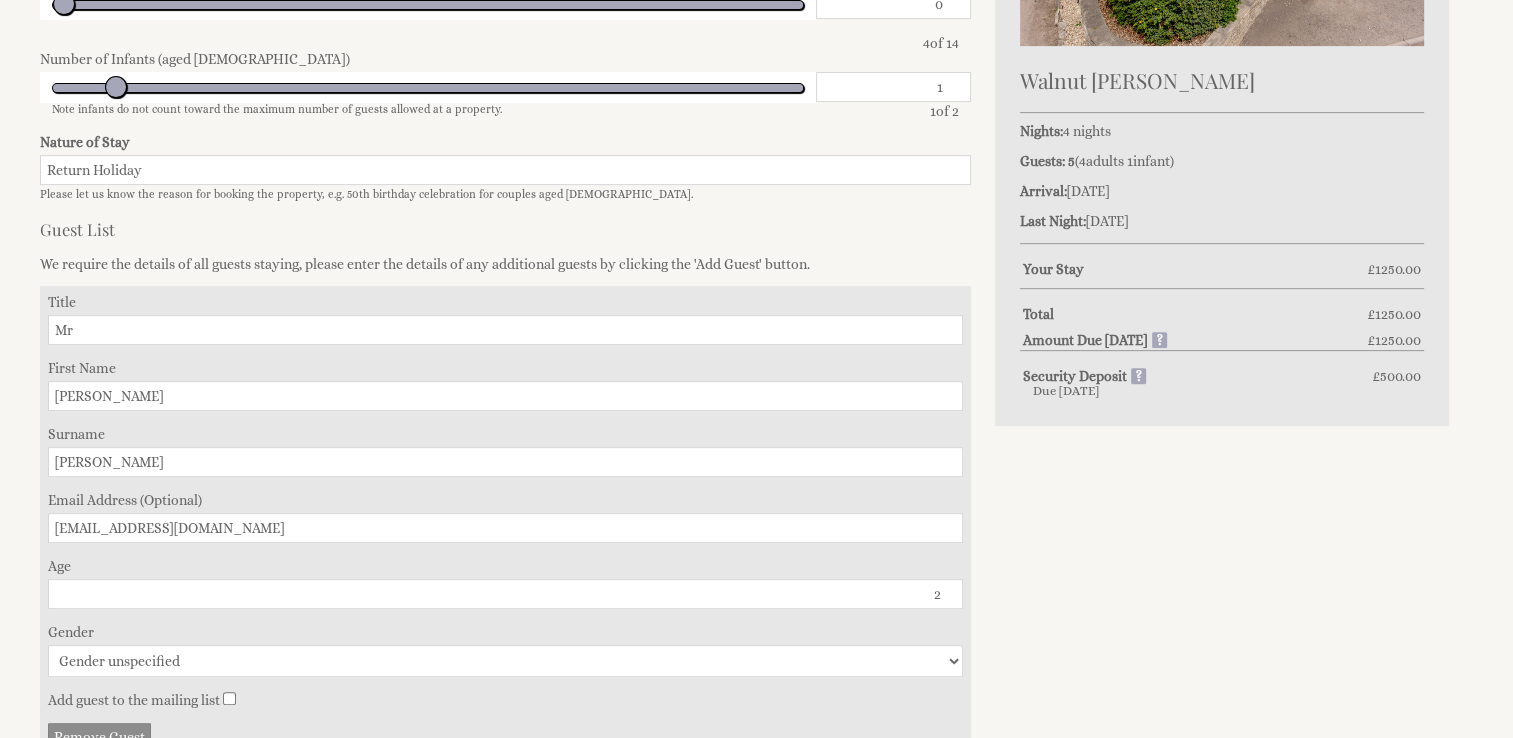 click on "2" at bounding box center [505, 594] 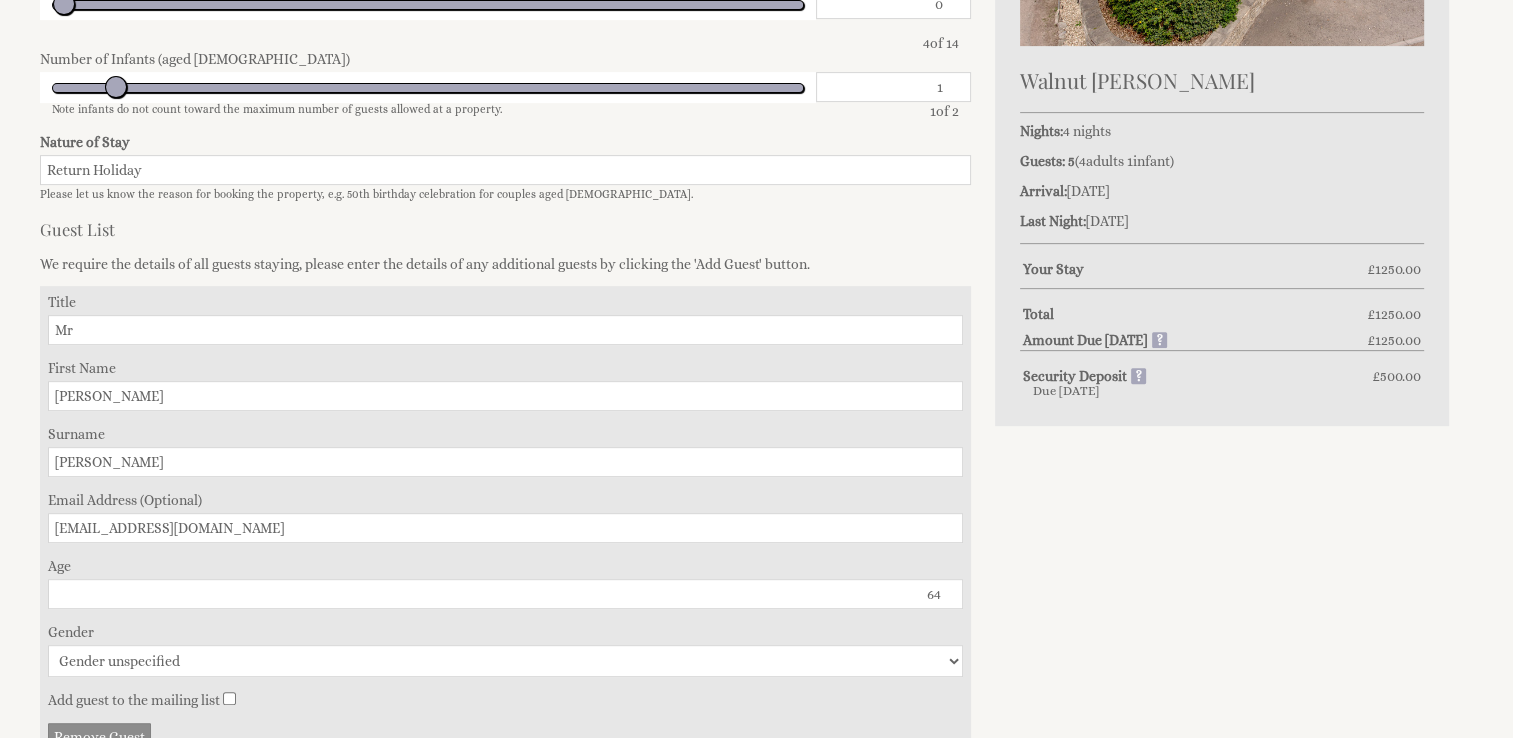 type on "64" 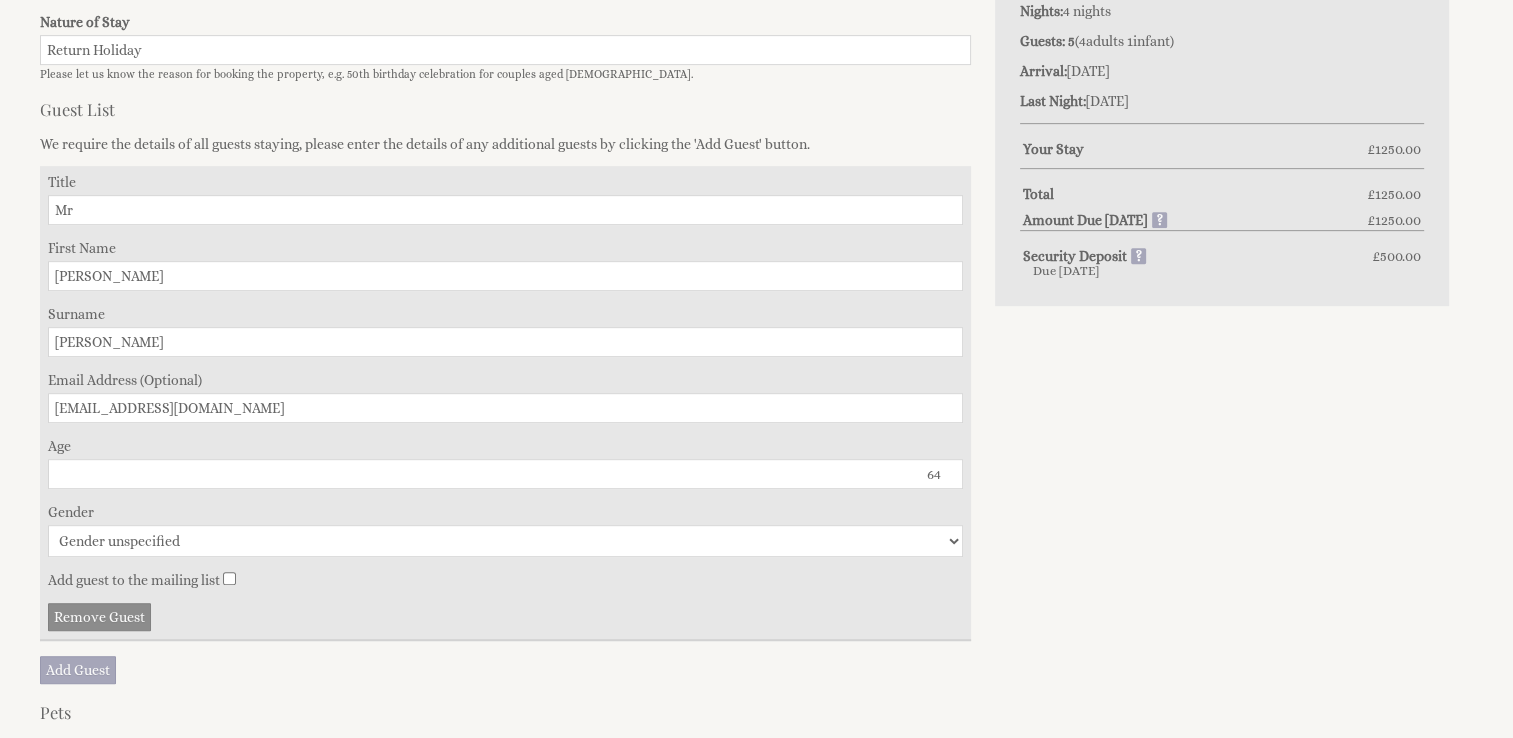 scroll, scrollTop: 923, scrollLeft: 0, axis: vertical 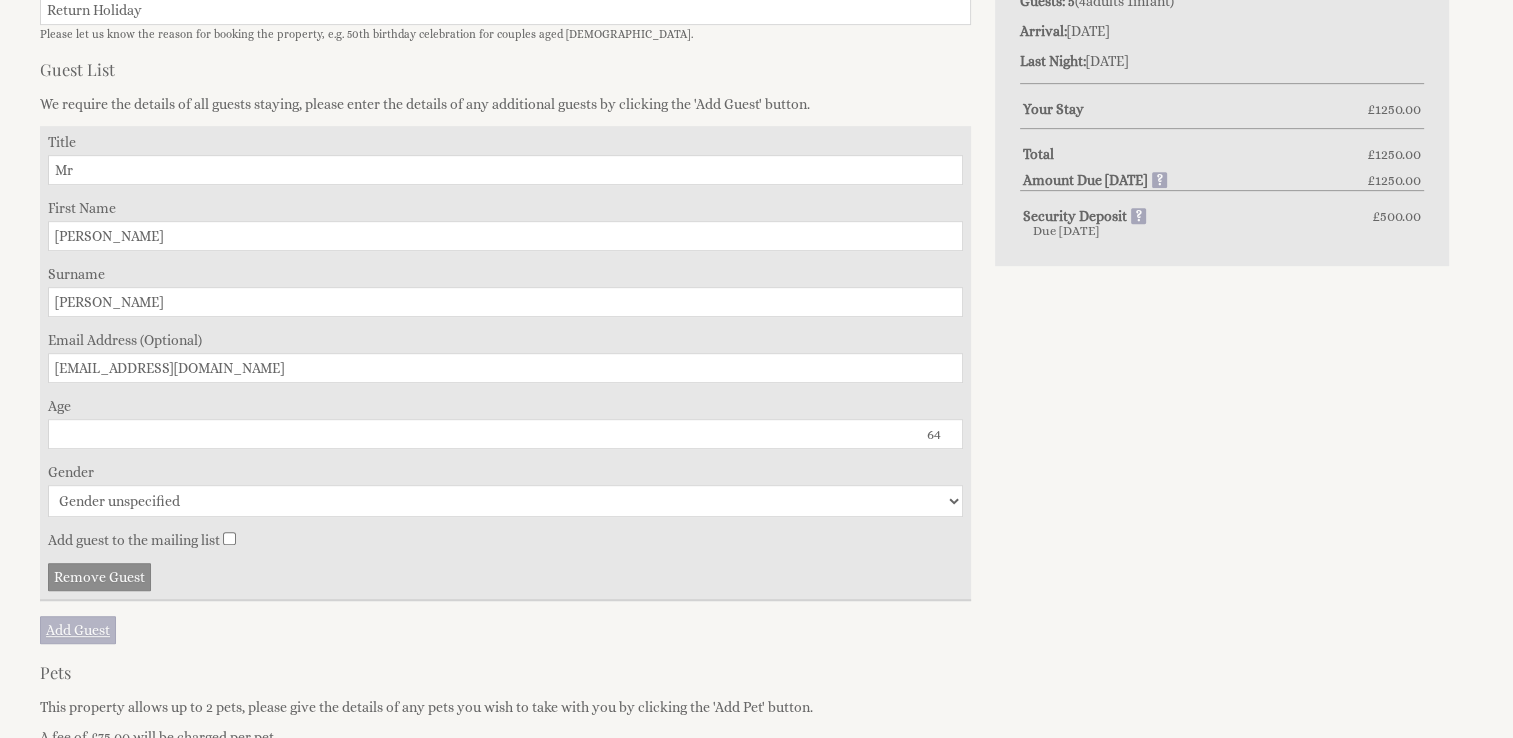 click on "Add Guest" at bounding box center (78, 630) 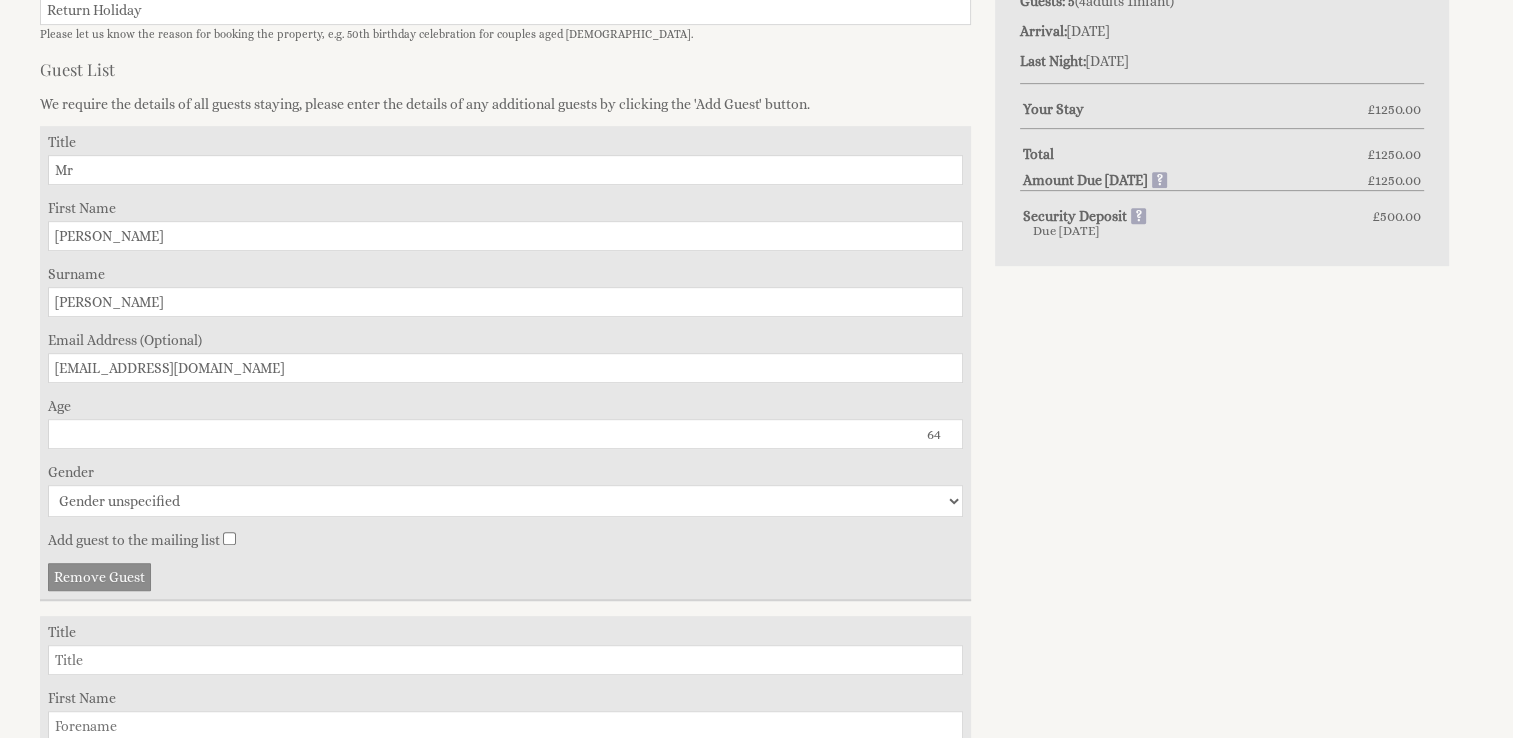 click on "Title" at bounding box center [505, 660] 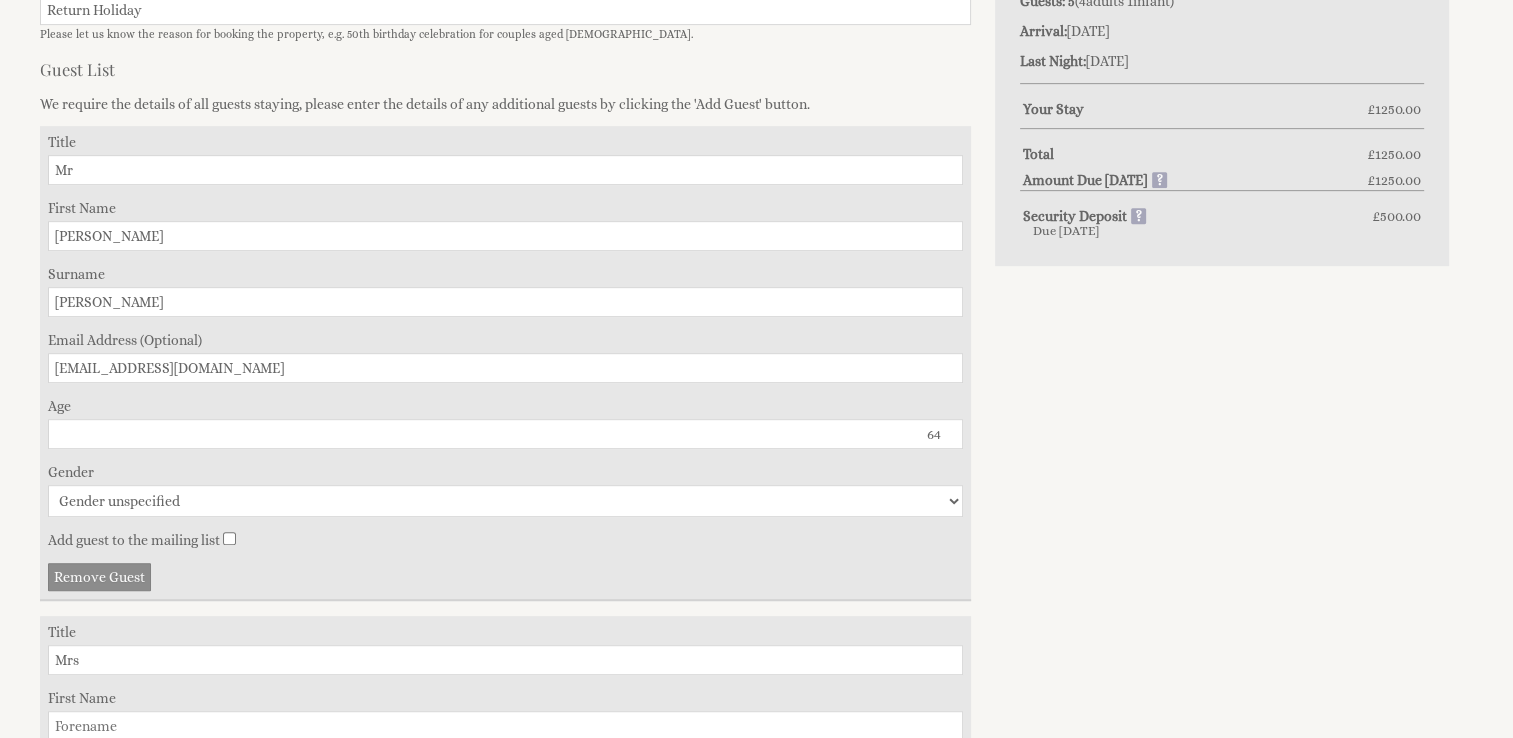 type on "Mrs" 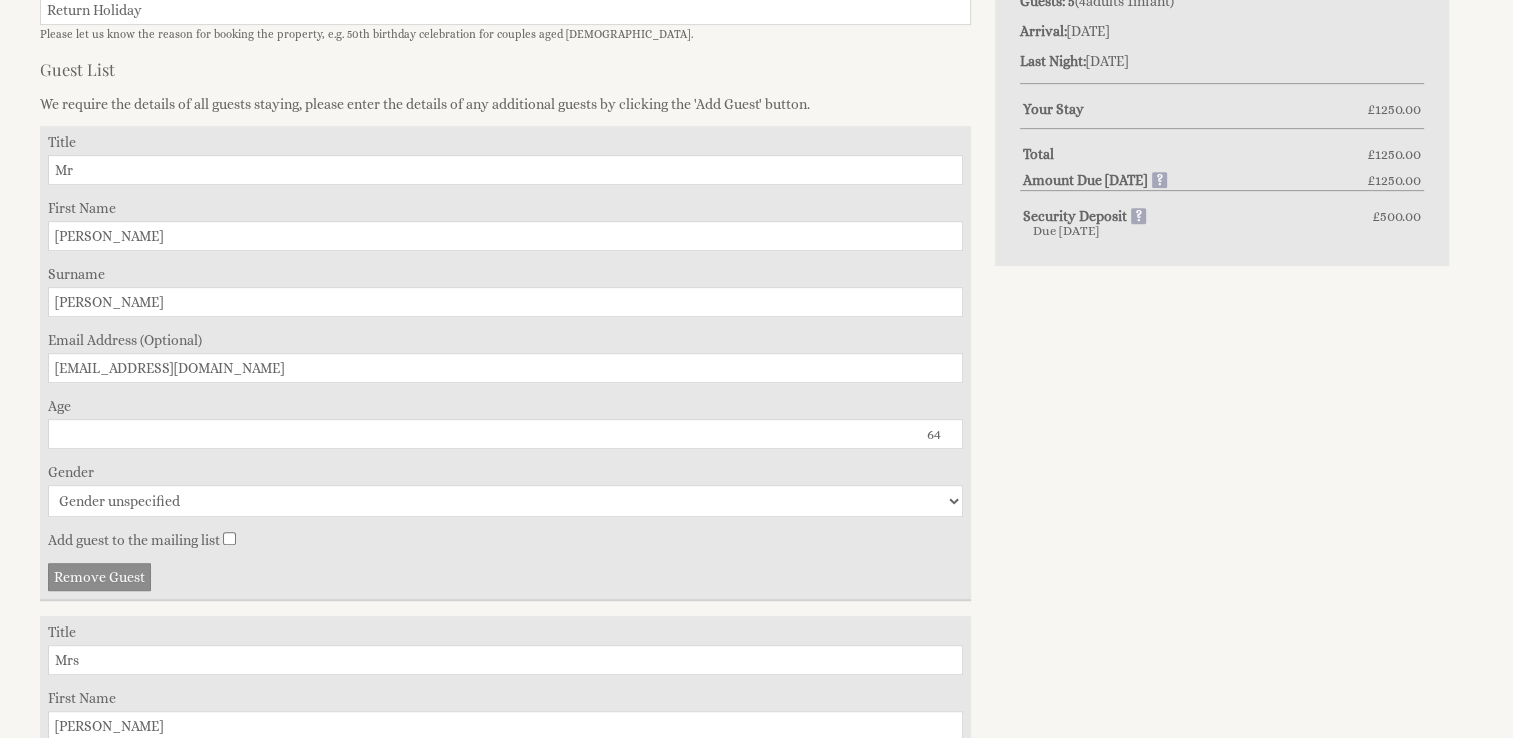 type on "Lynn" 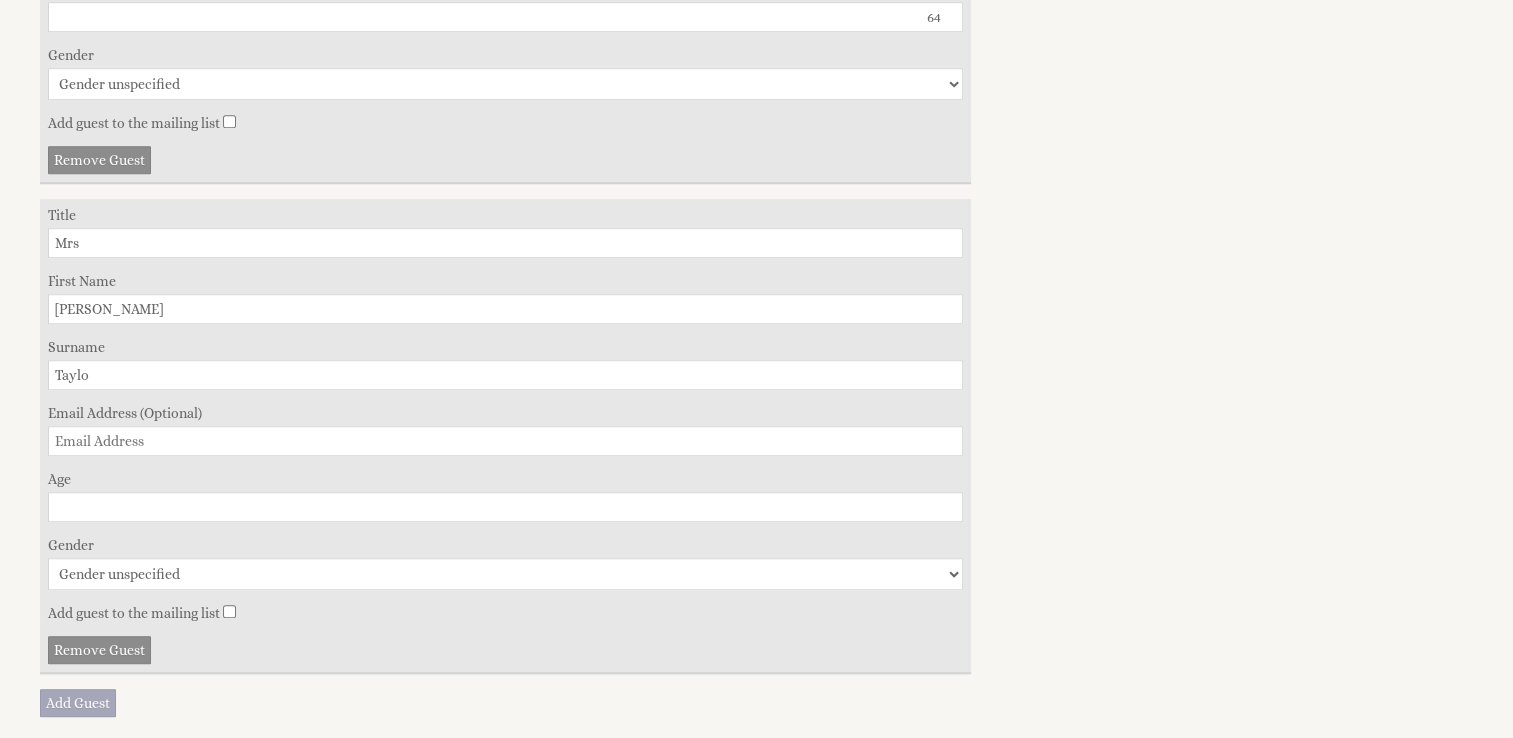type on "Taylor" 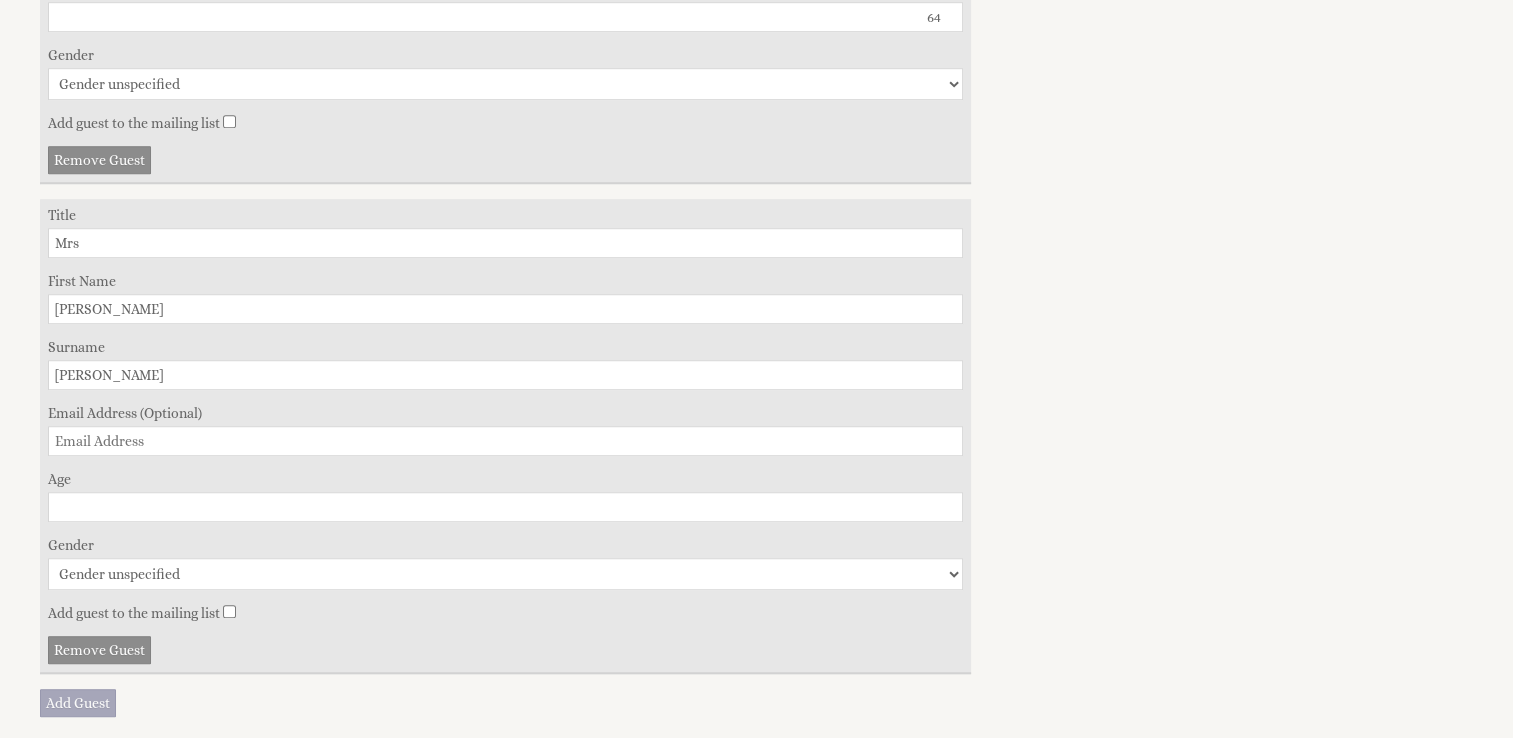 type on "[EMAIL_ADDRESS][DOMAIN_NAME]" 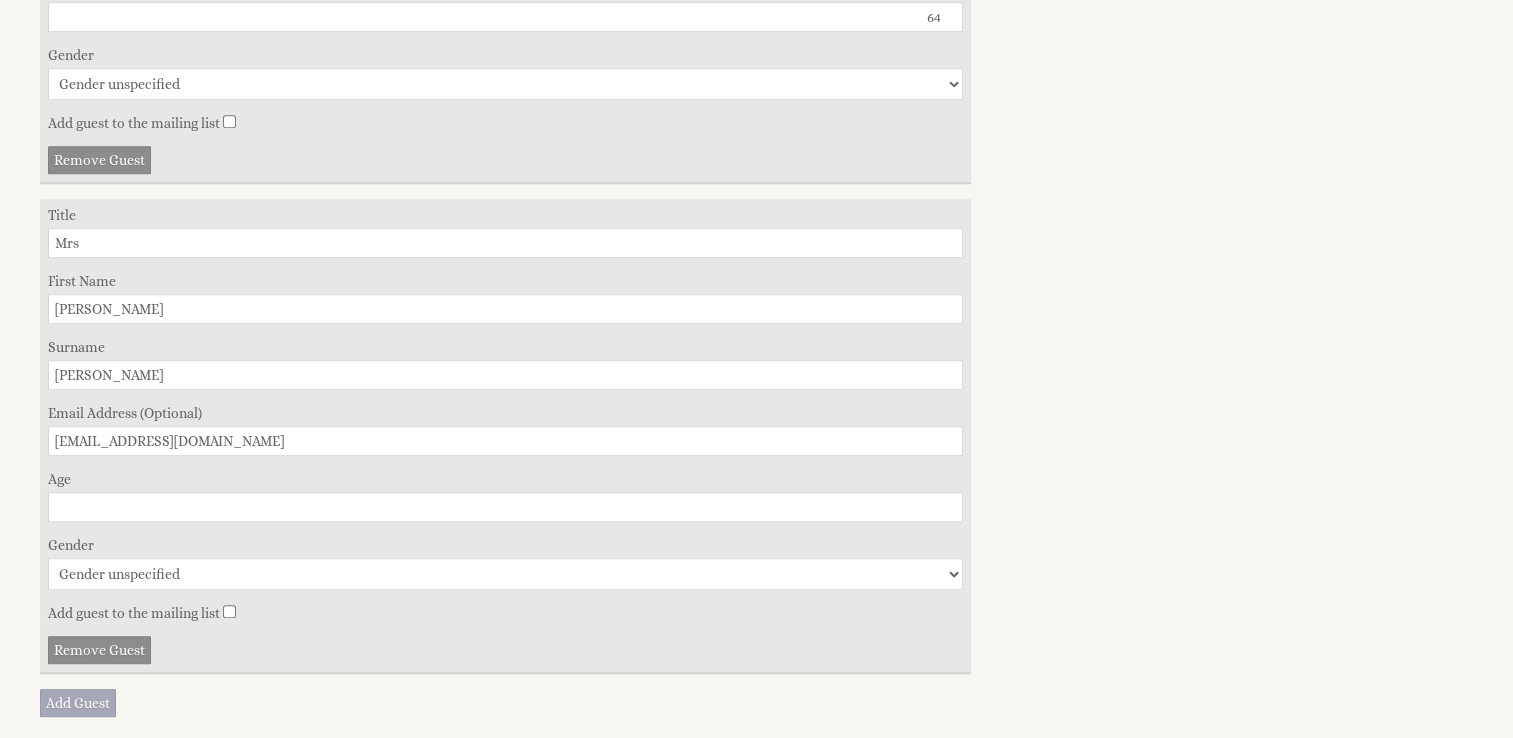 type on "Taylor" 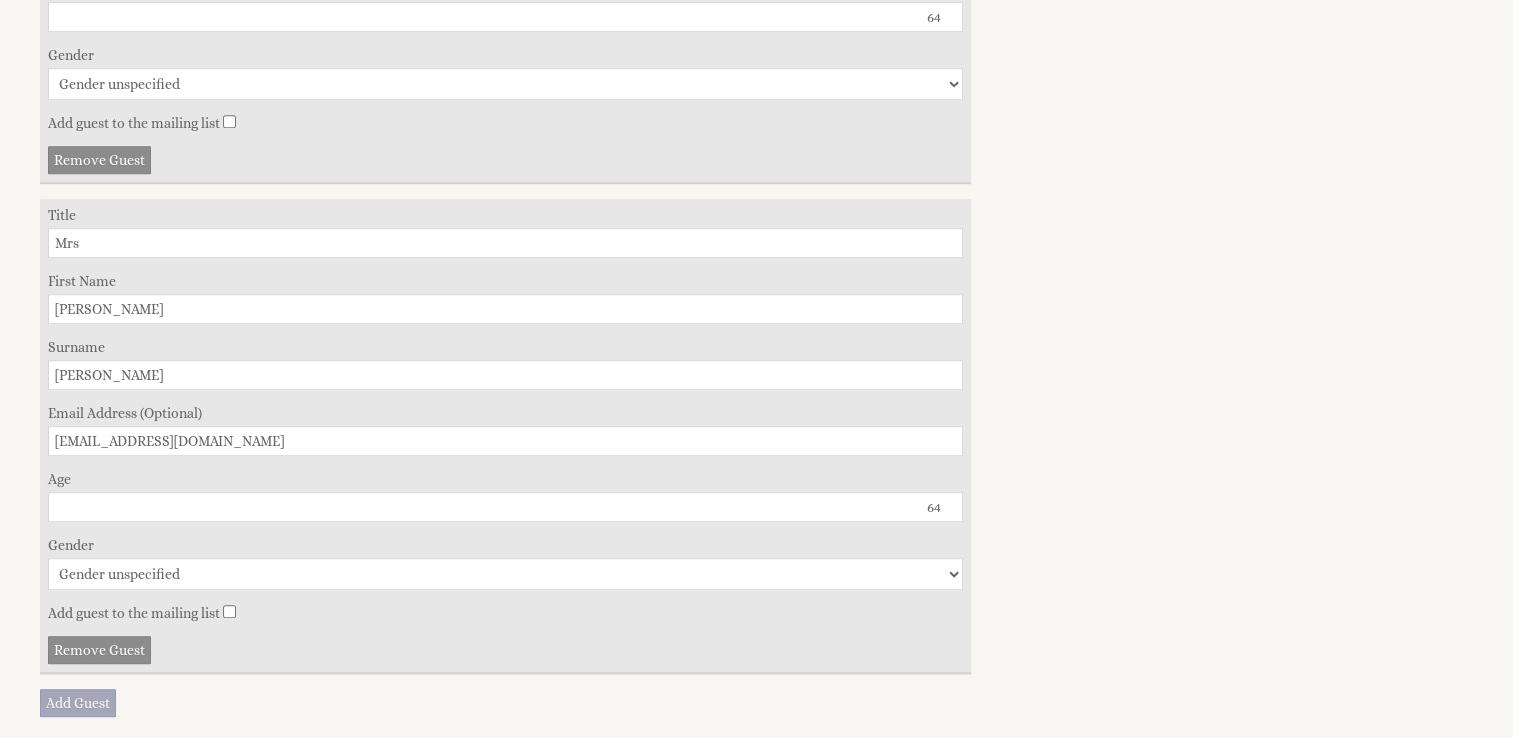 type on "64" 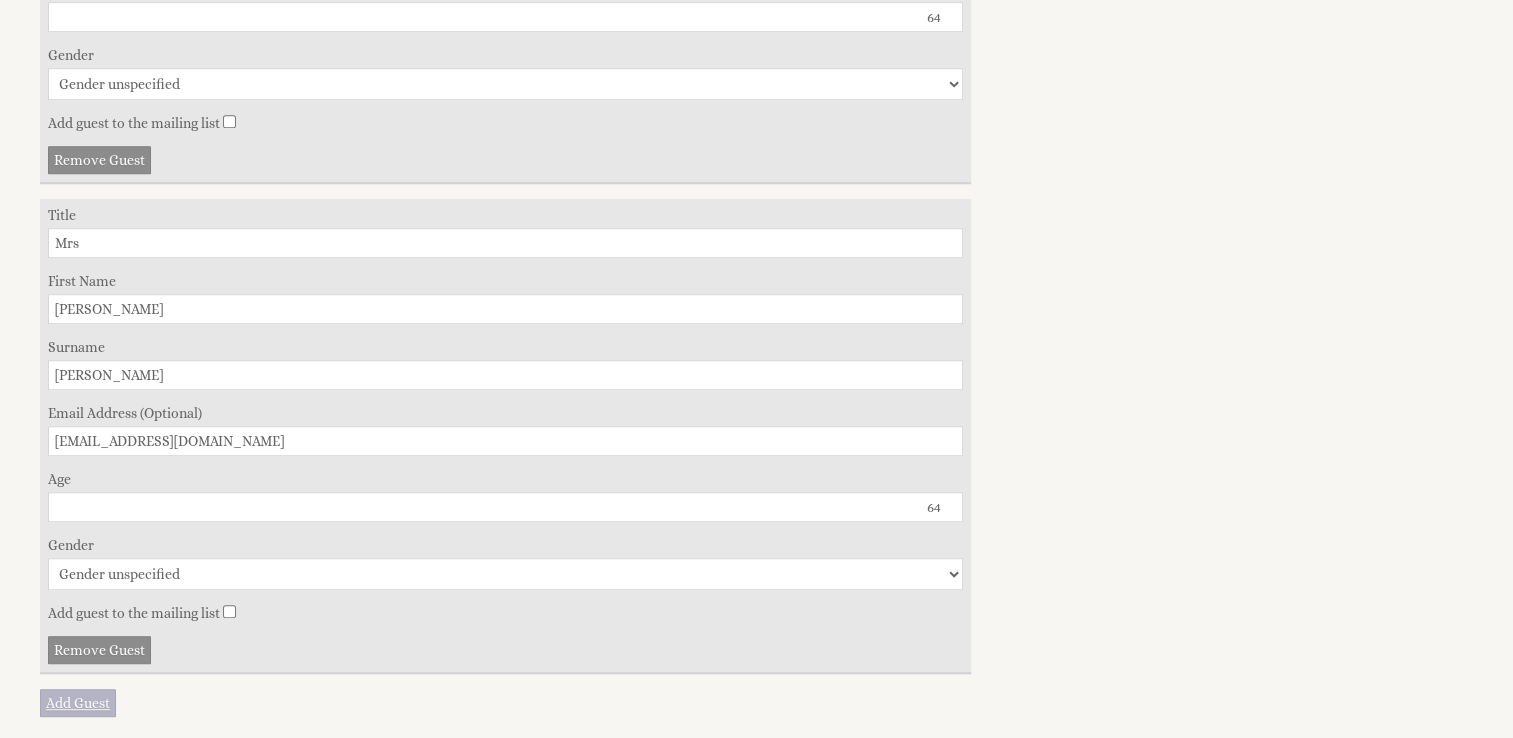 click on "Add Guest" at bounding box center (78, 703) 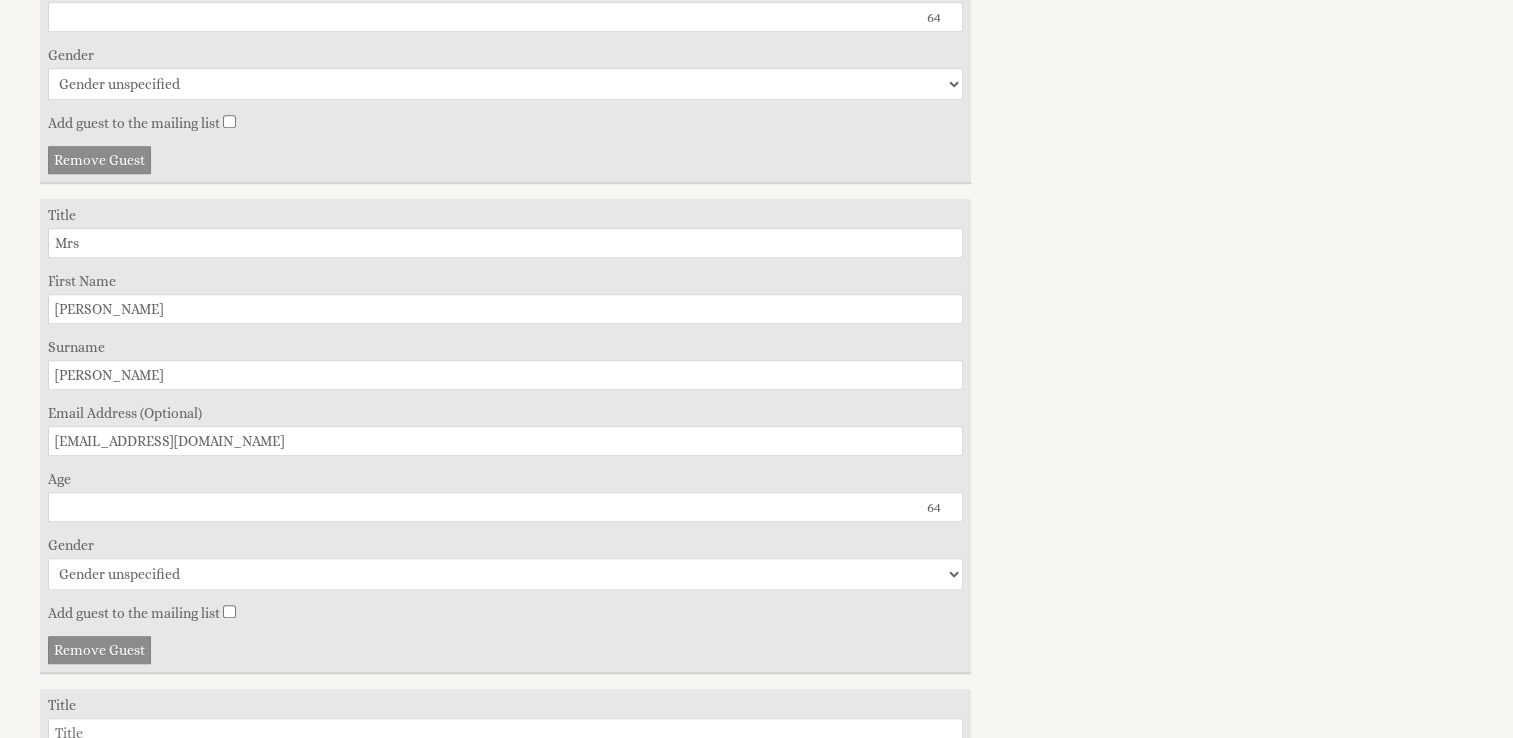 click on "Welcome!  To confirm your booking offer please fill in the form below:
Book your stay at Walnut Arbour, Somerset in September
Please Wait...
If this message persists you have have Internet Connectivity problems or we may be experiencing issues
1. Guests
2. Your Details
3. Confirm
Please Note:
You have added
0  guest s
above the base occupancy which incurs a fee of
£ 0.00
Number of Adults
4
Number of Children (aged 2-18)
0
4  of 14
Number of Infants (aged 0-2)
1 1 Mr" at bounding box center [744, 300] 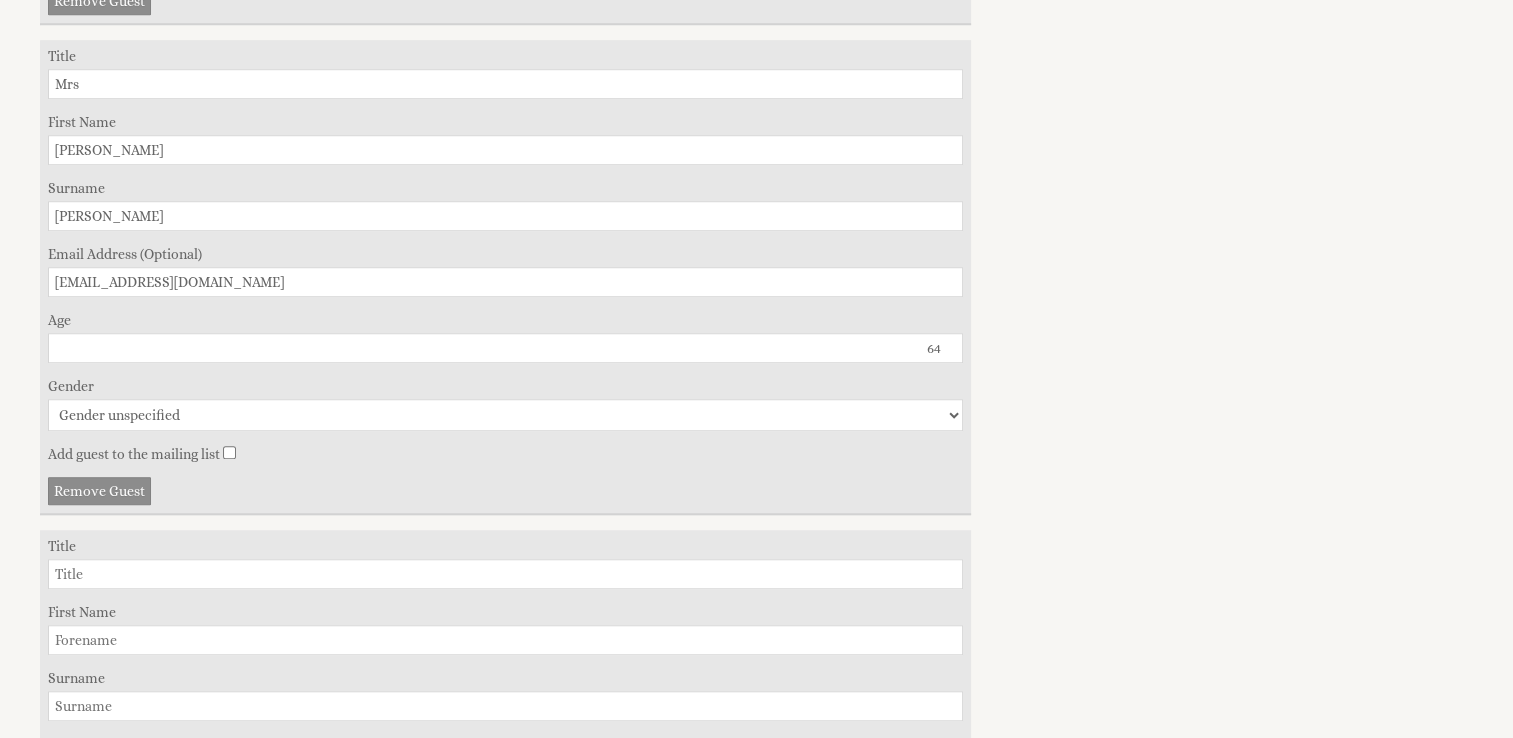scroll, scrollTop: 1500, scrollLeft: 0, axis: vertical 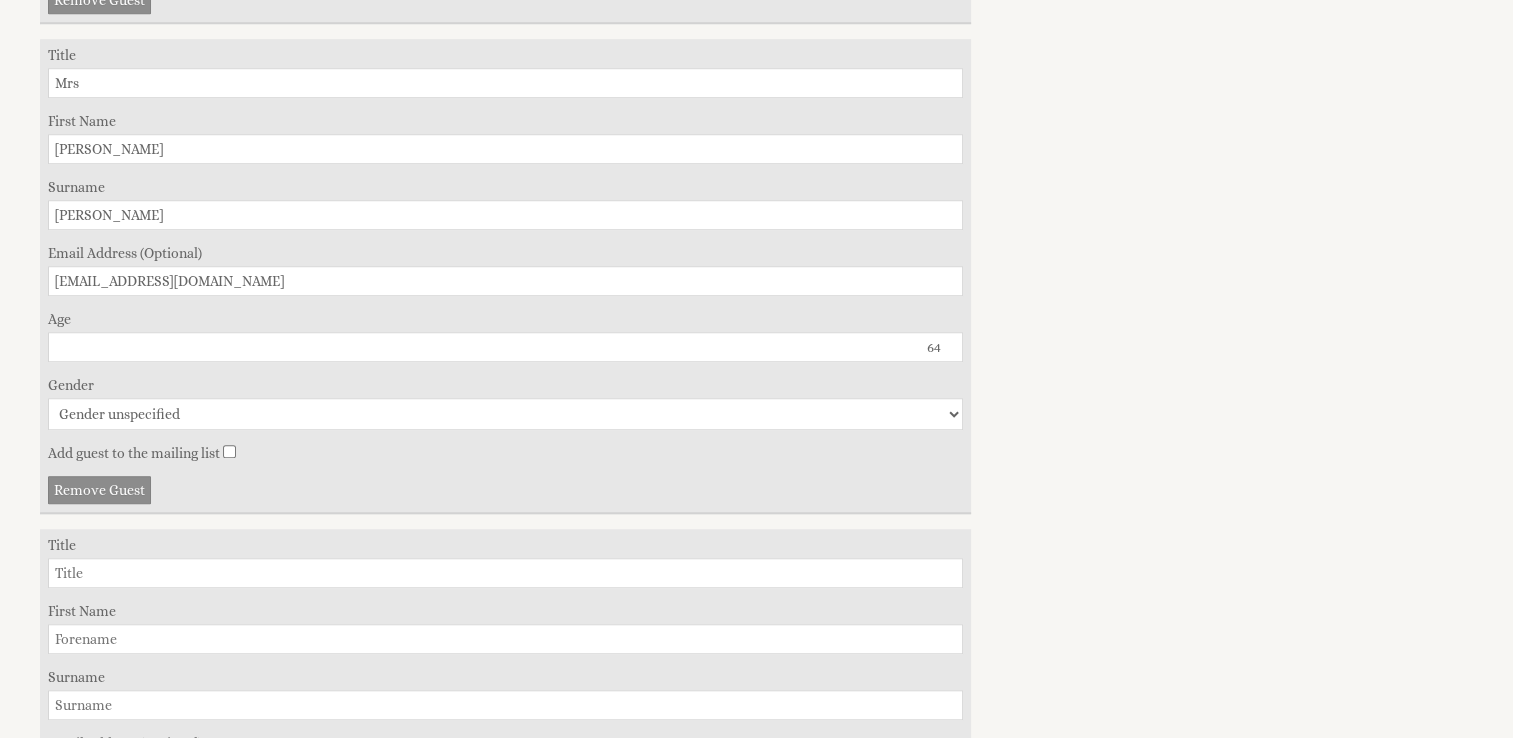 click on "Title" at bounding box center (505, 573) 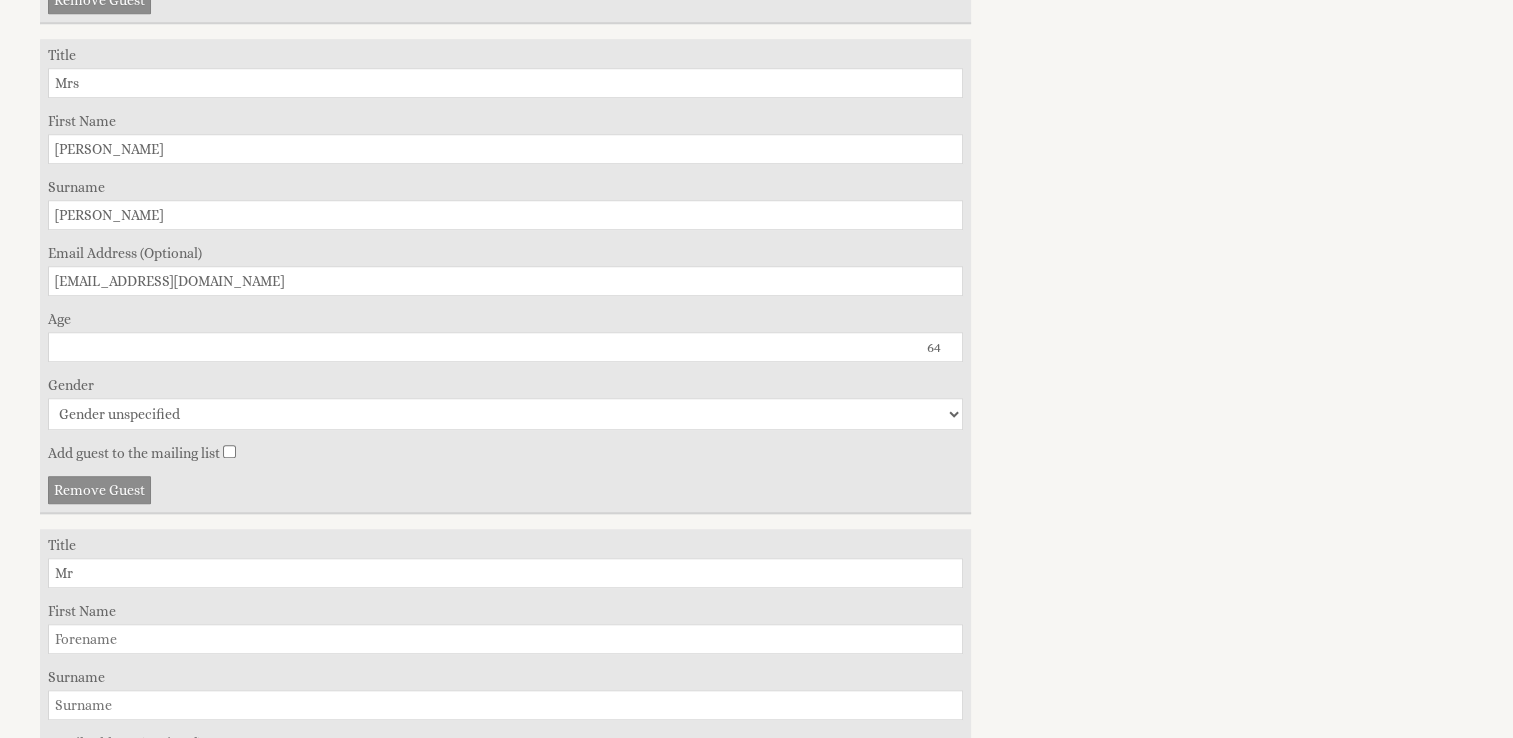 type on "Mr" 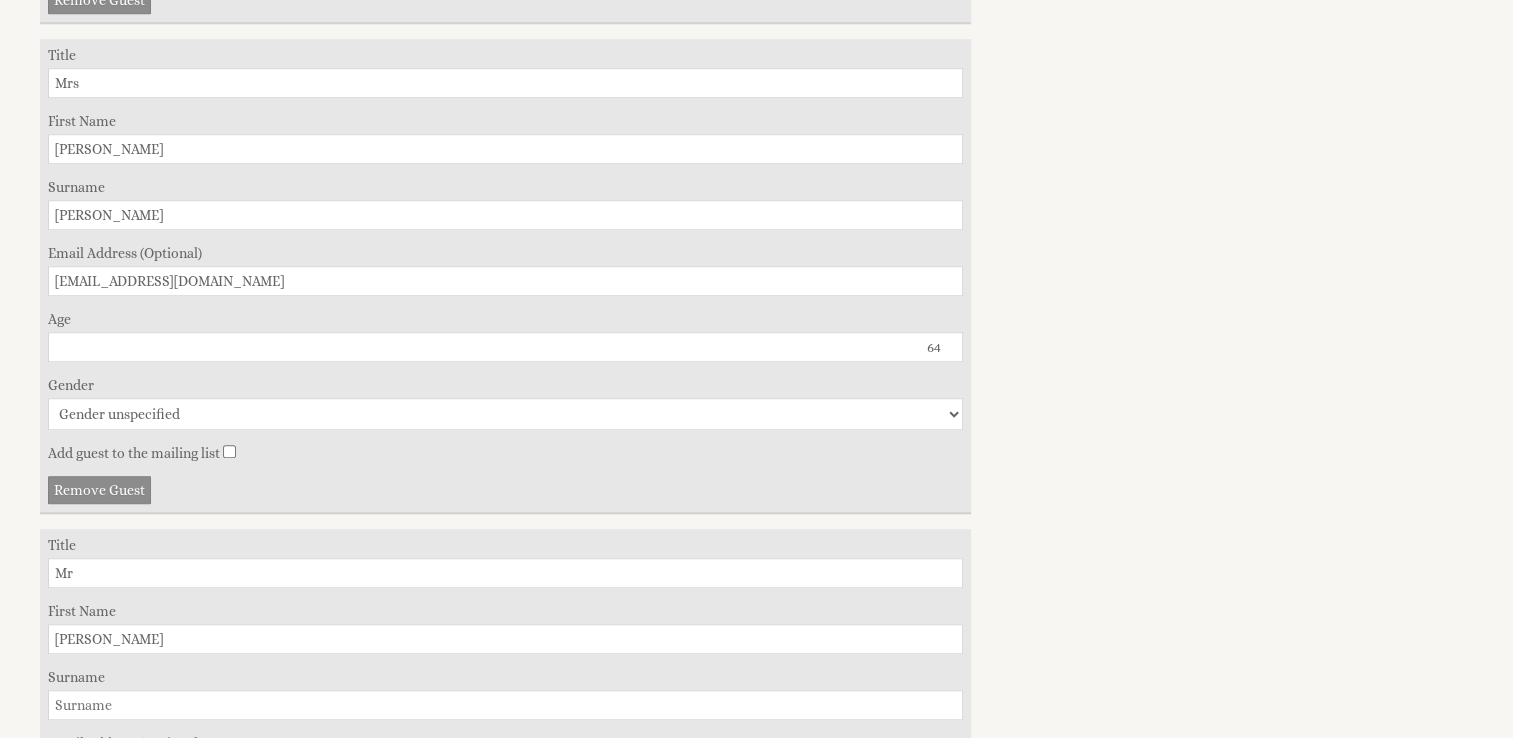type on "Owen" 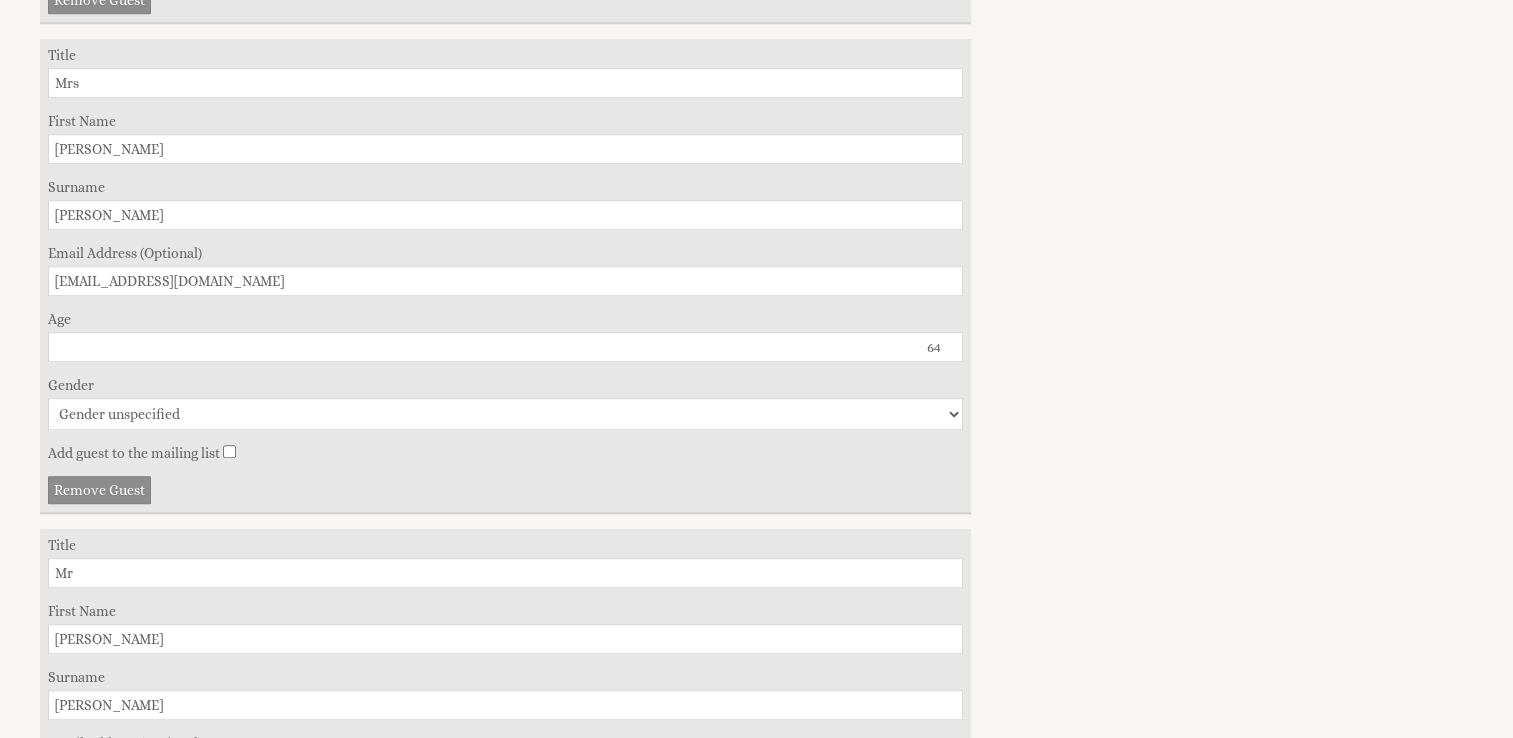type on "Harper" 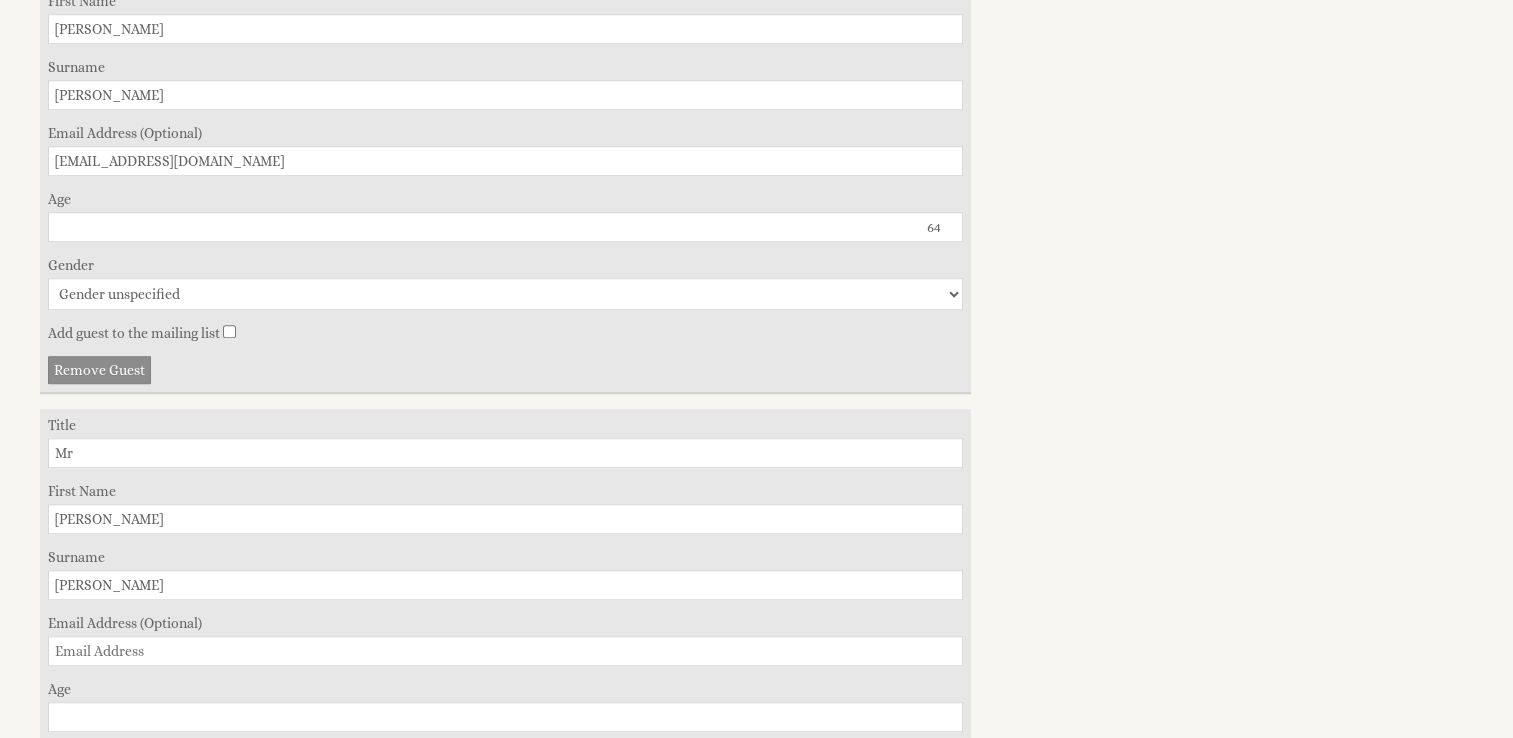 scroll, scrollTop: 1660, scrollLeft: 0, axis: vertical 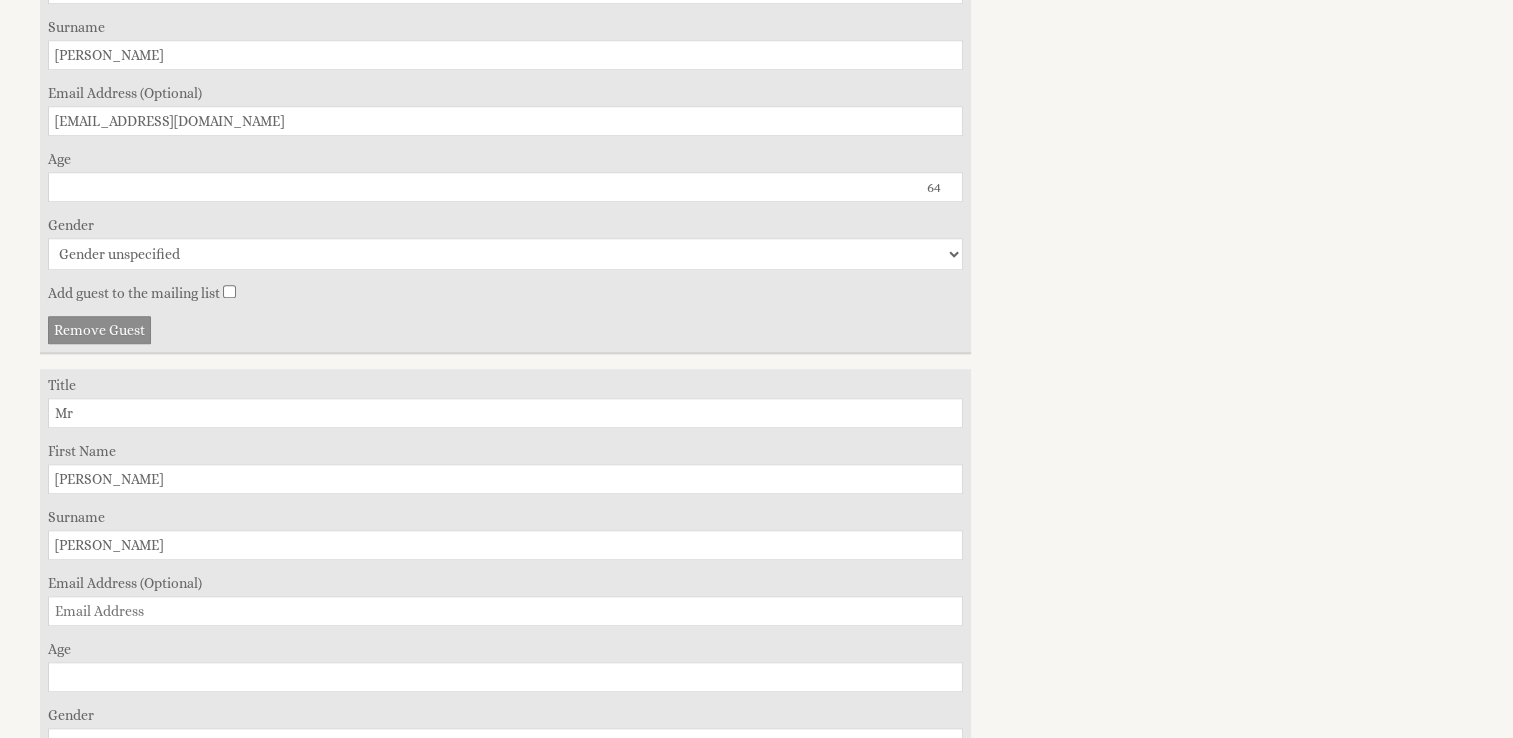 click on "Age" at bounding box center (505, 677) 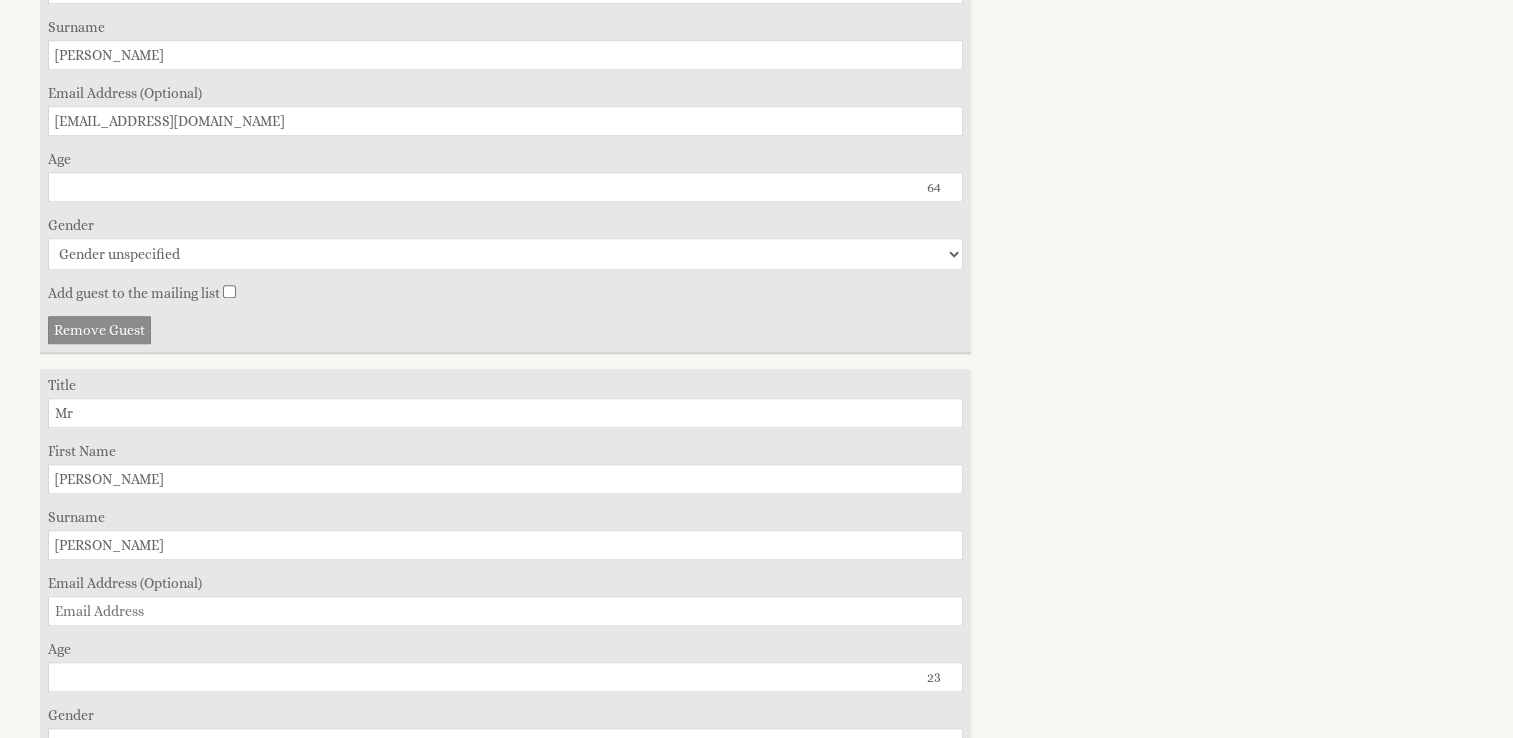 type on "23" 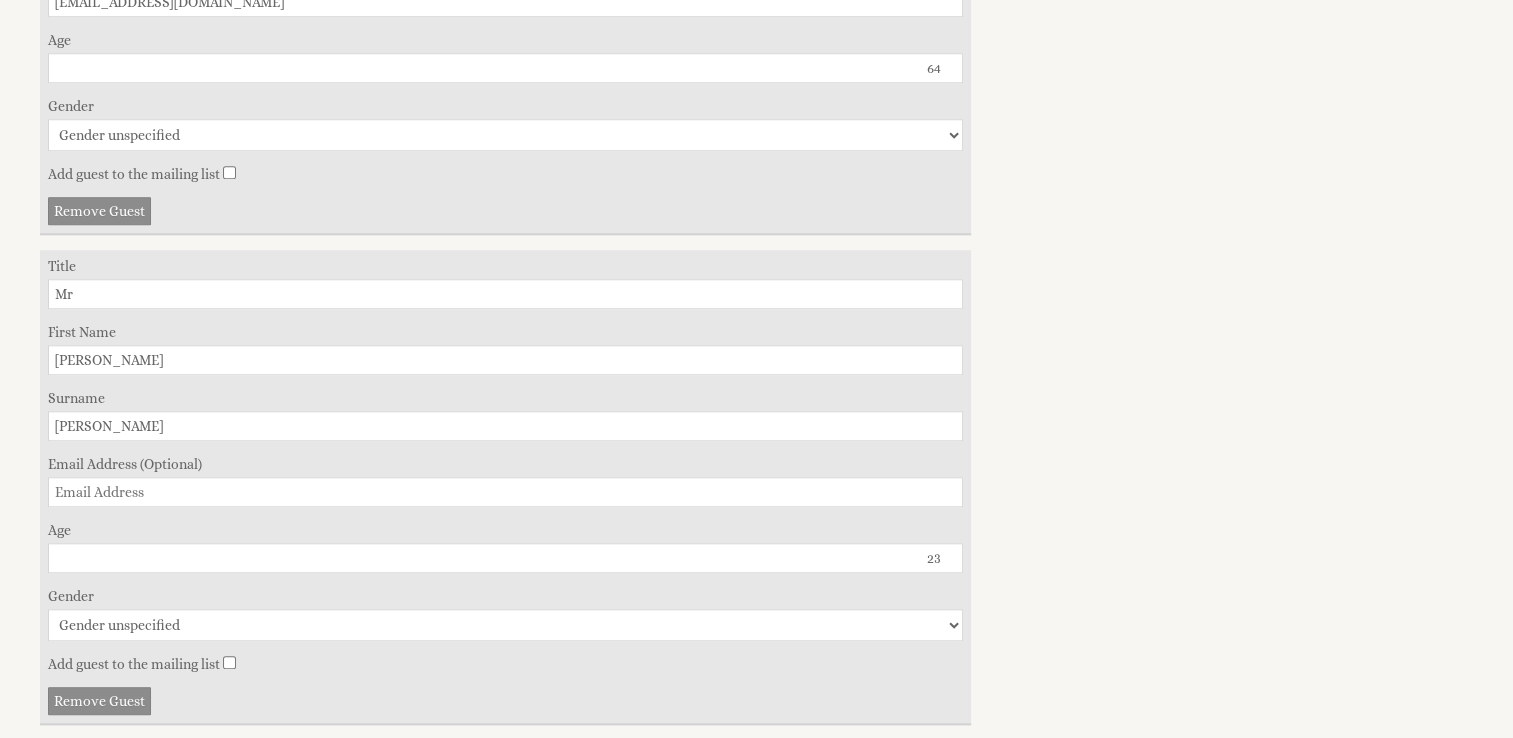 scroll, scrollTop: 1780, scrollLeft: 0, axis: vertical 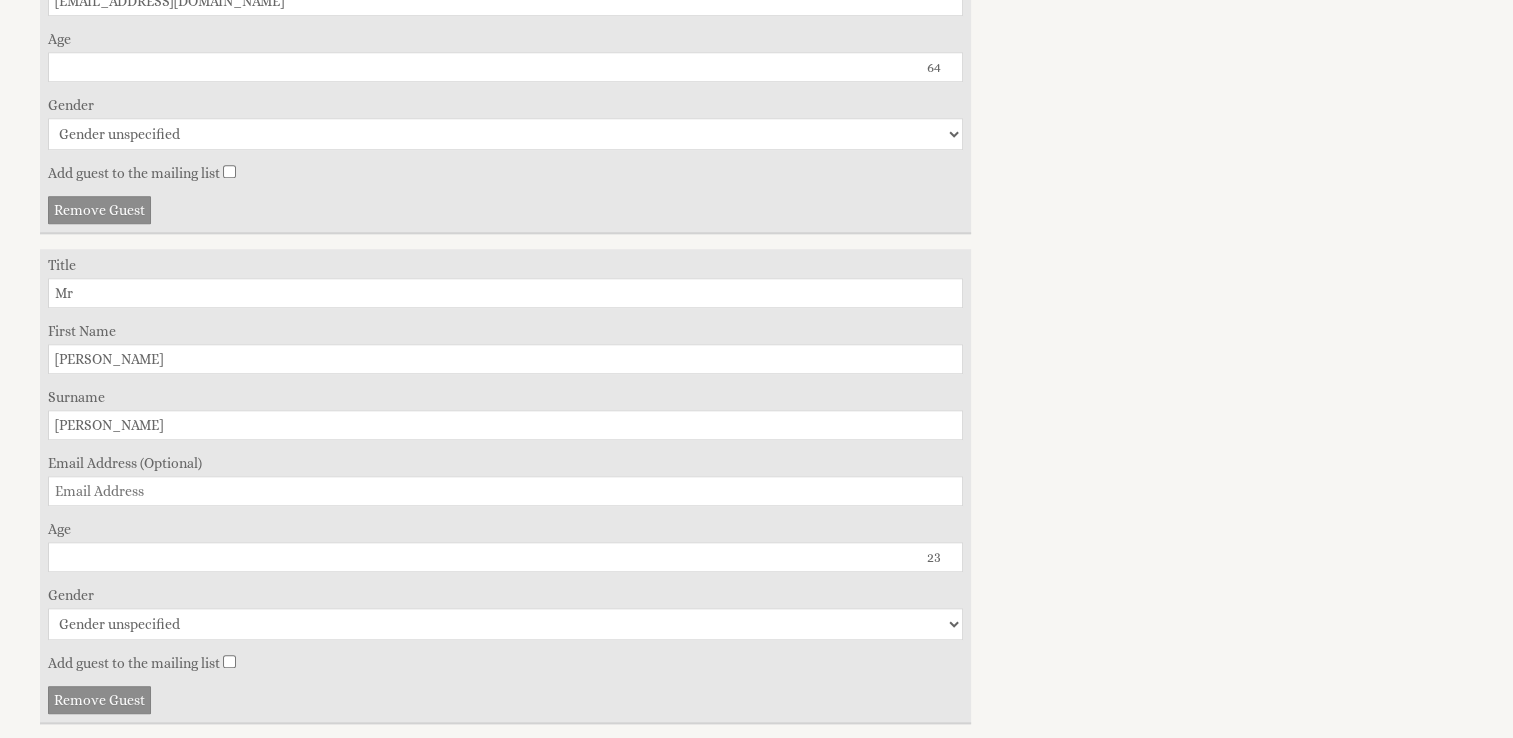 click on "Gender unspecified
Gender male
Gender female" at bounding box center (505, 624) 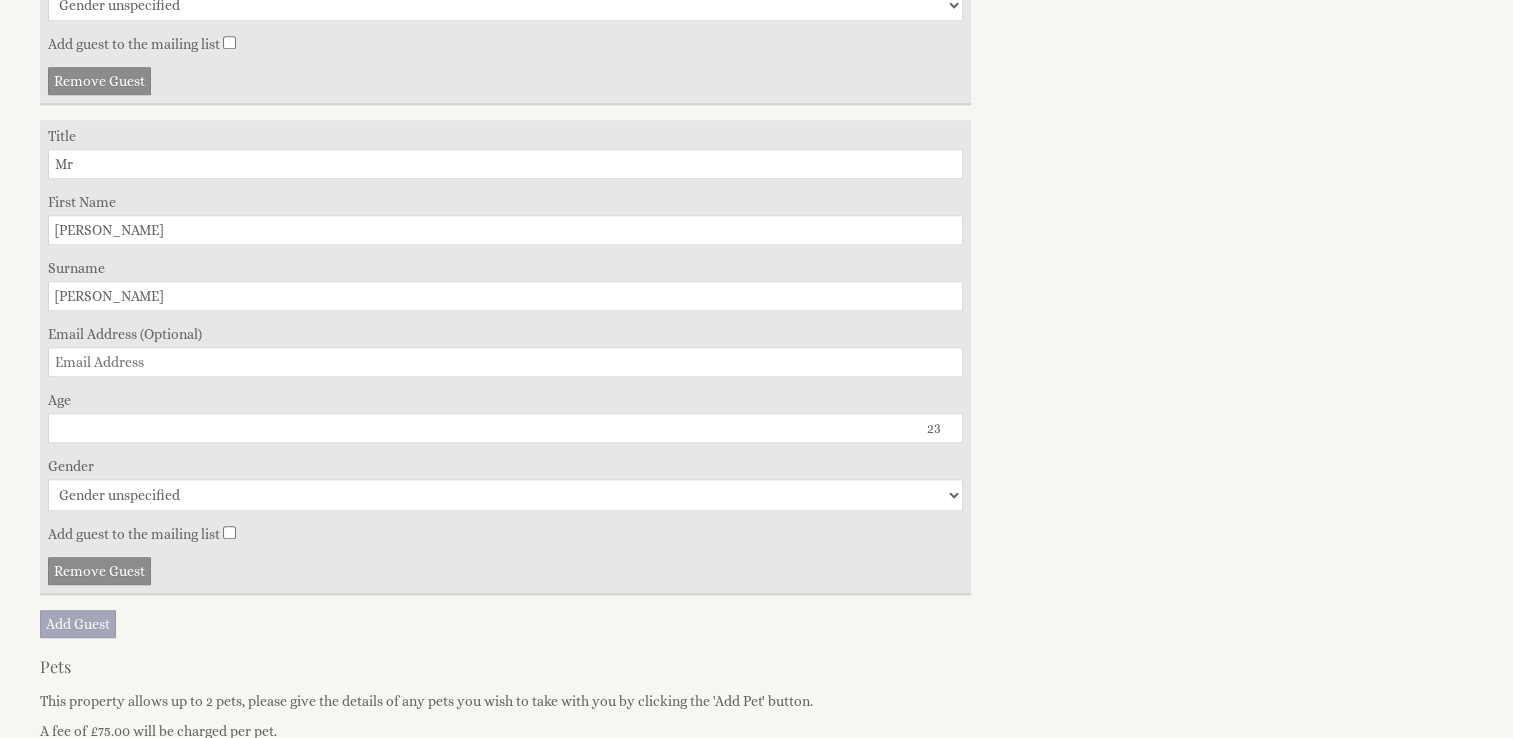 scroll, scrollTop: 1940, scrollLeft: 0, axis: vertical 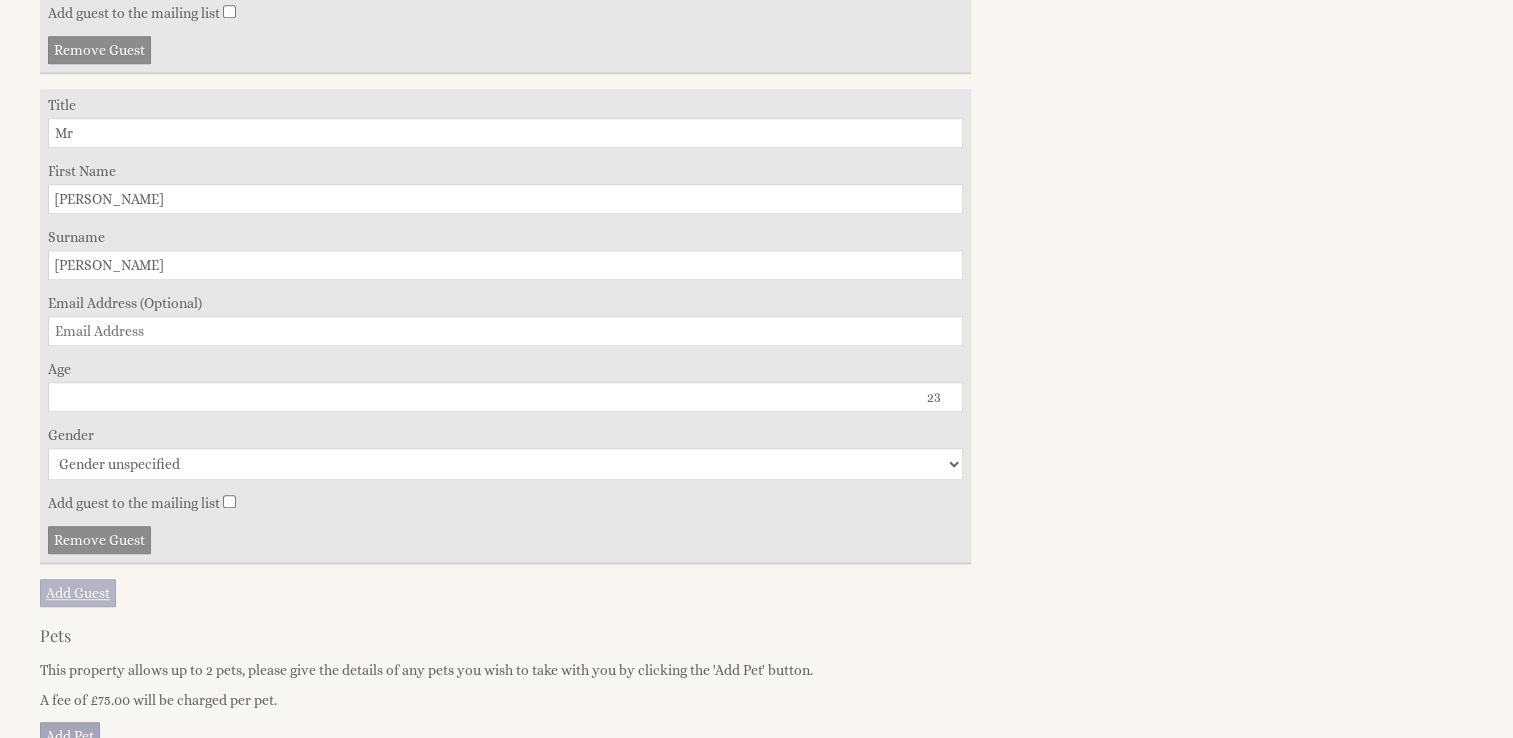 click on "Add Guest" at bounding box center (78, 593) 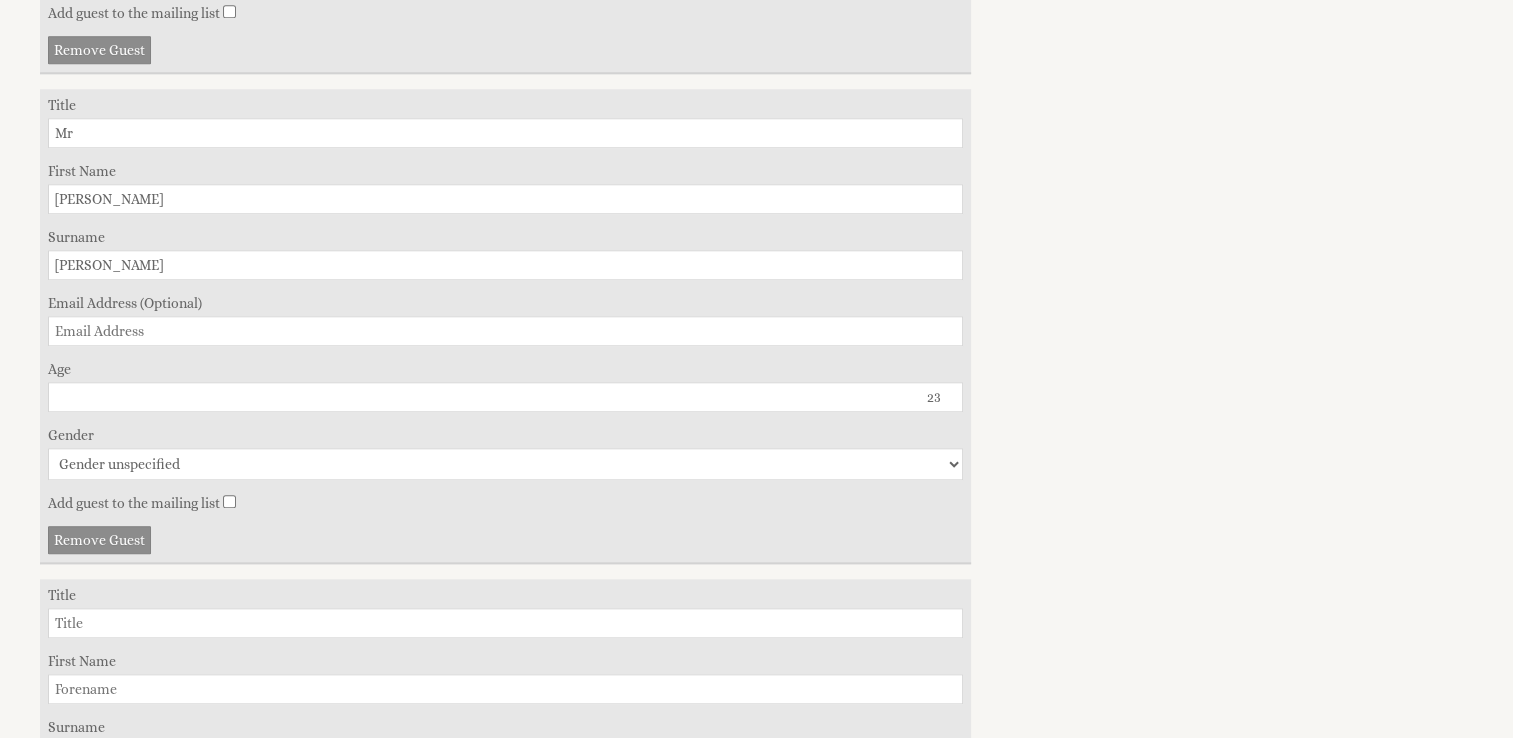click on "Title" at bounding box center [505, 623] 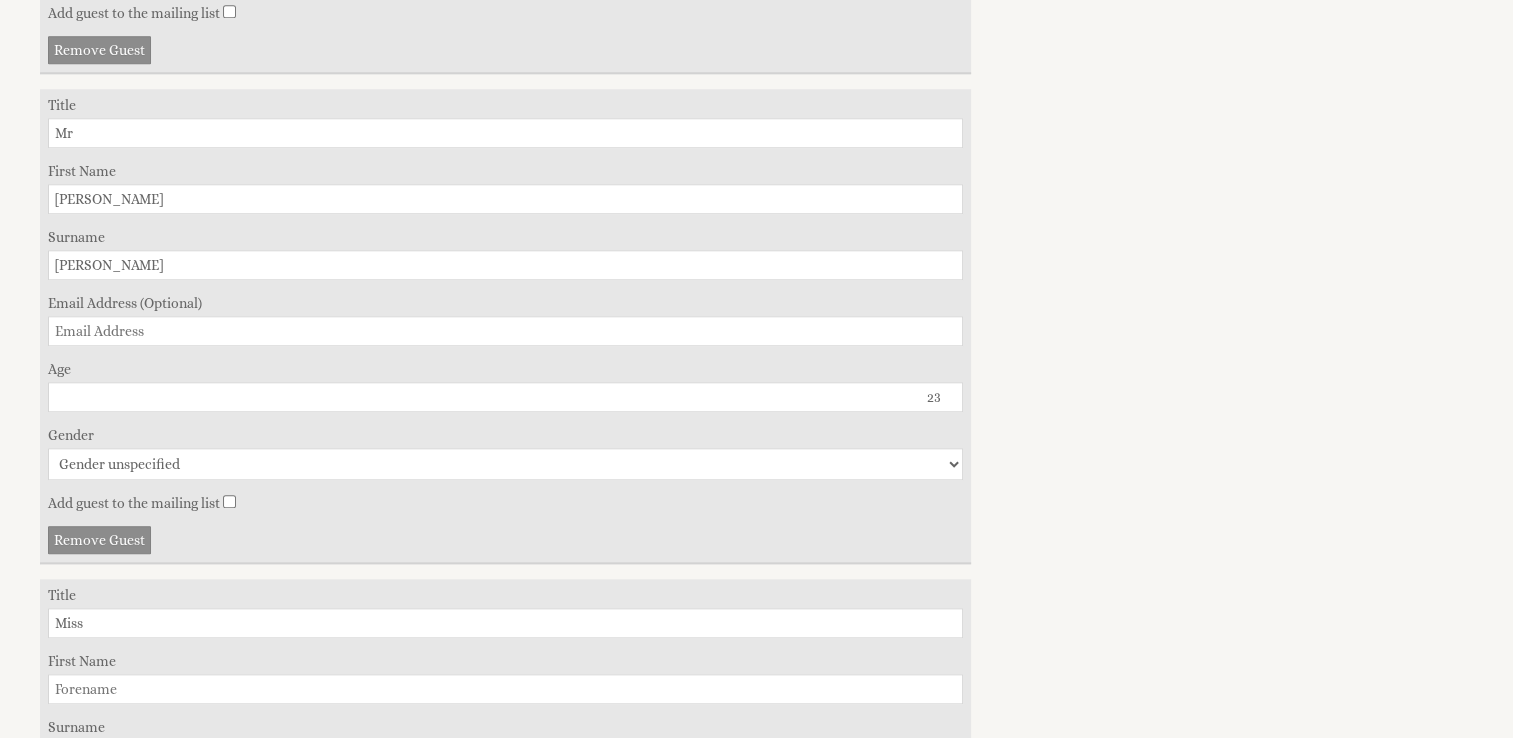 type on "Miss" 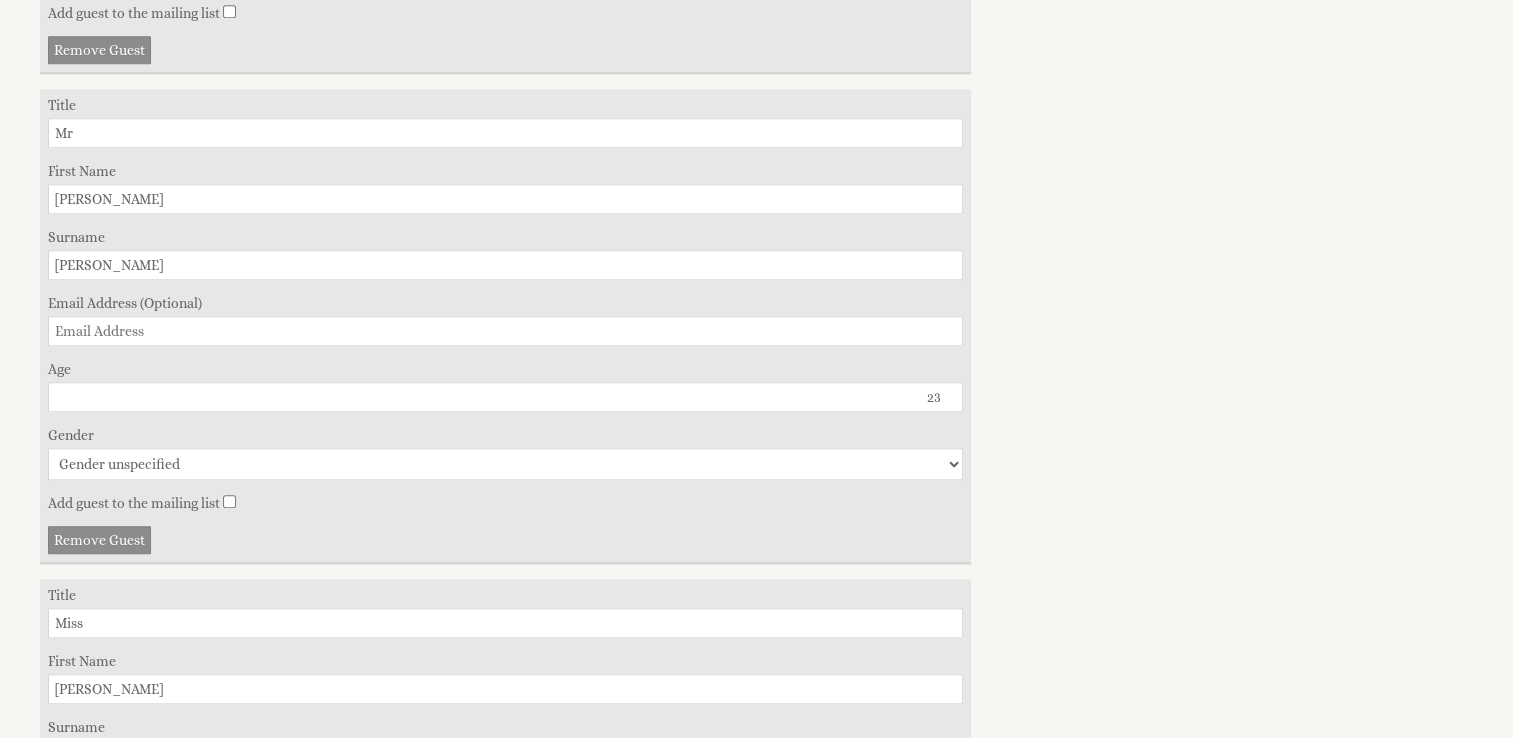 type on "Sophie" 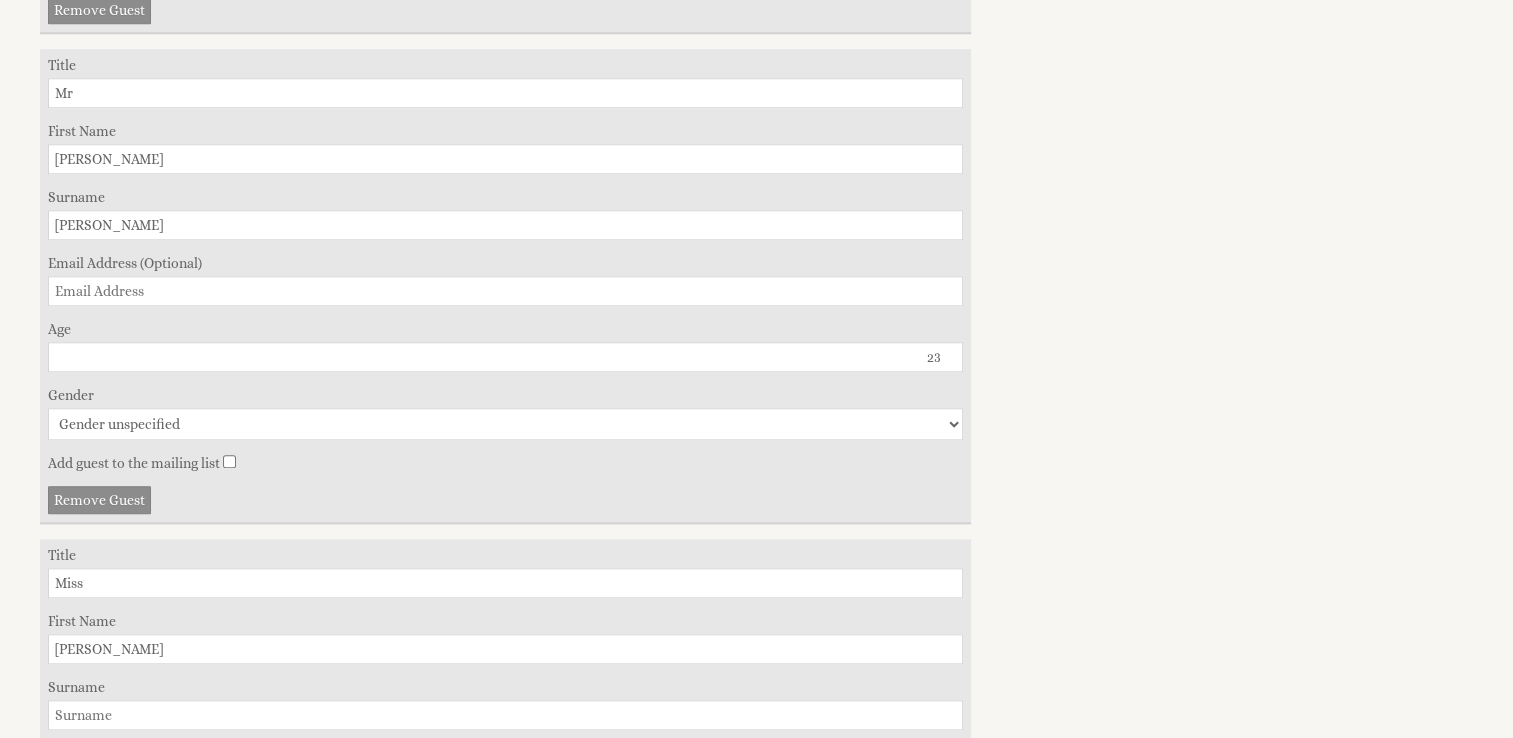 scroll, scrollTop: 2020, scrollLeft: 0, axis: vertical 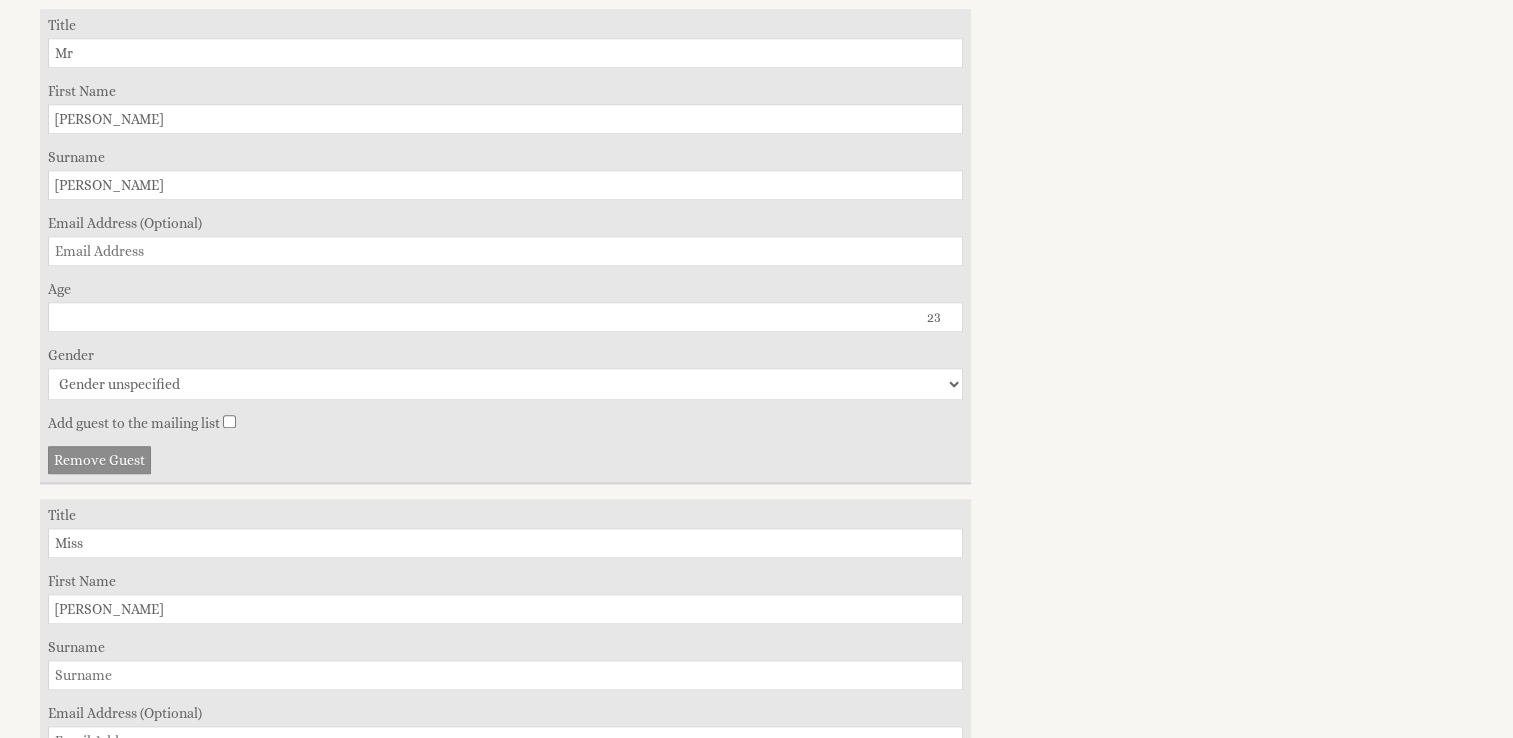 click on "Surname" at bounding box center (505, 675) 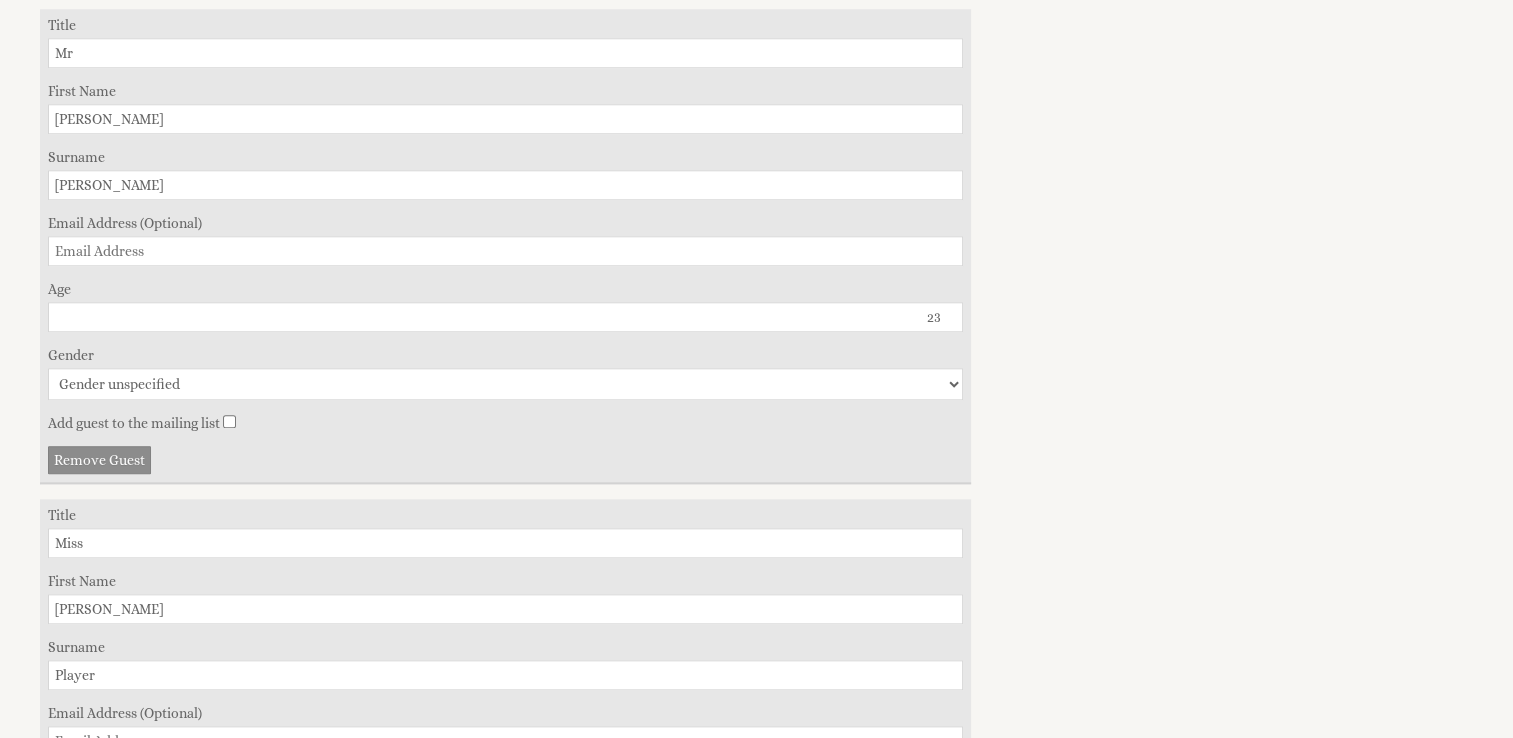 type on "Player" 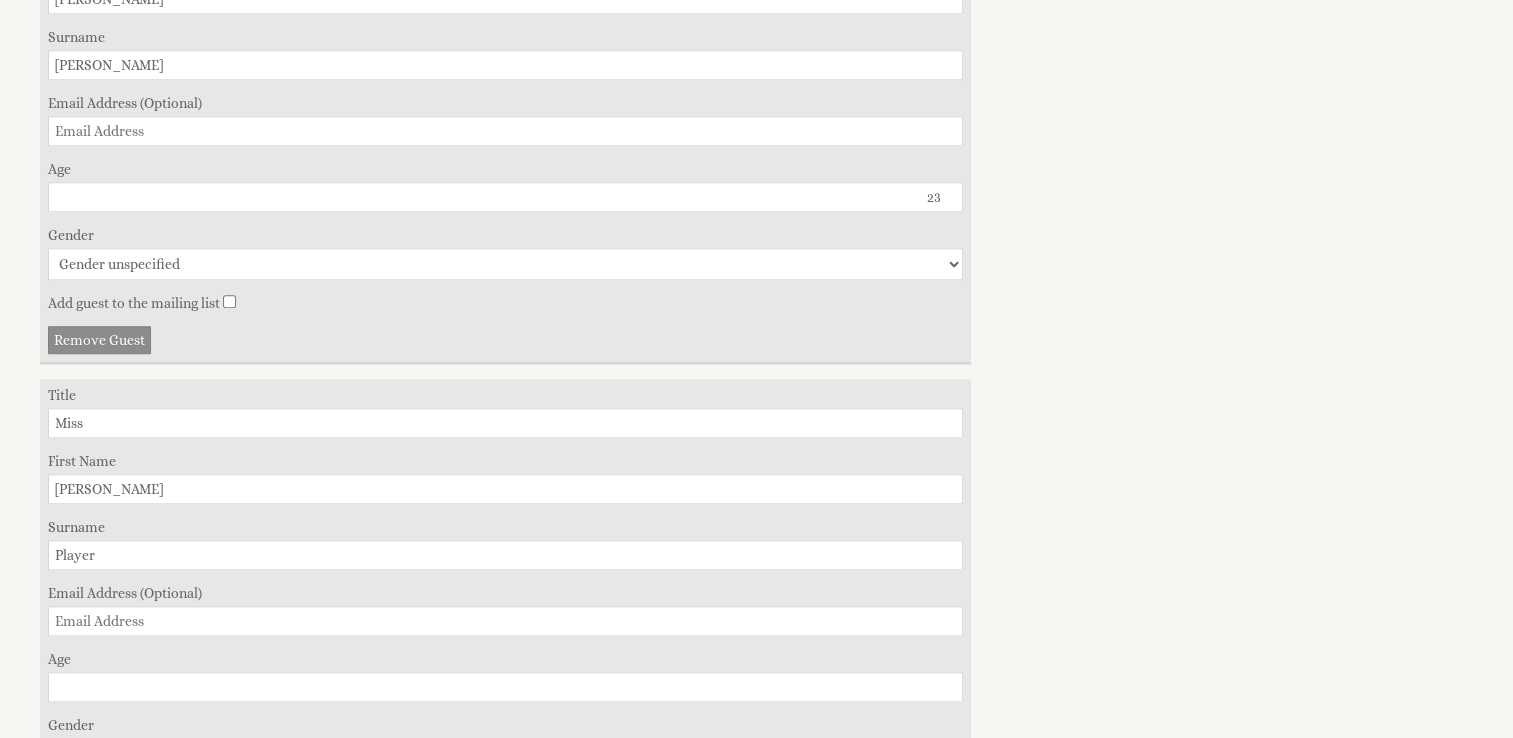 scroll, scrollTop: 2180, scrollLeft: 0, axis: vertical 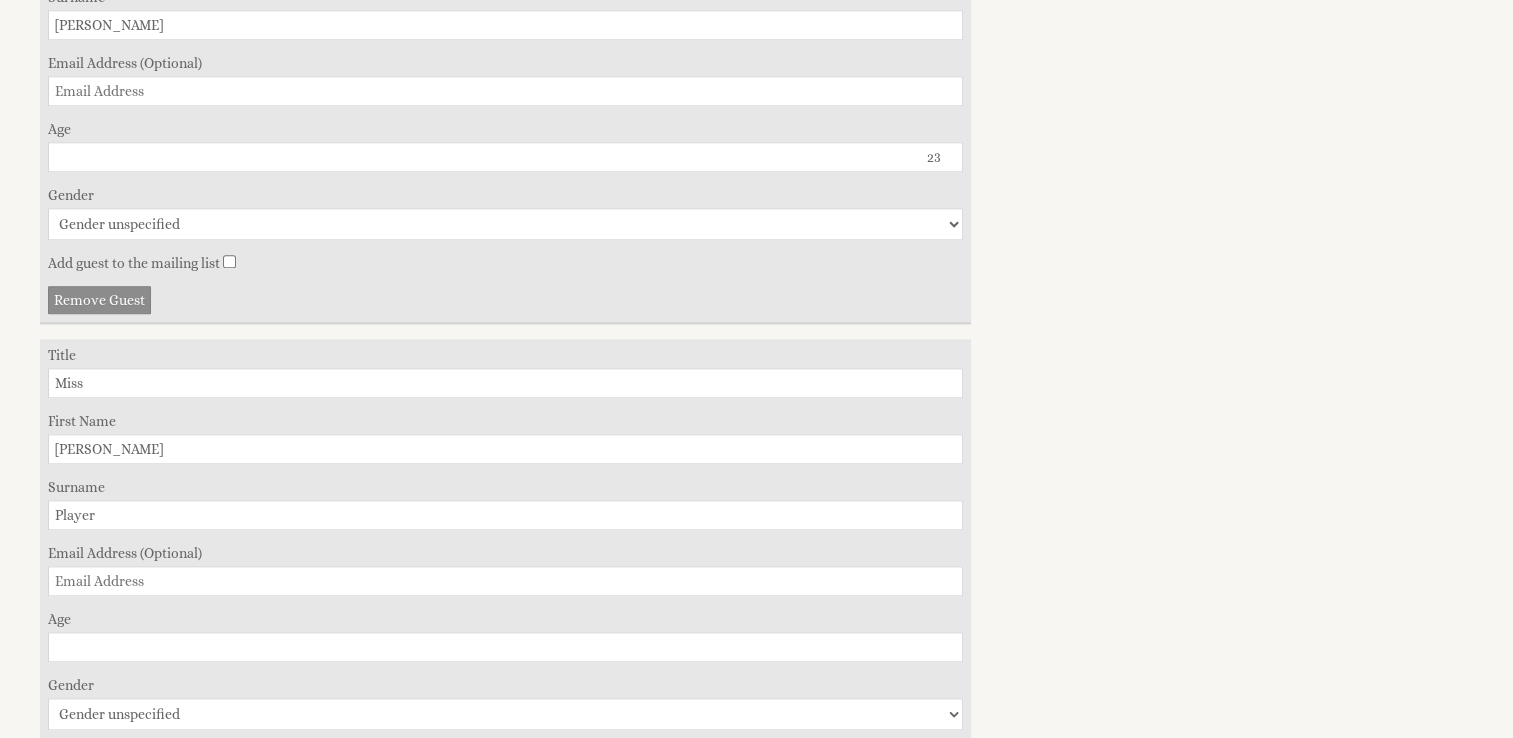 click on "Age" at bounding box center (505, 647) 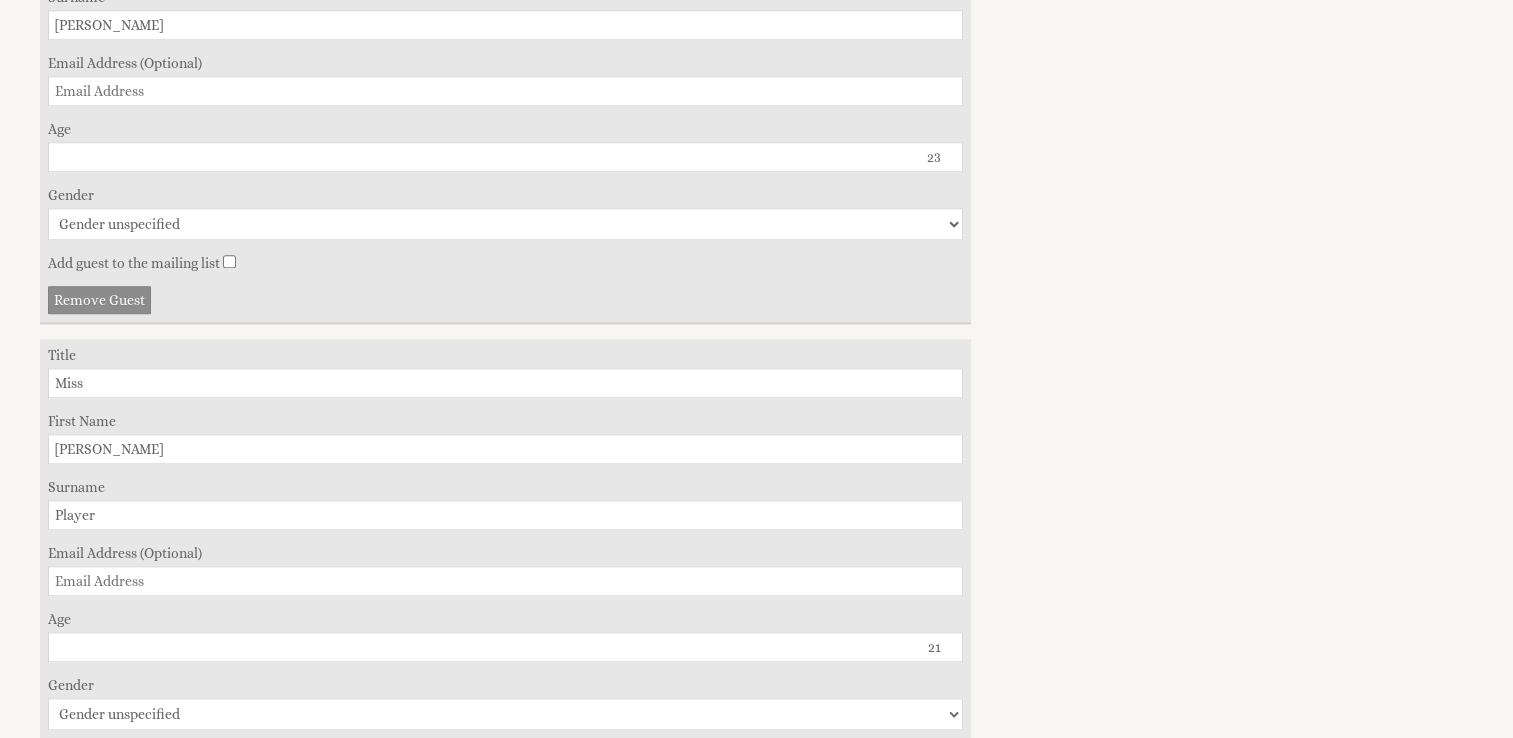 type on "21" 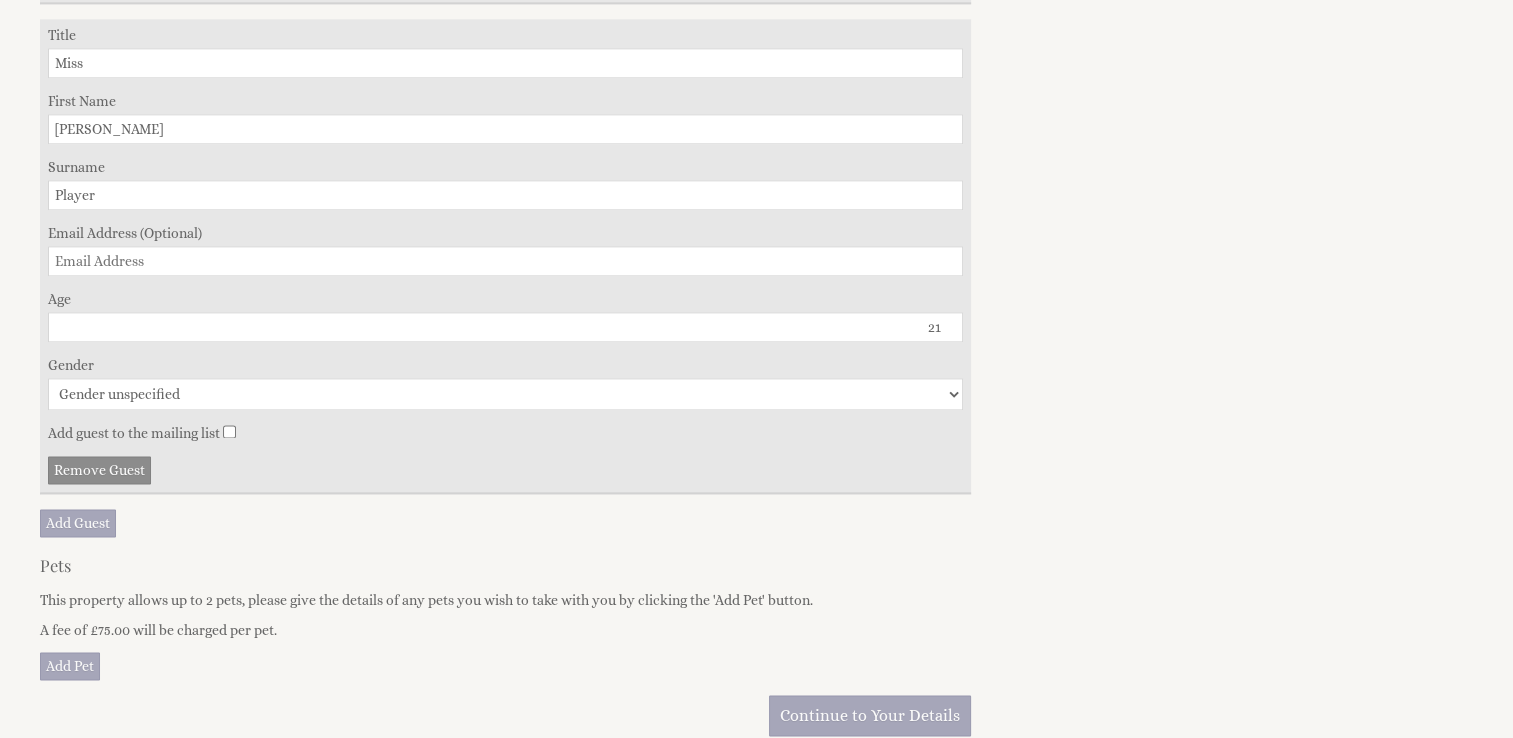 scroll, scrollTop: 2540, scrollLeft: 0, axis: vertical 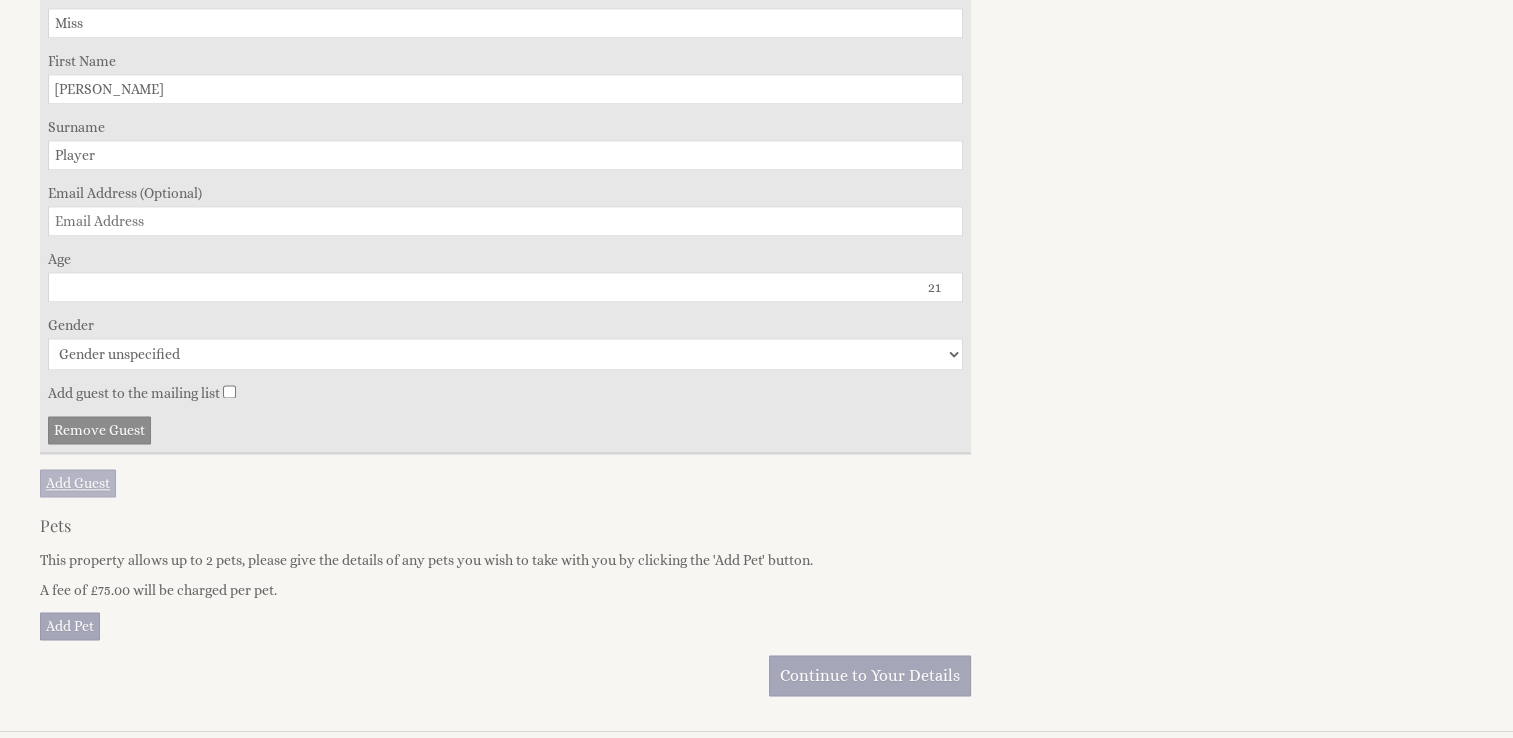 click on "Add Guest" at bounding box center [78, 483] 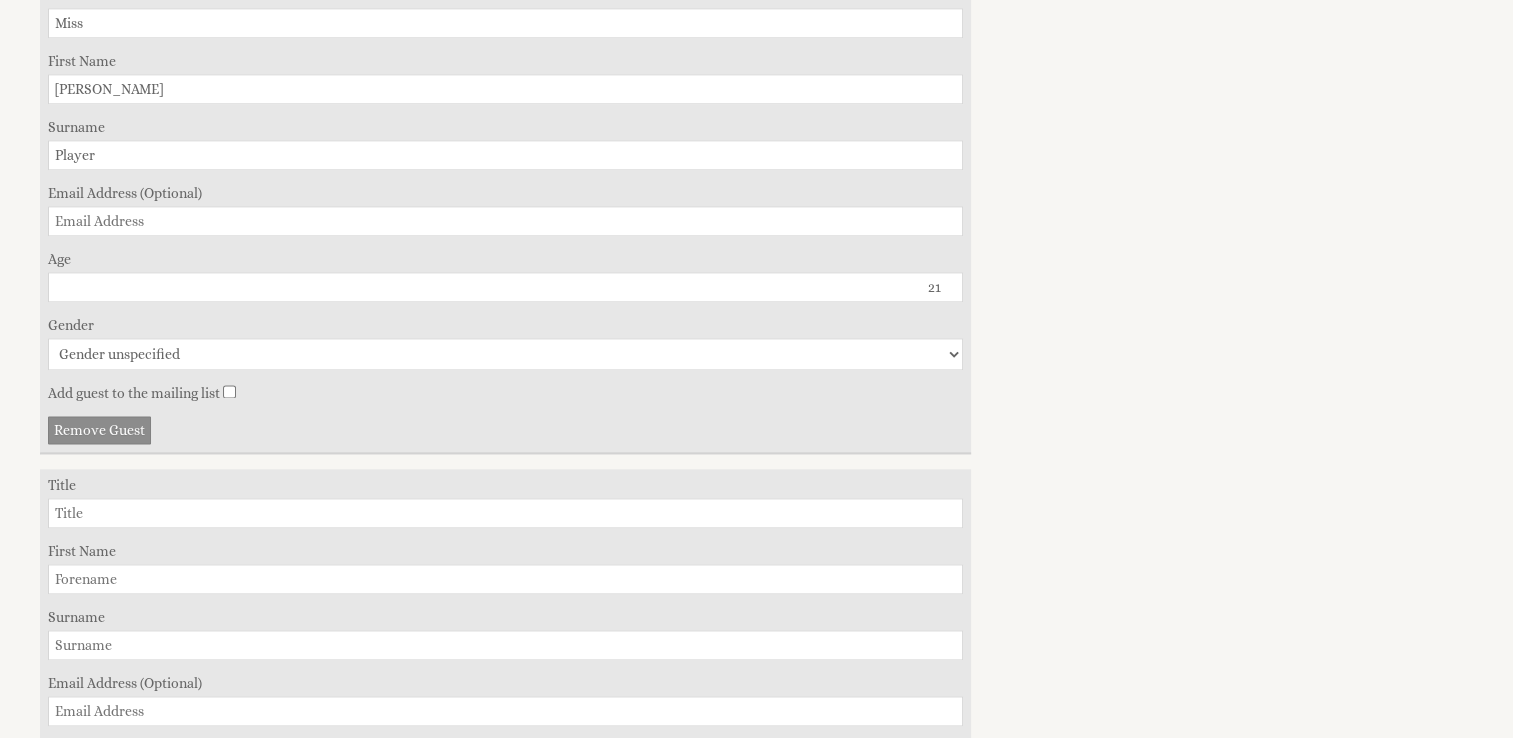 click on "Title" at bounding box center [505, 513] 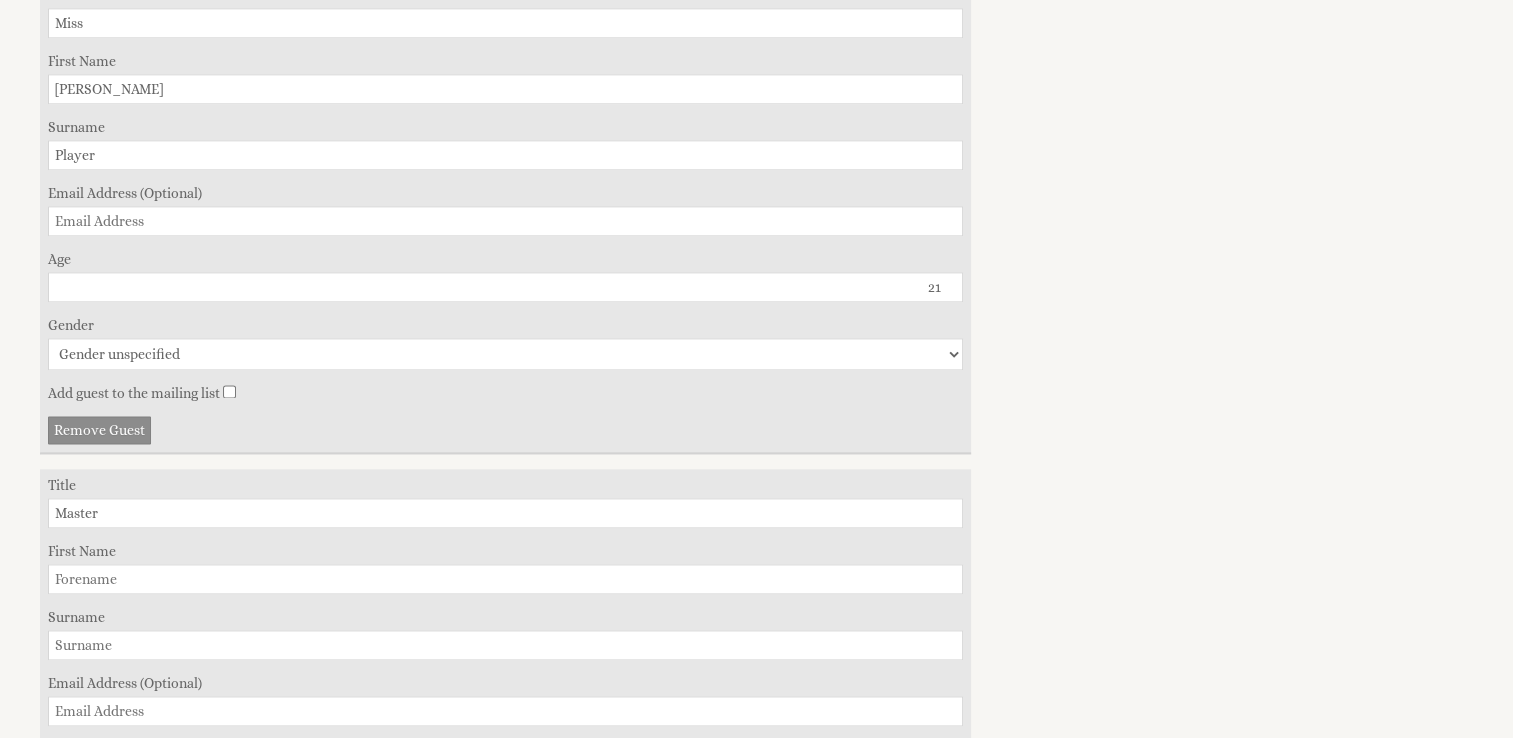 type on "Master" 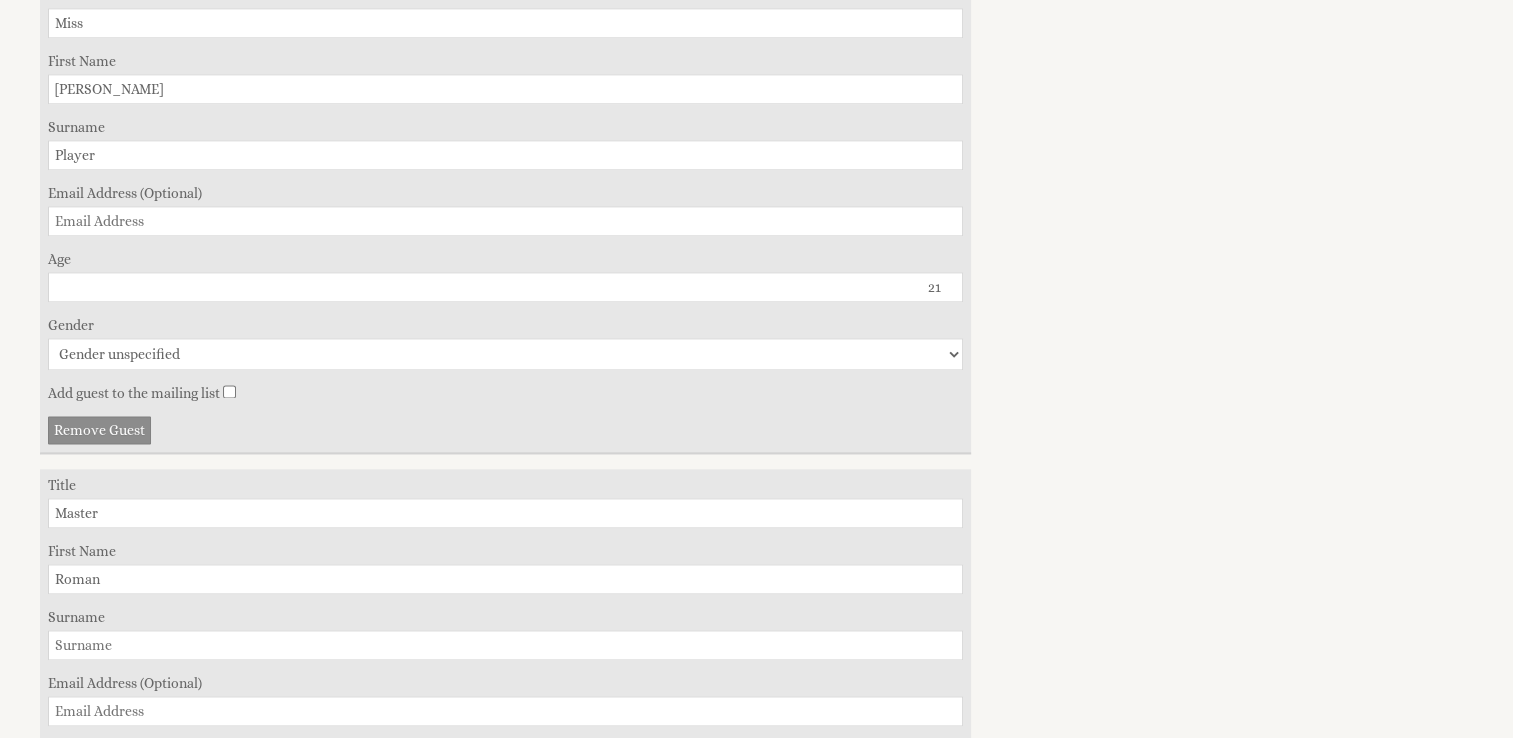 type on "Roman" 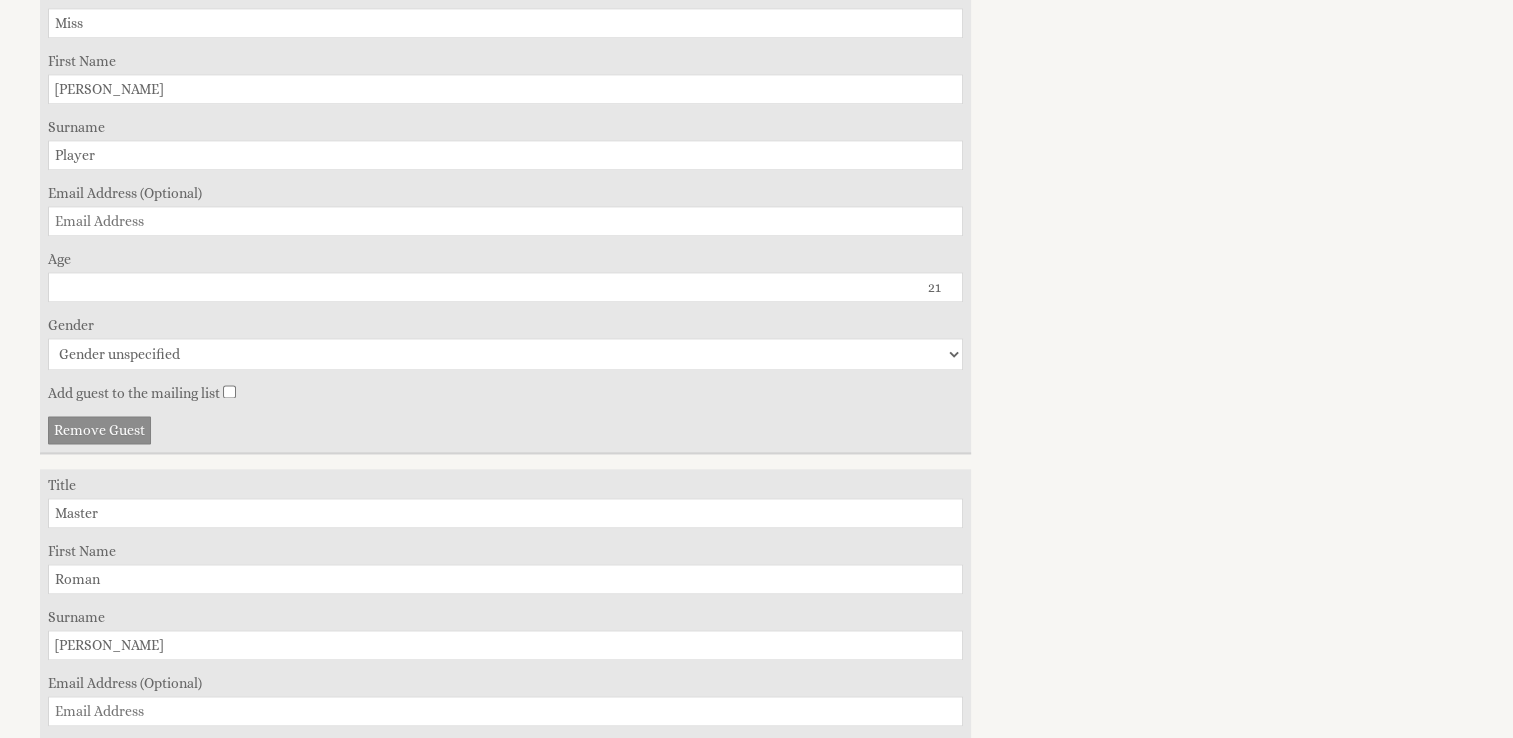 type on "Harper" 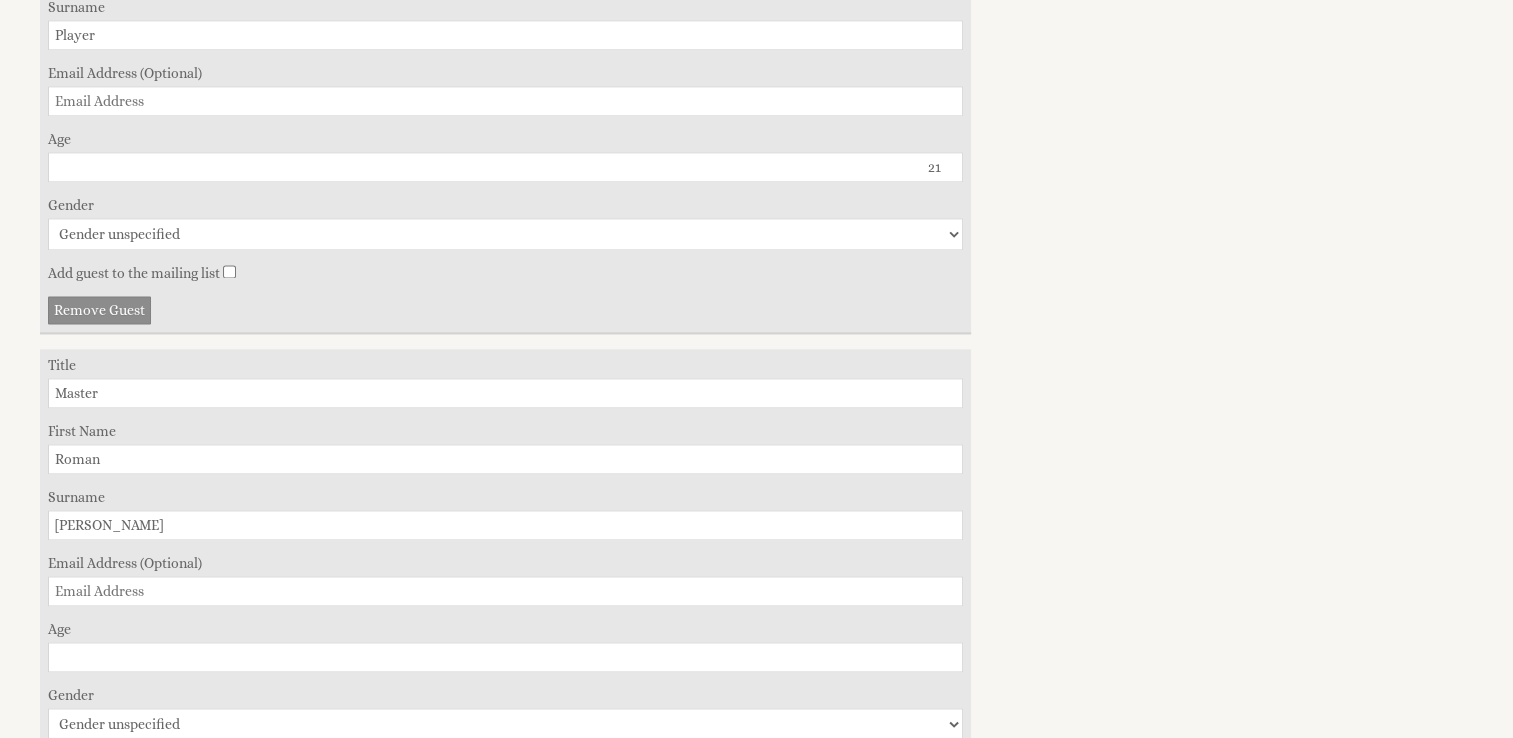 scroll, scrollTop: 2700, scrollLeft: 0, axis: vertical 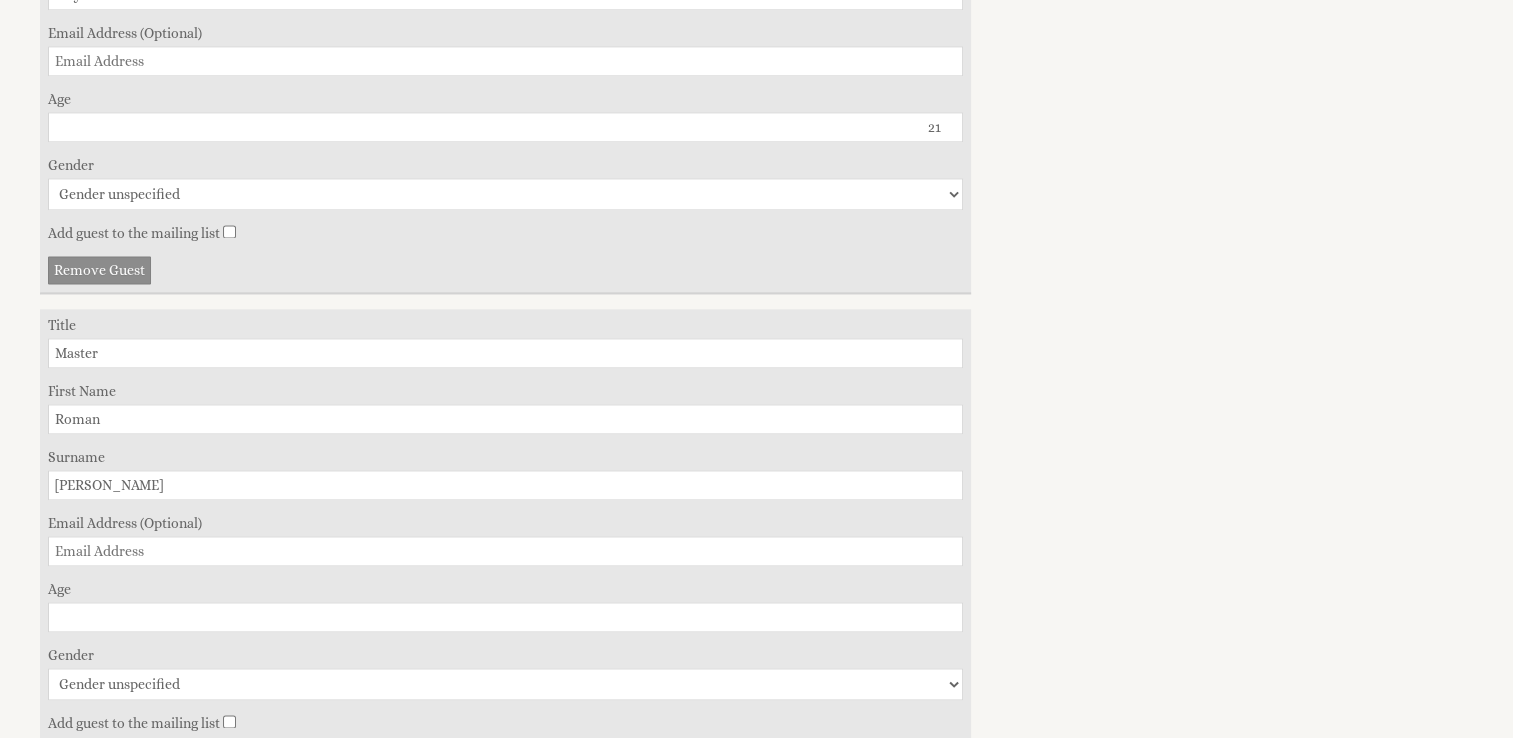 click on "Gender unspecified
Gender male
Gender female" at bounding box center [505, 684] 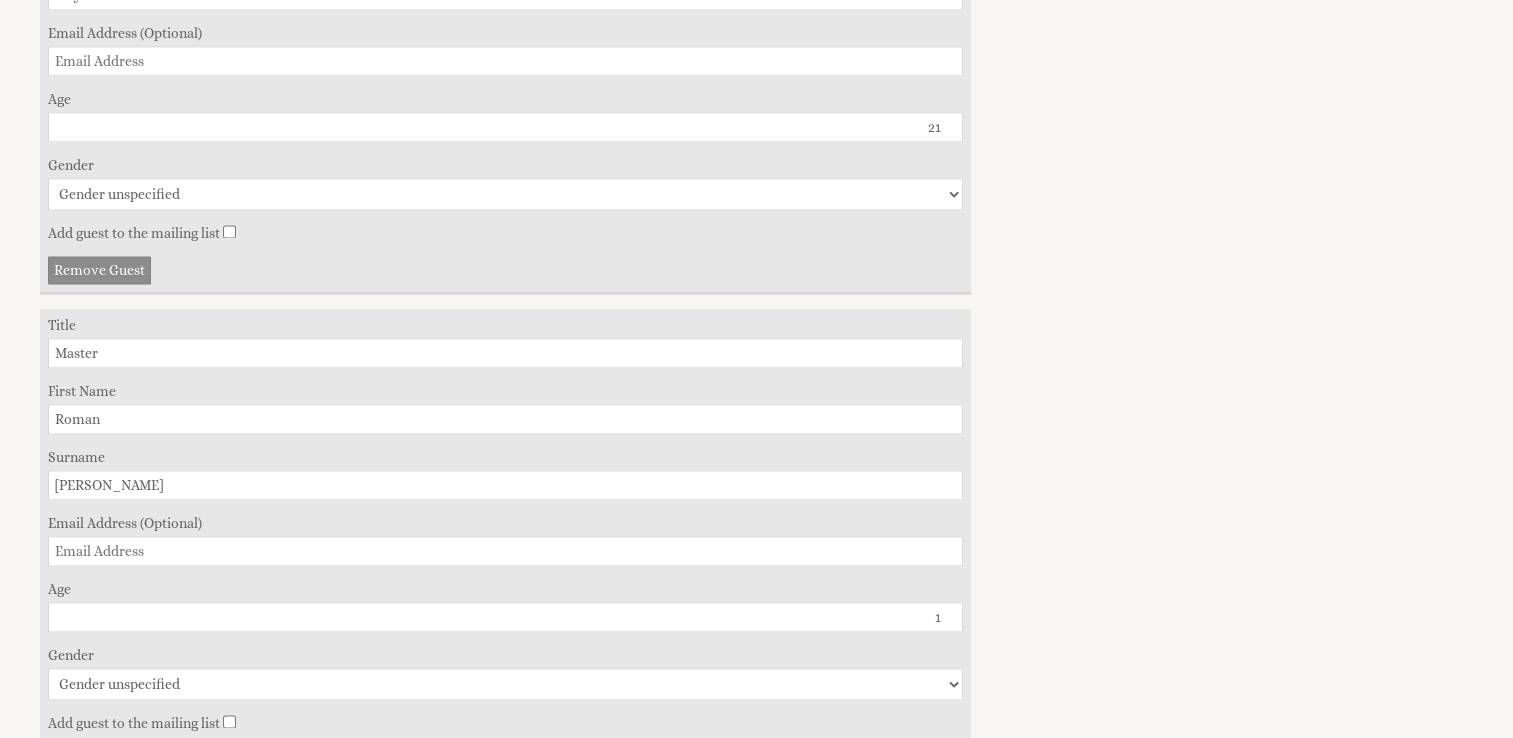 type on "1" 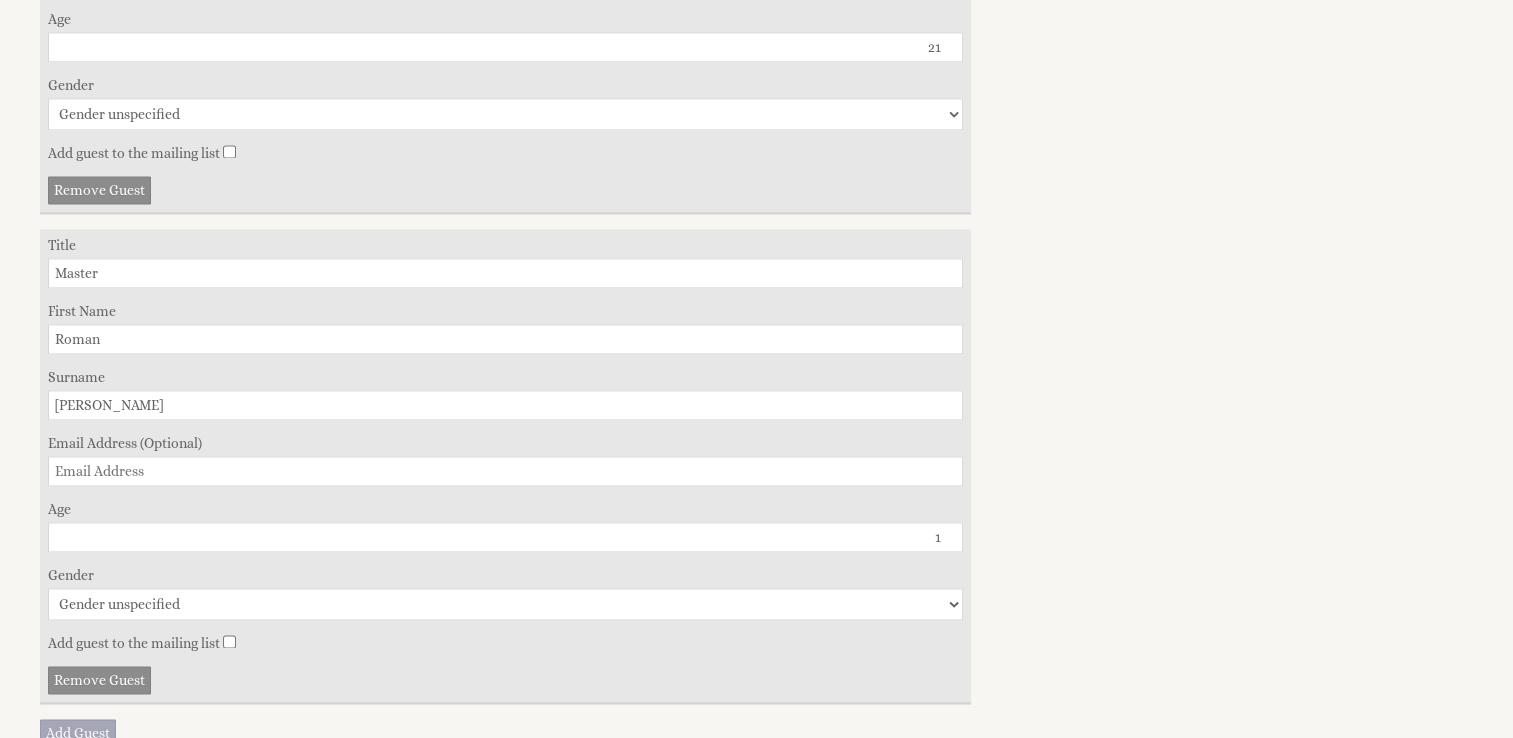 scroll, scrollTop: 2820, scrollLeft: 0, axis: vertical 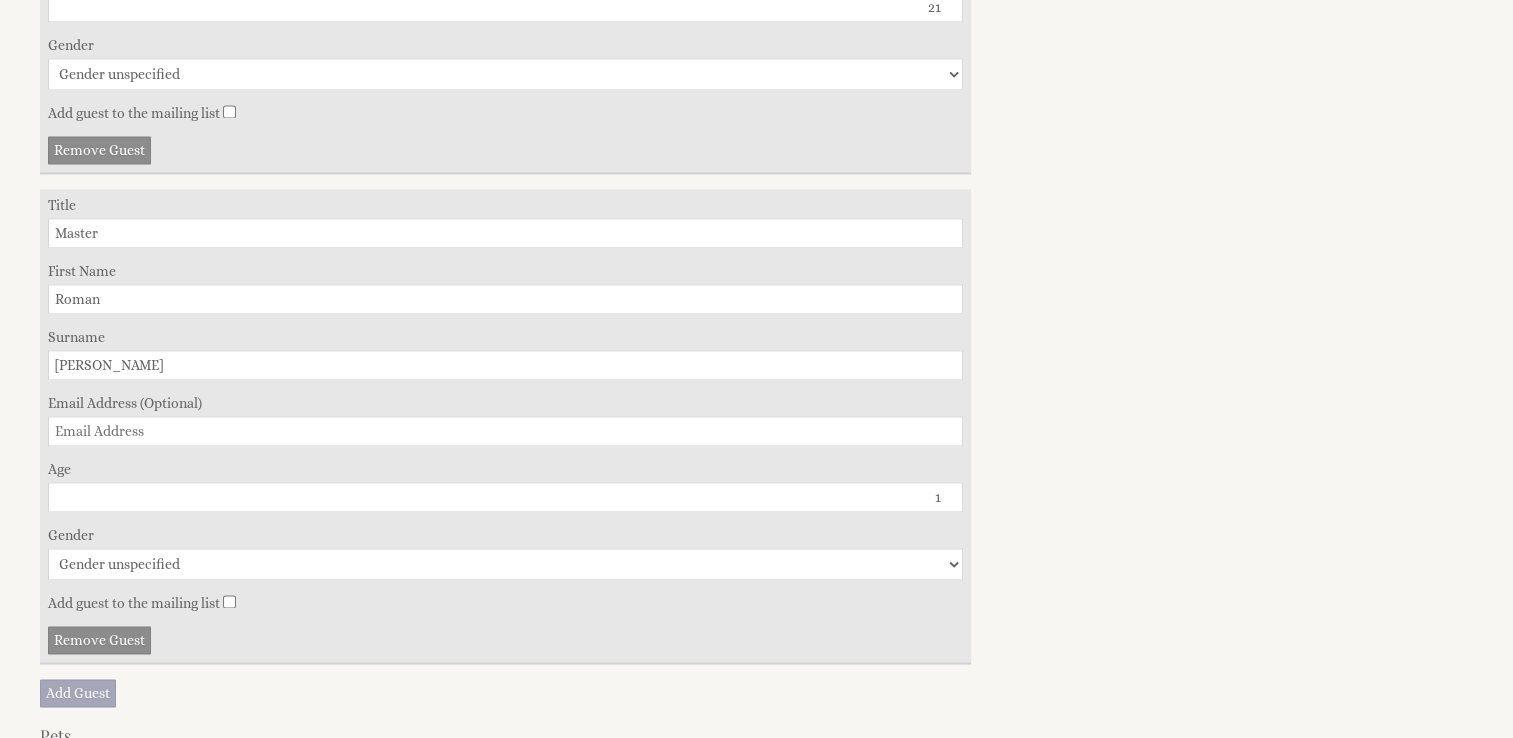 click on "Welcome!  To confirm your booking offer please fill in the form below:
Book your stay at Walnut Arbour, Somerset in September
Please Wait...
If this message persists you have have Internet Connectivity problems or we may be experiencing issues
1. Guests
2. Your Details
3. Confirm
Please Note:
You have added
0  guest s
above the base occupancy which incurs a fee of
£ 0.00
Number of Adults
4
Number of Children (aged 2-18)
0
4  of 14
Number of Infants (aged 0-2)
1 1 Mr" at bounding box center [744, -690] 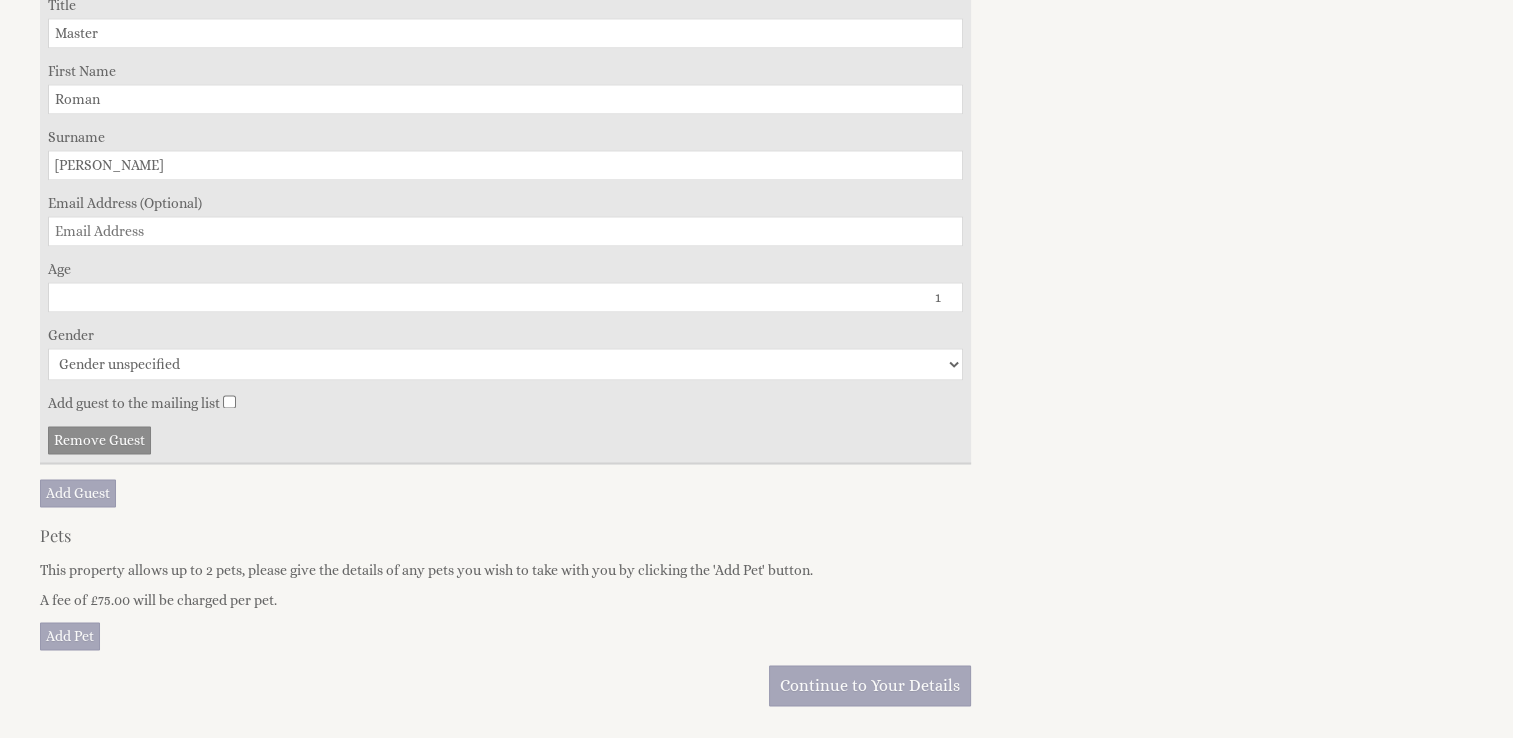 scroll, scrollTop: 3060, scrollLeft: 0, axis: vertical 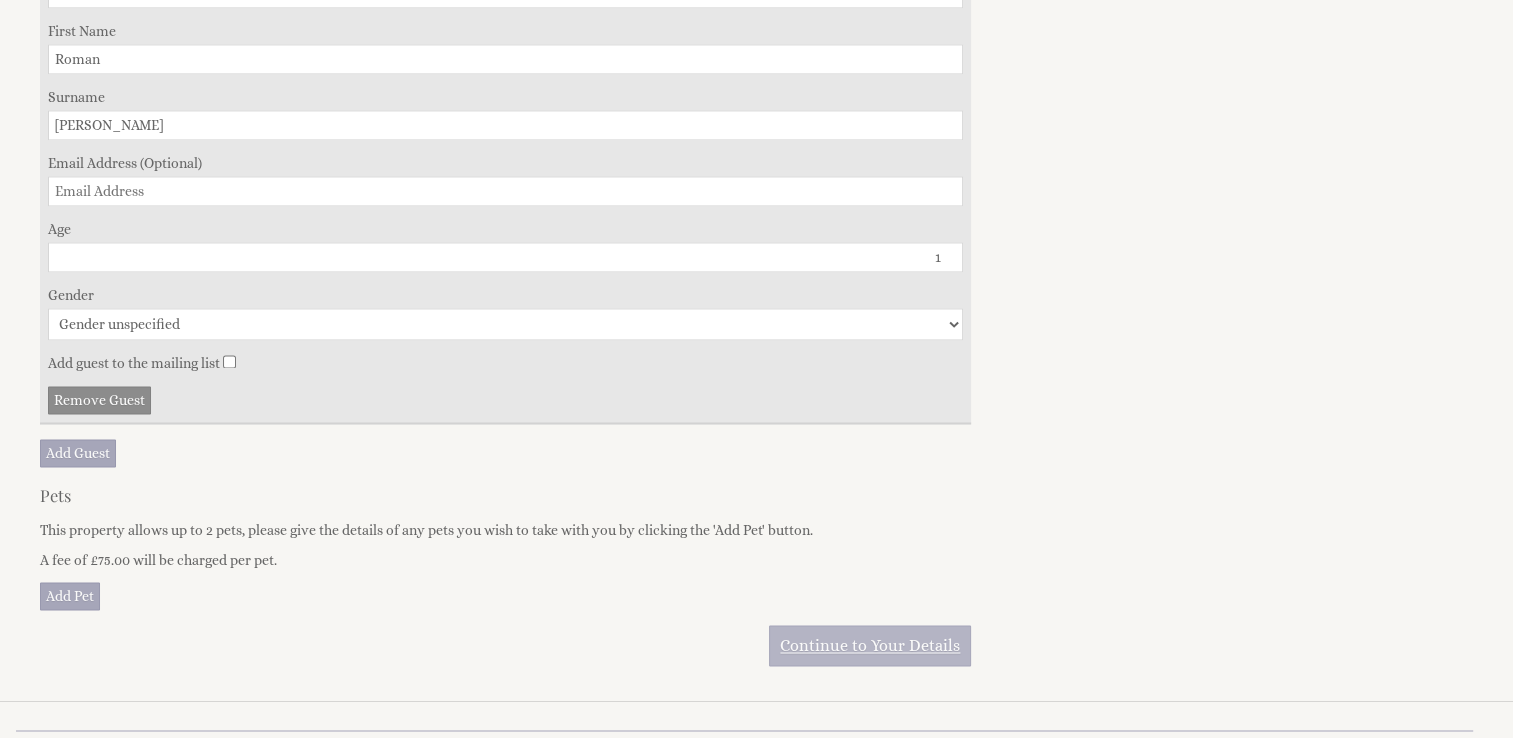 click on "Continue to Your Details" at bounding box center (870, 645) 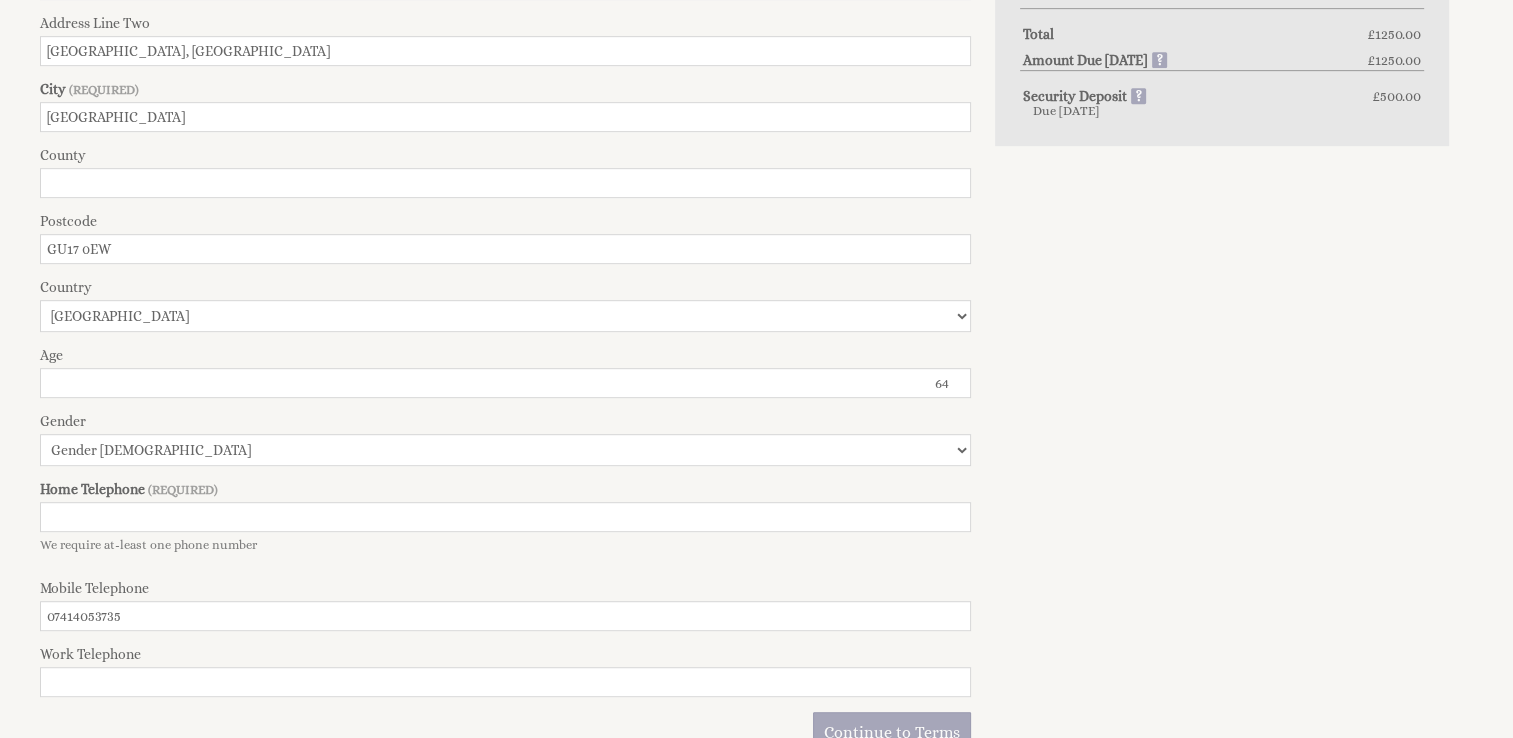 scroll, scrollTop: 1083, scrollLeft: 0, axis: vertical 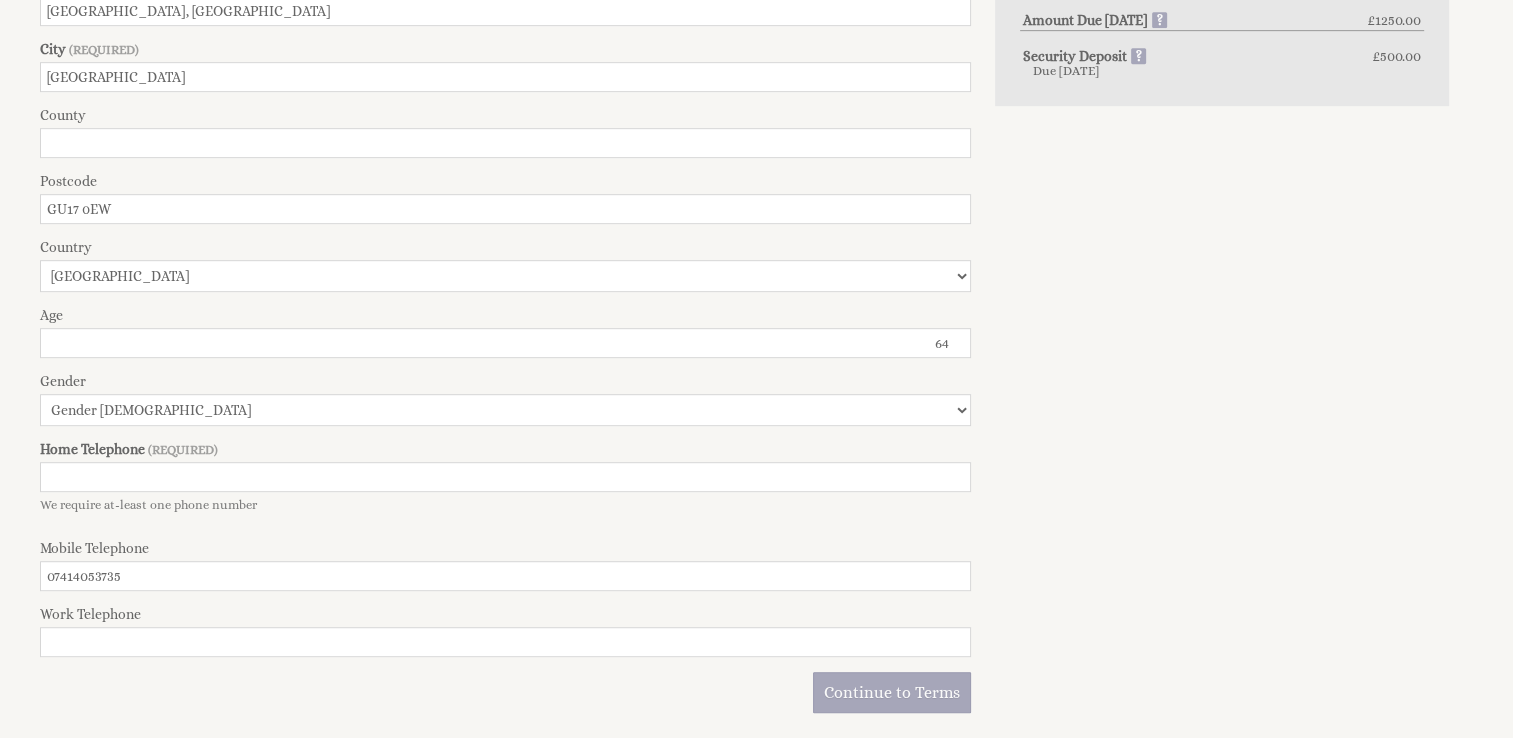 click on "Home Telephone" at bounding box center (505, 477) 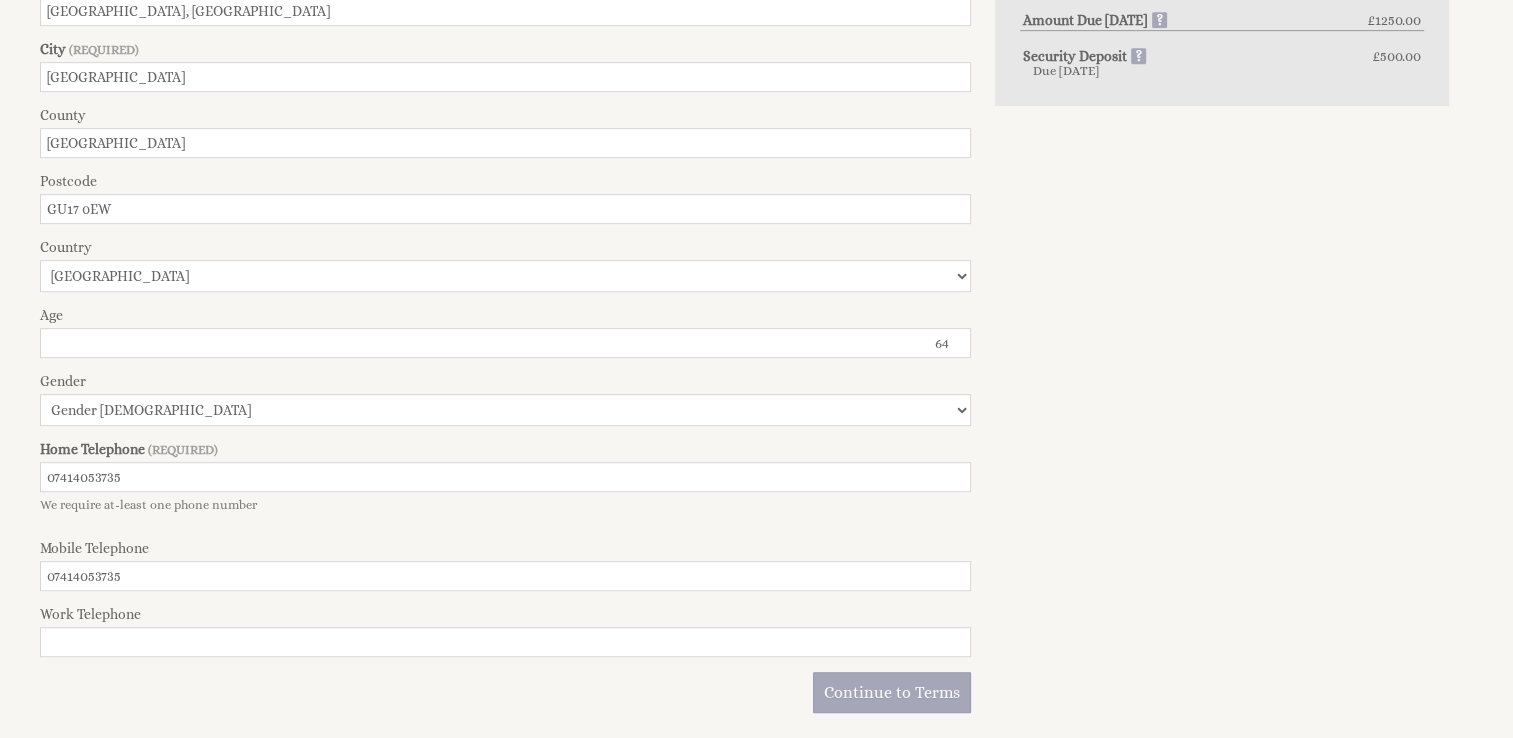 click on "Work Telephone" at bounding box center [505, 642] 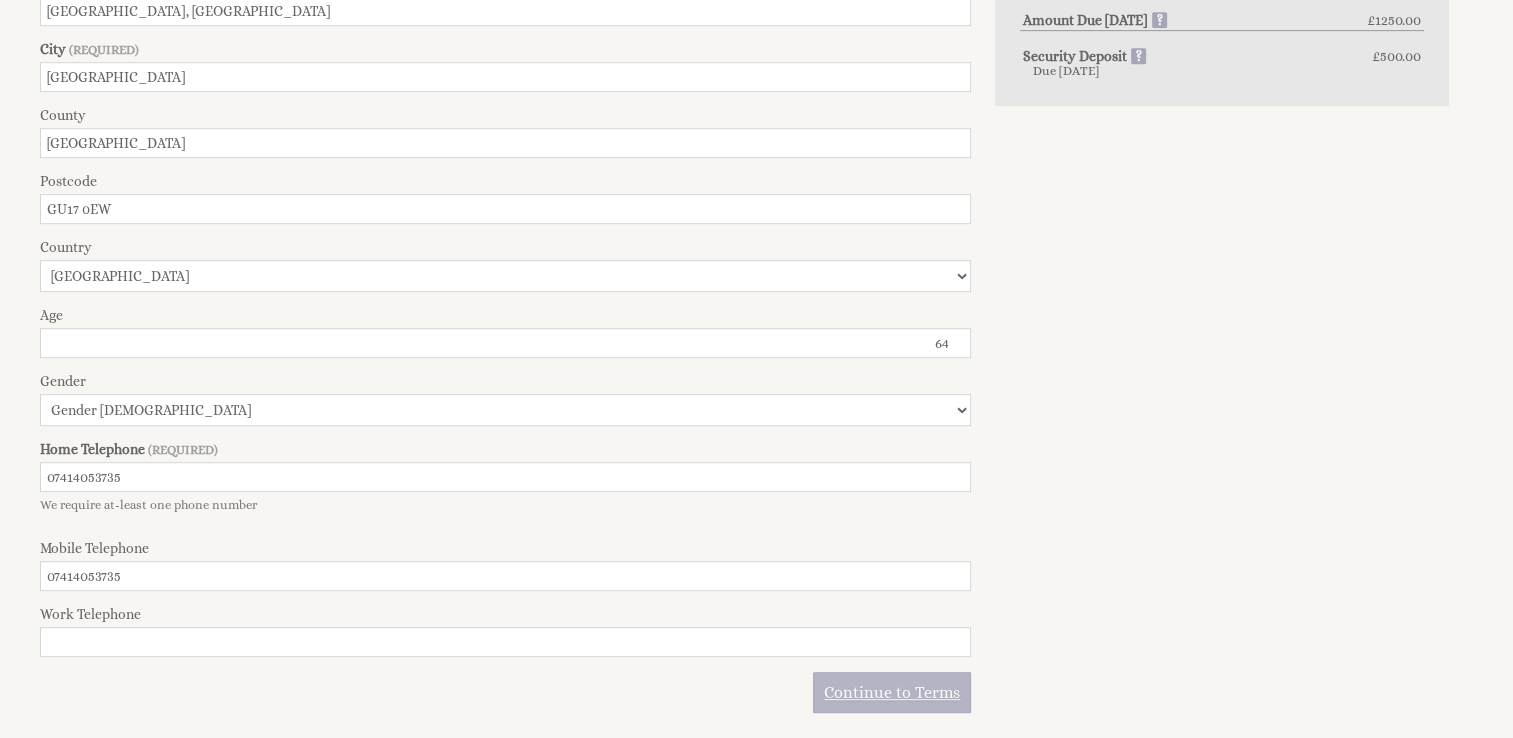 click on "Continue to Terms" at bounding box center [892, 692] 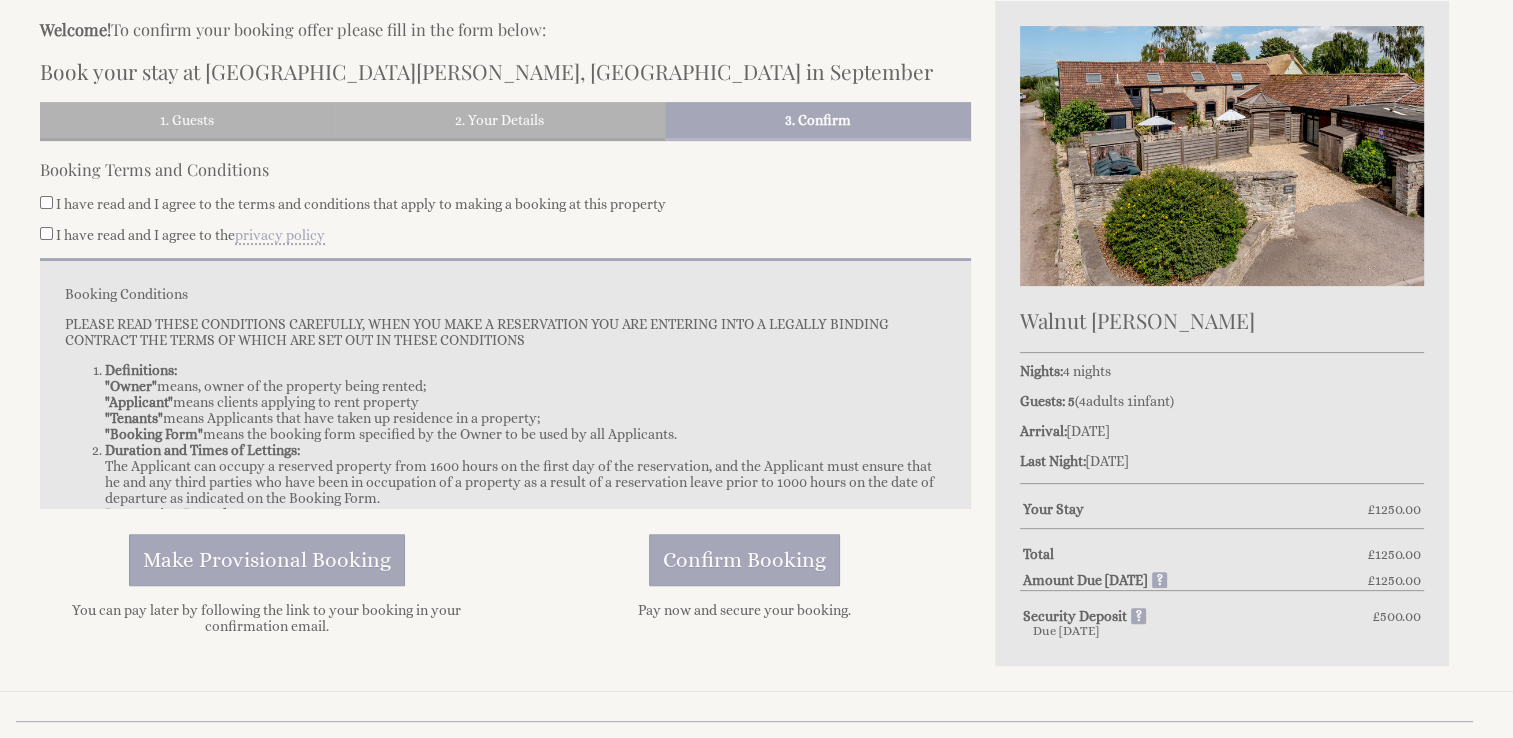 click on "You can pay later by following the link to your booking in your confirmation email." at bounding box center [267, 618] 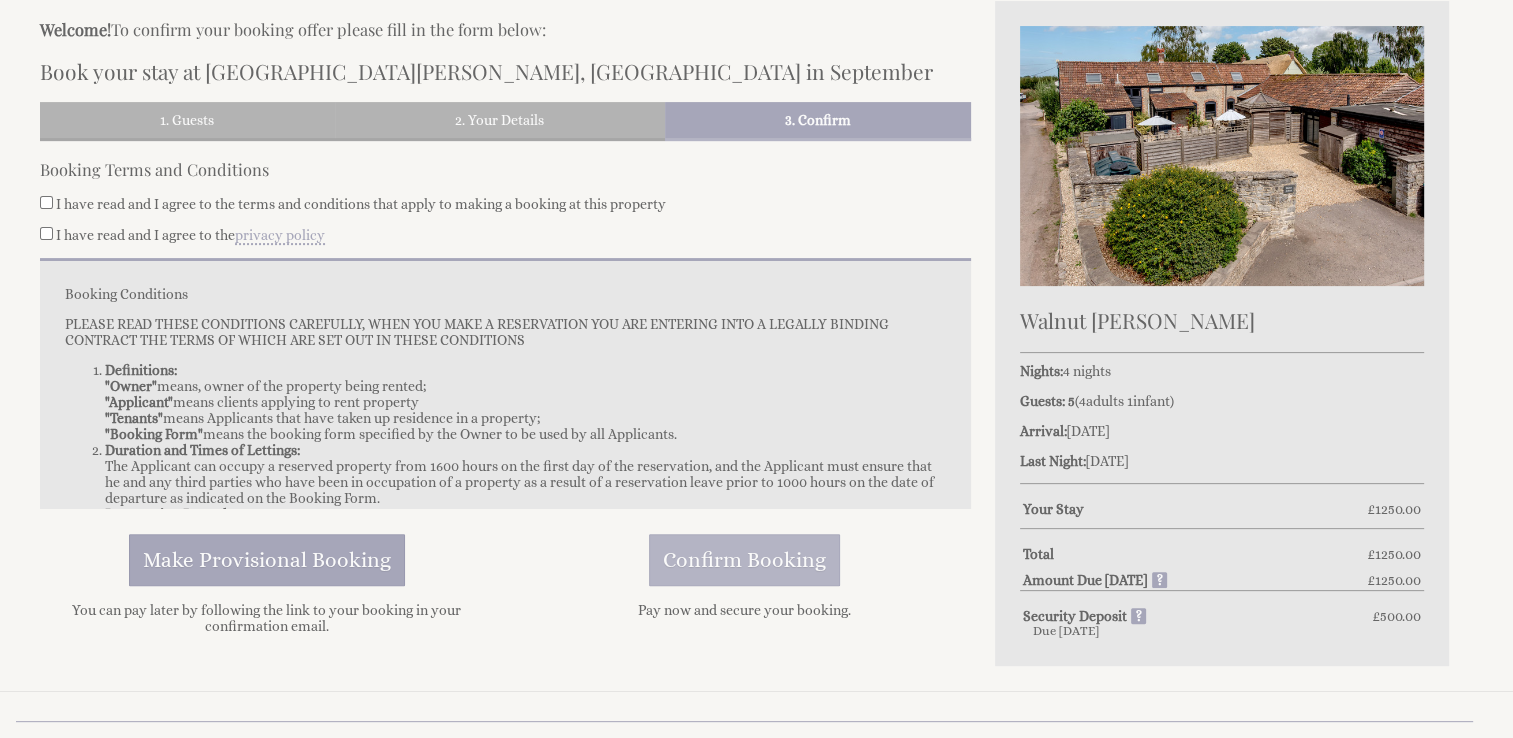 click on "Confirm Booking" at bounding box center (744, 560) 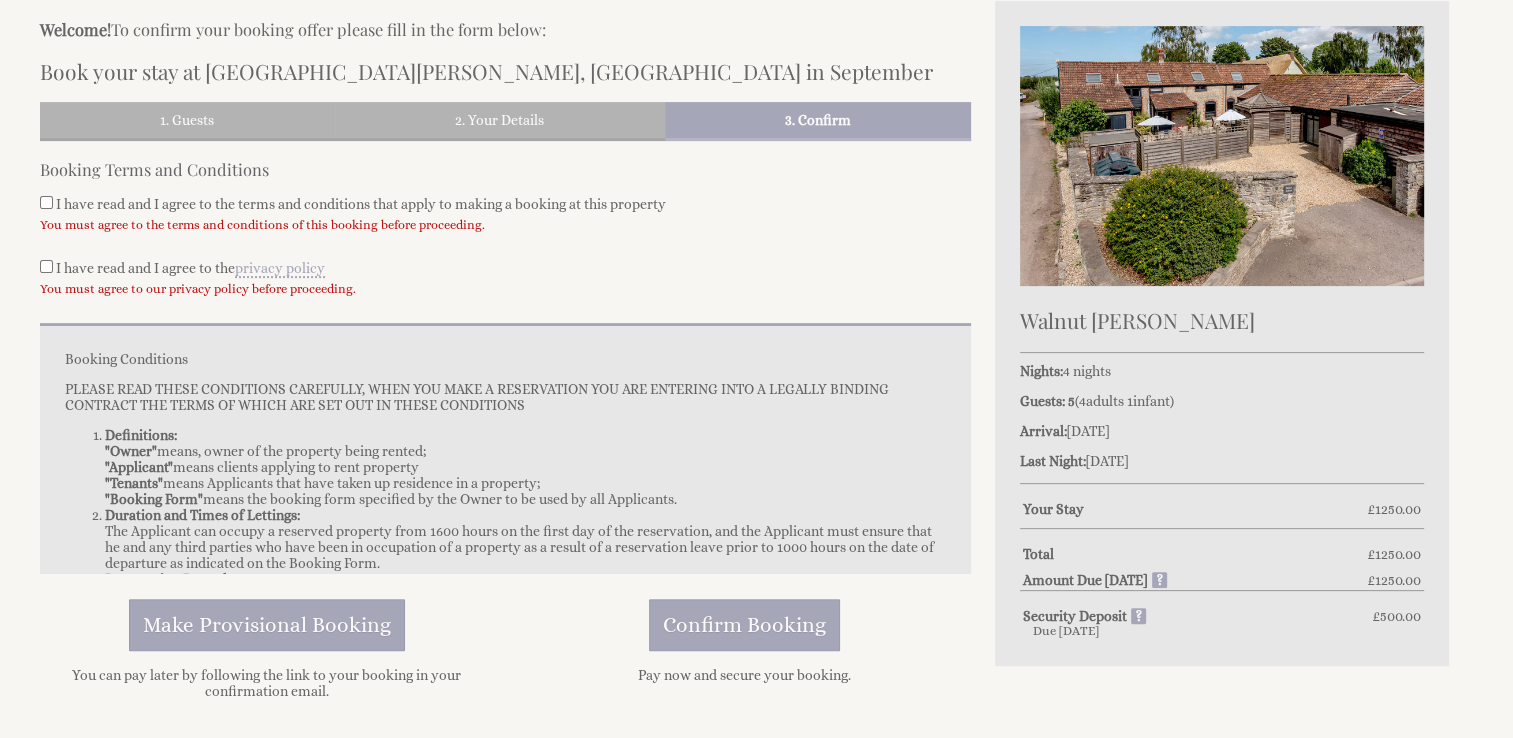click on "I have read and I agree to the terms and conditions that apply to making a booking at this property
You must agree to the terms and conditions of this booking before proceeding." at bounding box center (505, 220) 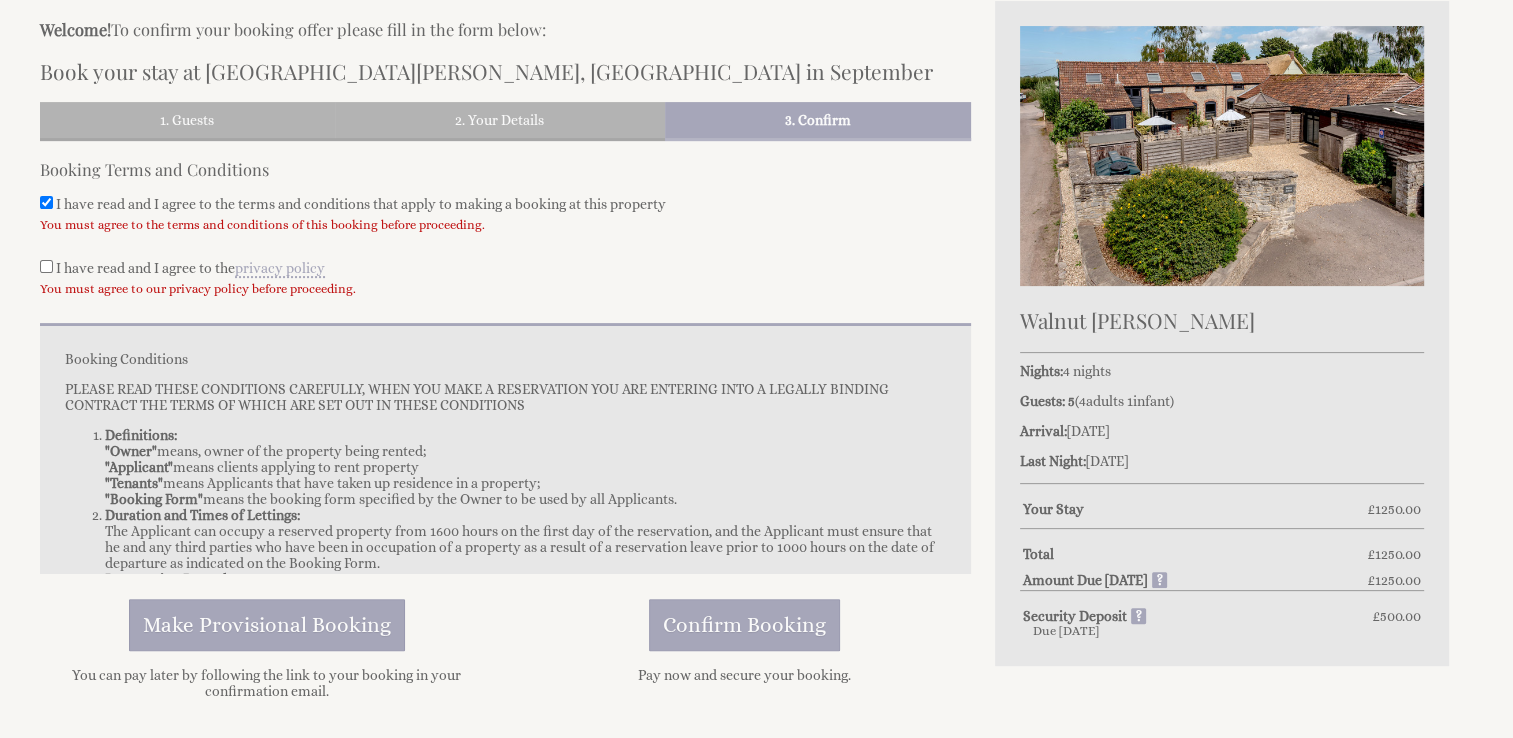 click on "I have read and I agree to the  privacy policy" at bounding box center (46, 266) 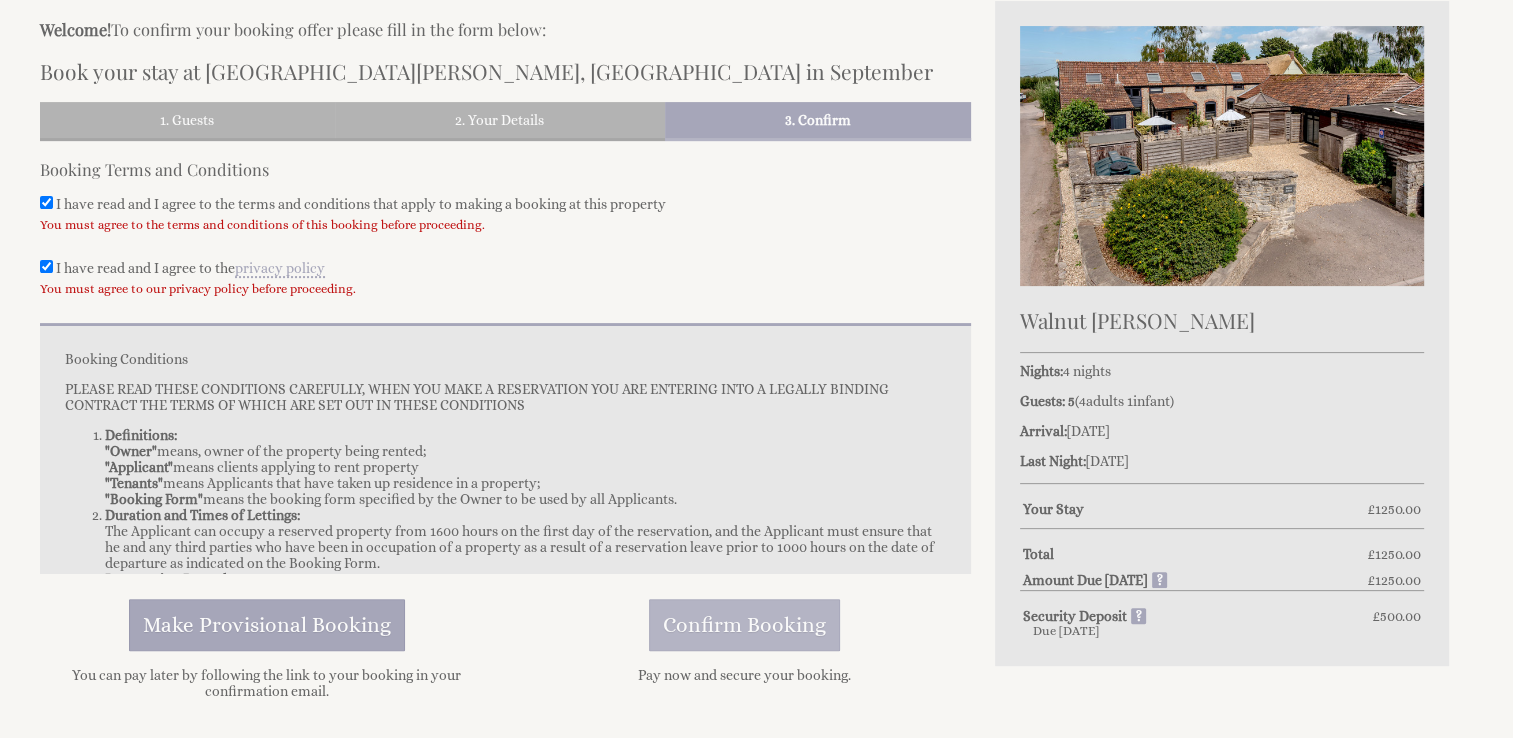 click on "Confirm Booking" at bounding box center (744, 625) 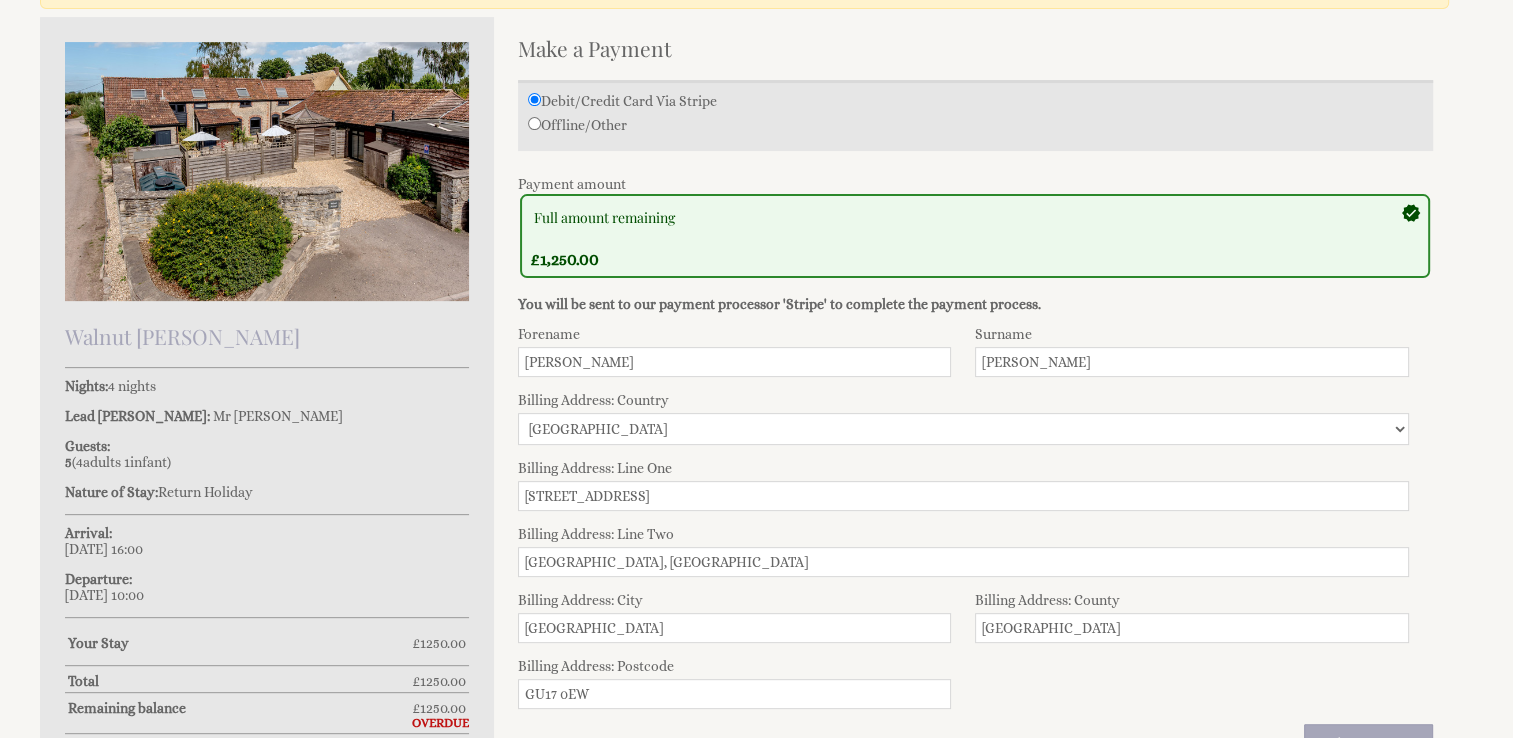 scroll, scrollTop: 680, scrollLeft: 0, axis: vertical 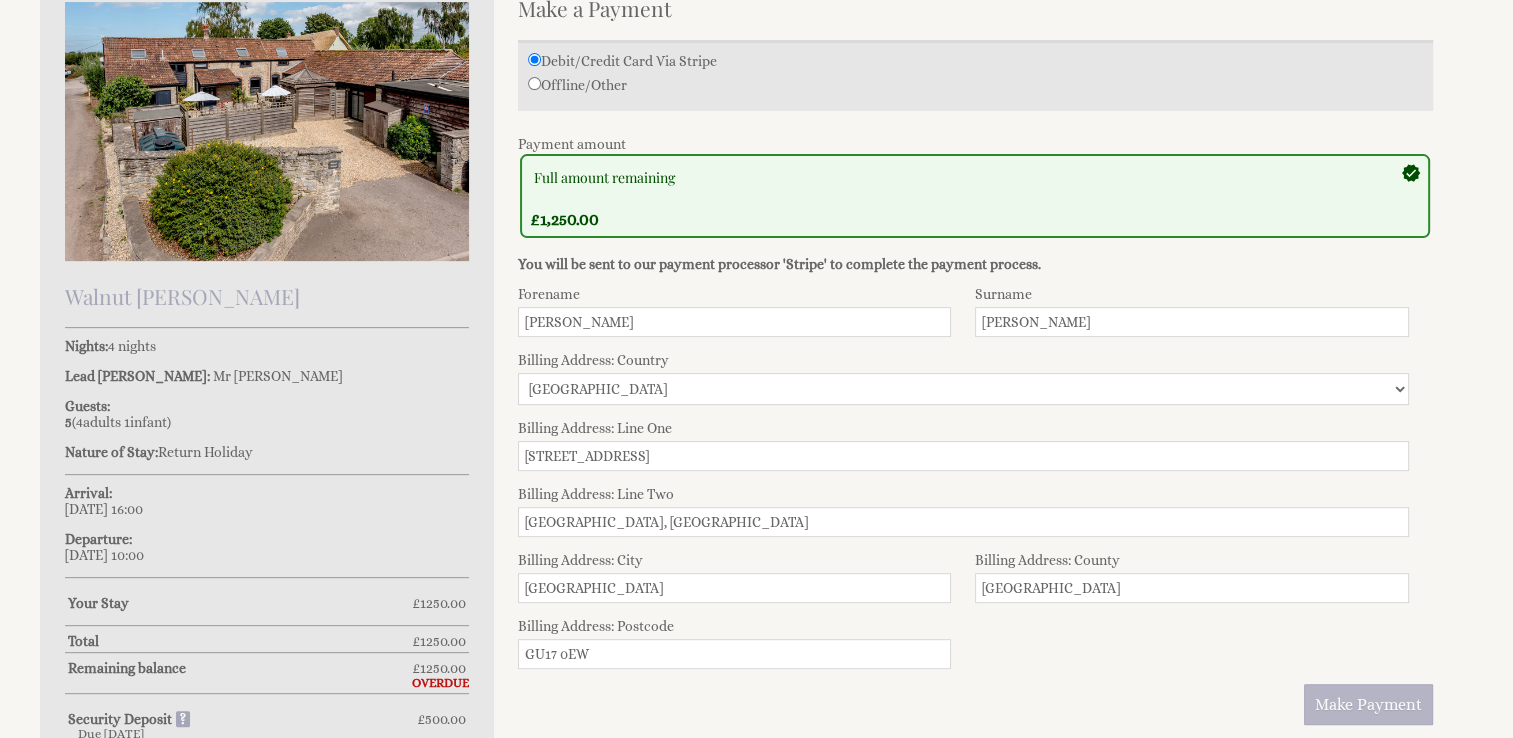 click on "Make Payment" at bounding box center [1368, 704] 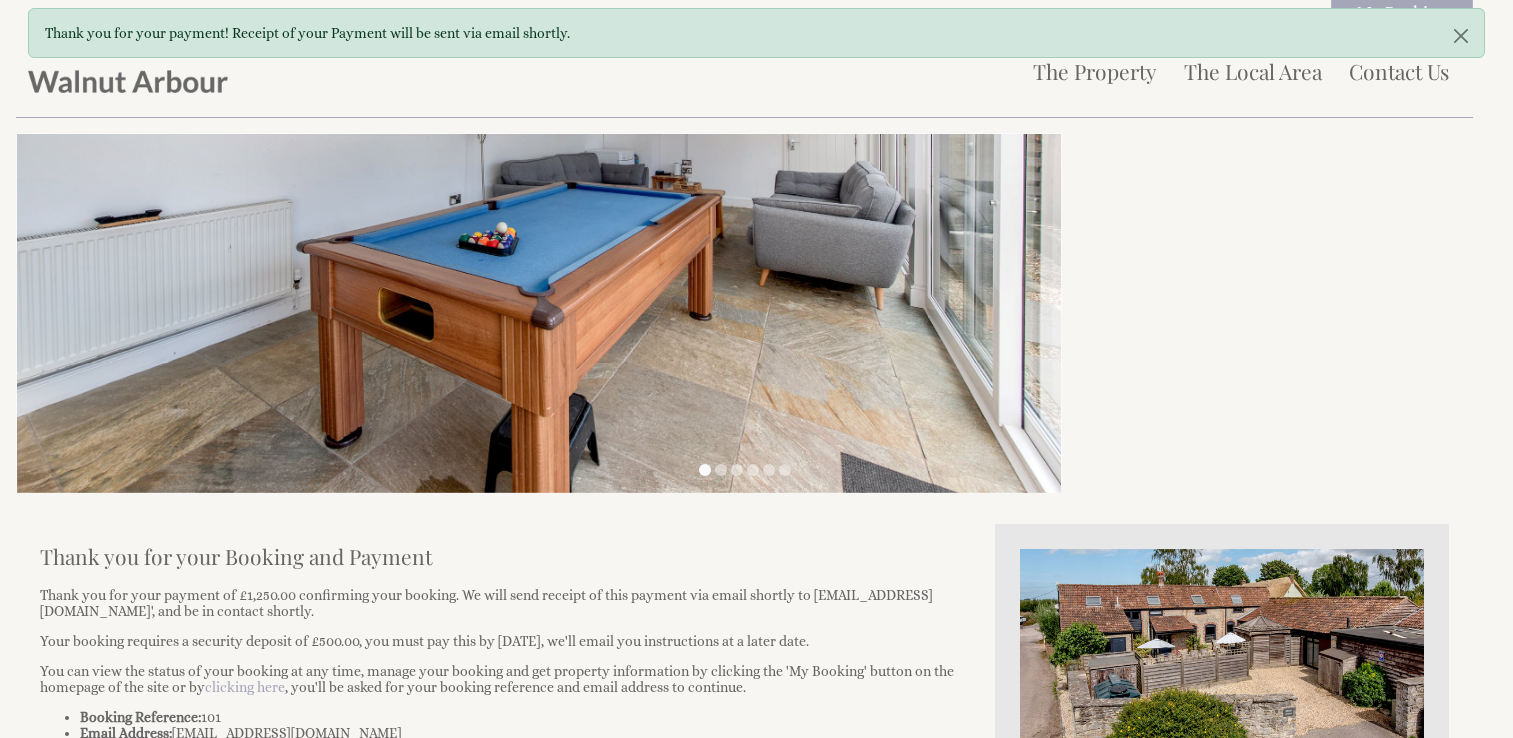 scroll, scrollTop: 0, scrollLeft: 0, axis: both 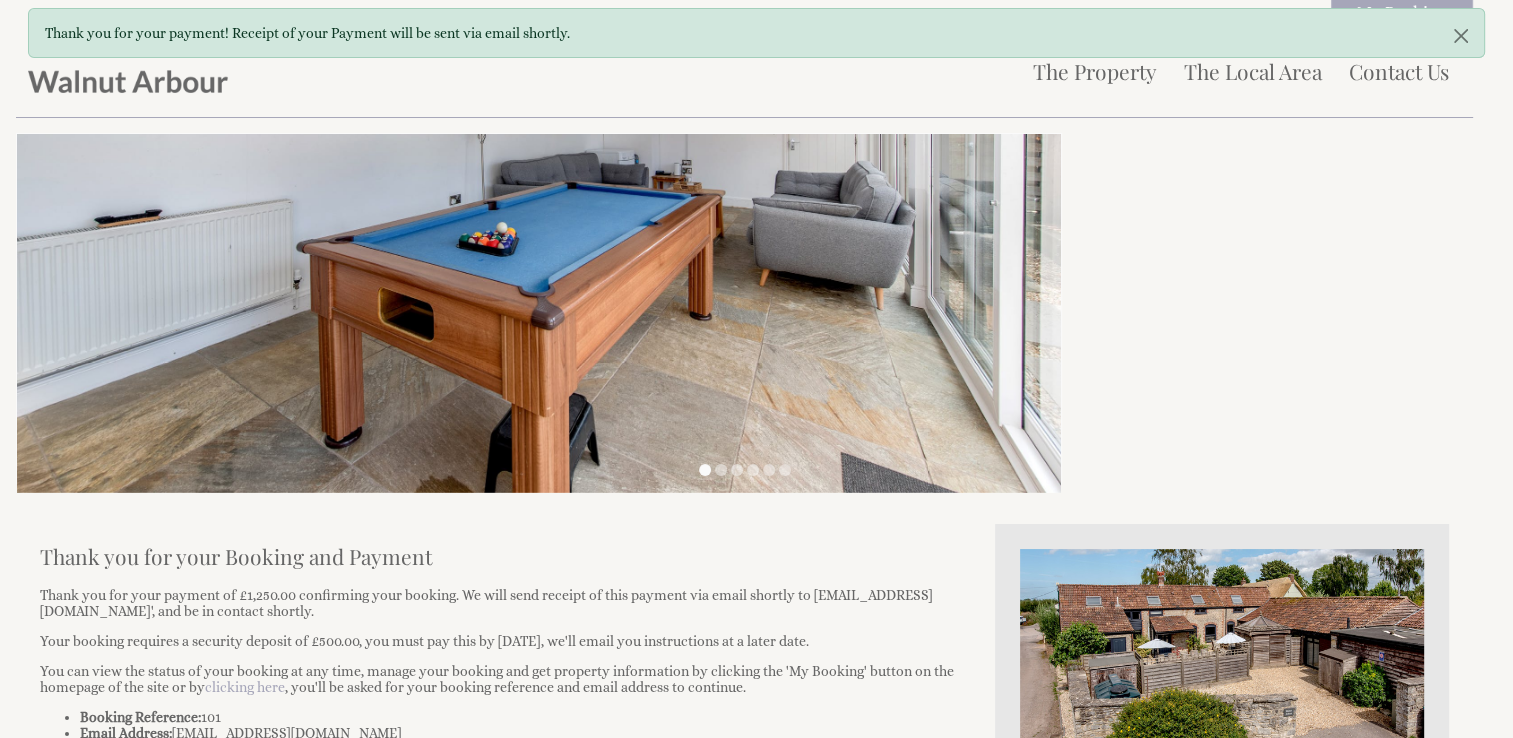 click at bounding box center (756, 318) 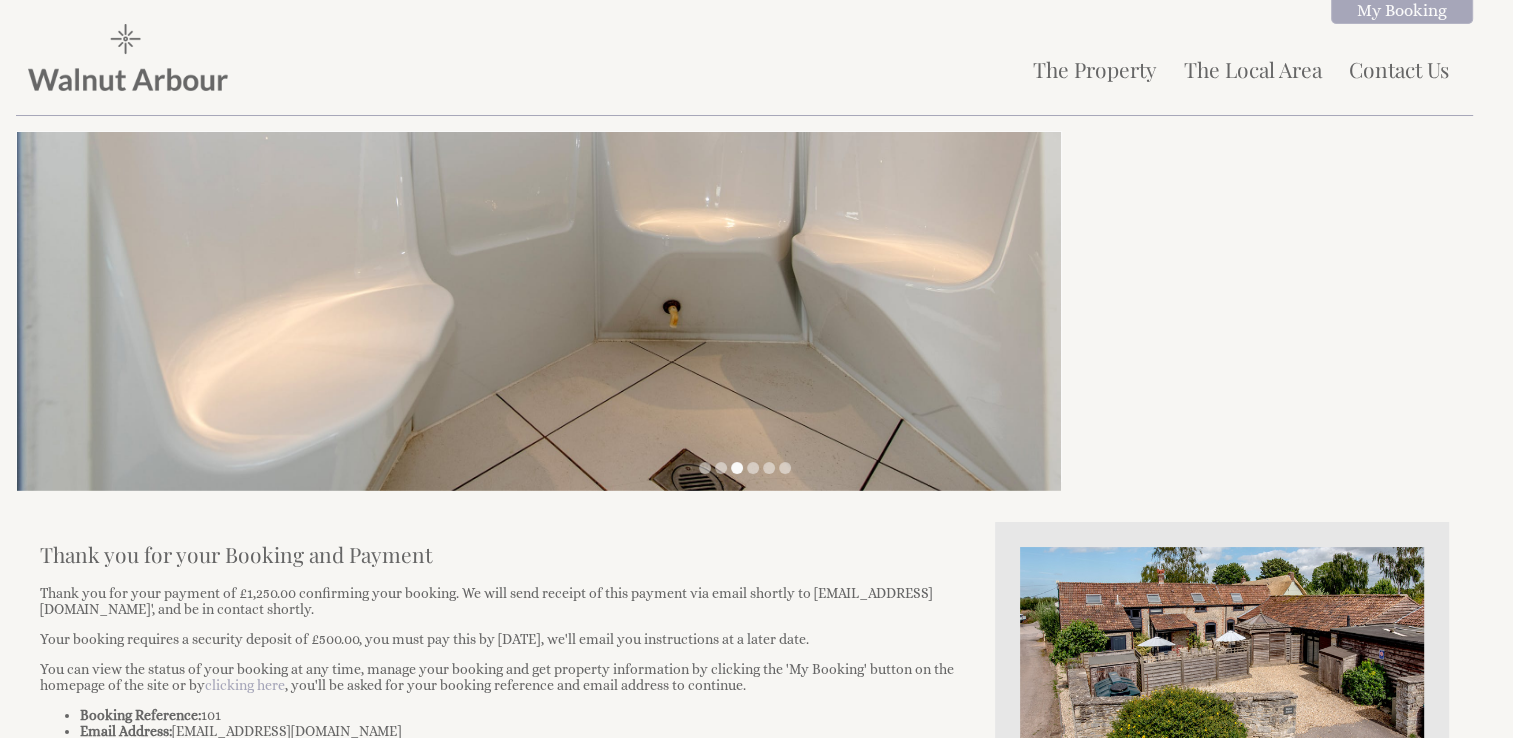 scroll, scrollTop: 0, scrollLeft: 0, axis: both 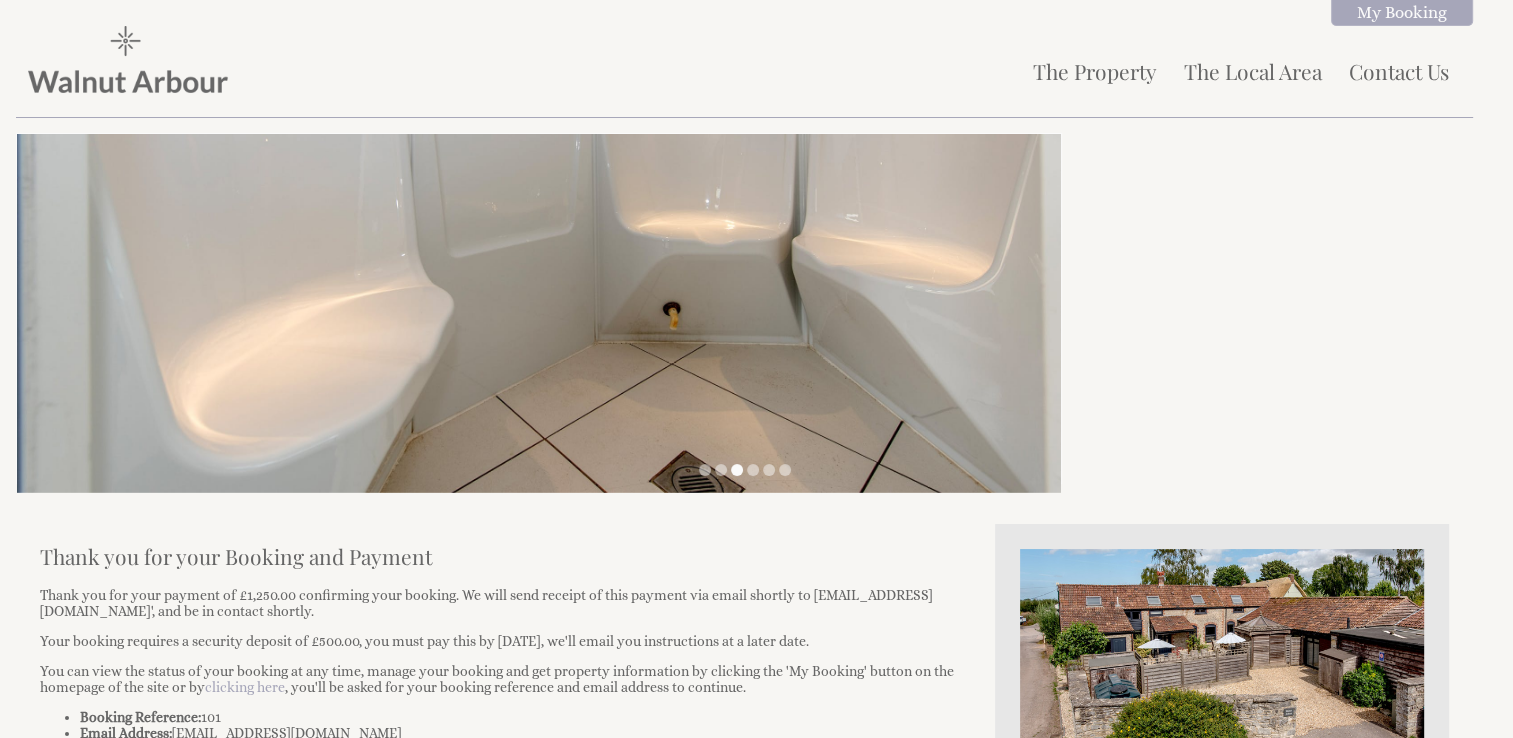 click at bounding box center (756, 318) 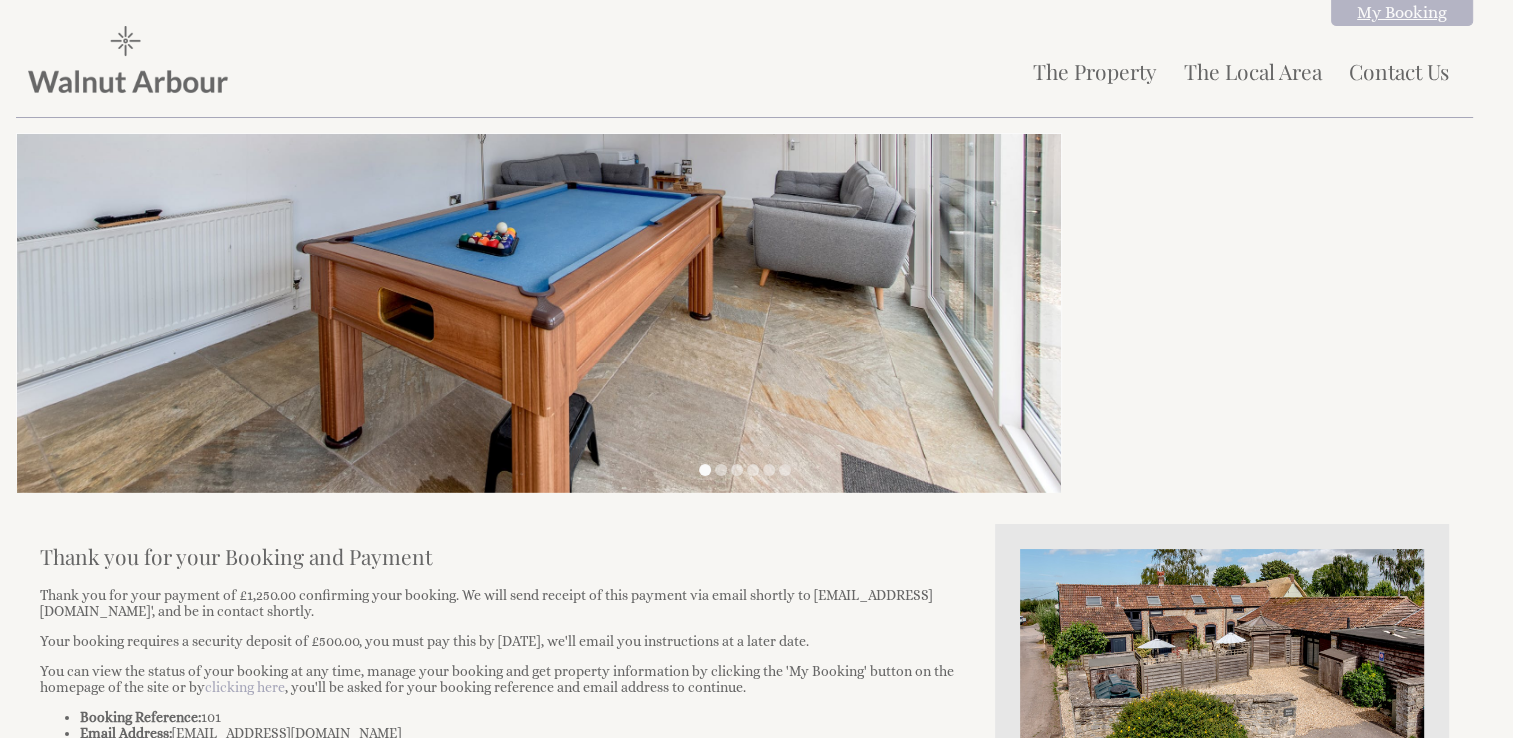 click on "My Booking" at bounding box center (1402, 12) 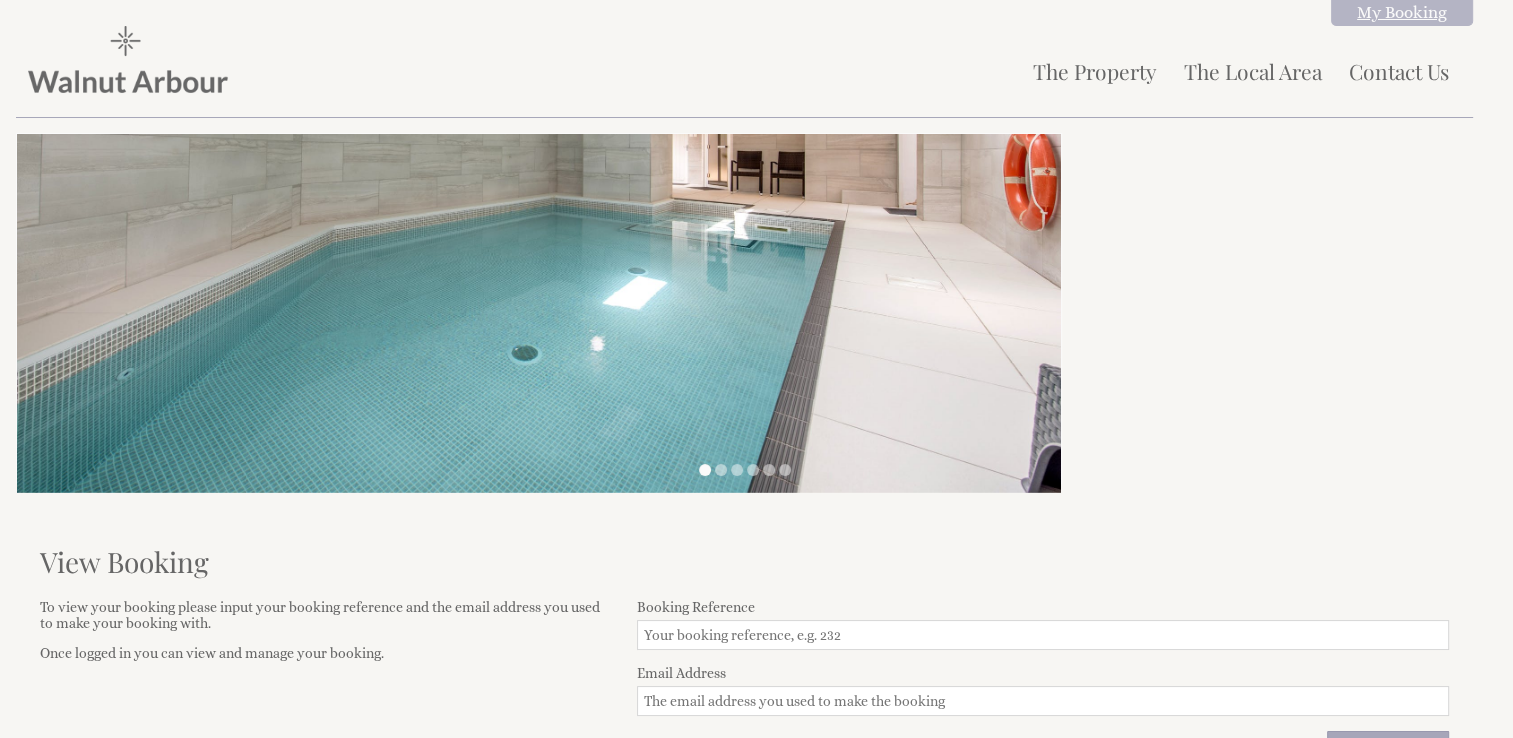 click on "My Booking" at bounding box center [1402, 12] 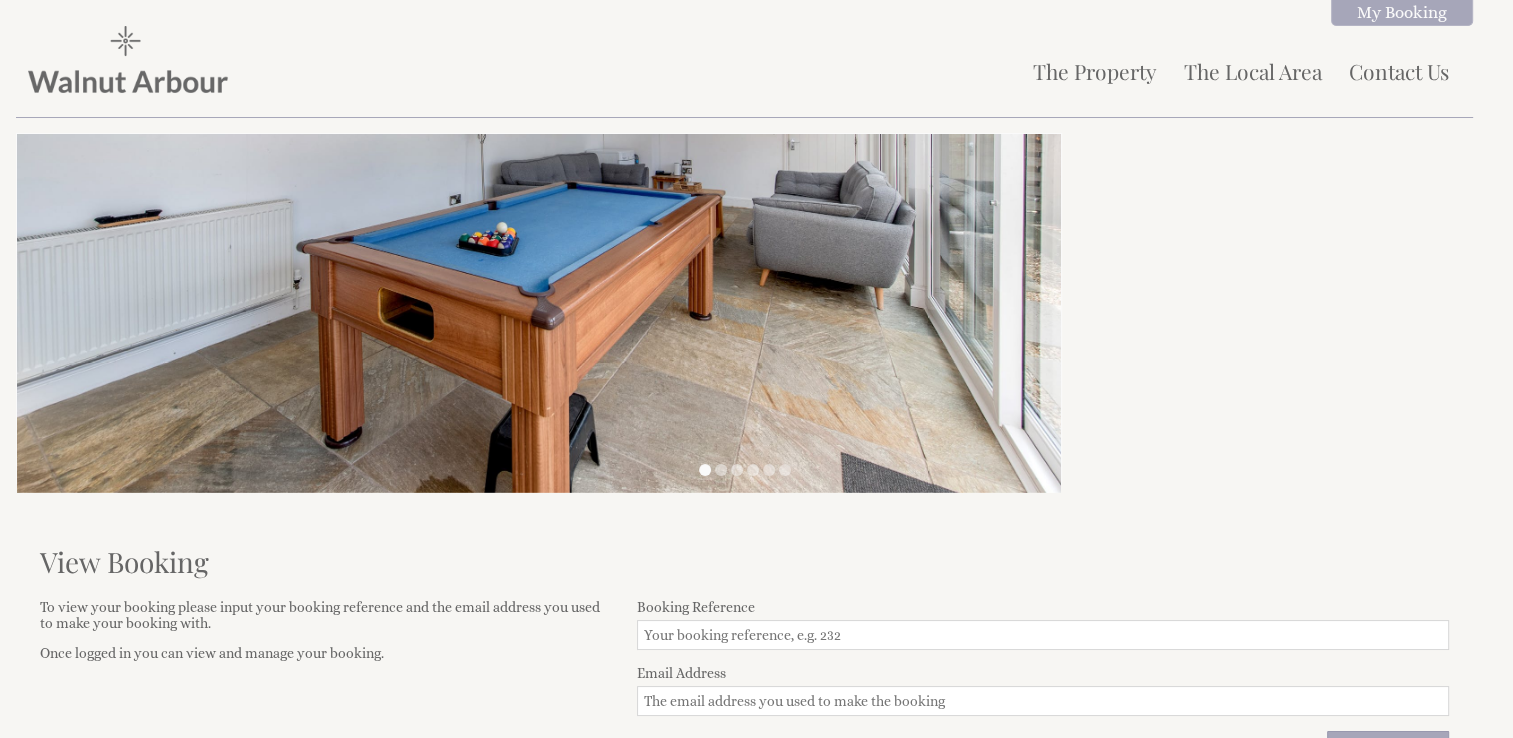 click at bounding box center (756, 318) 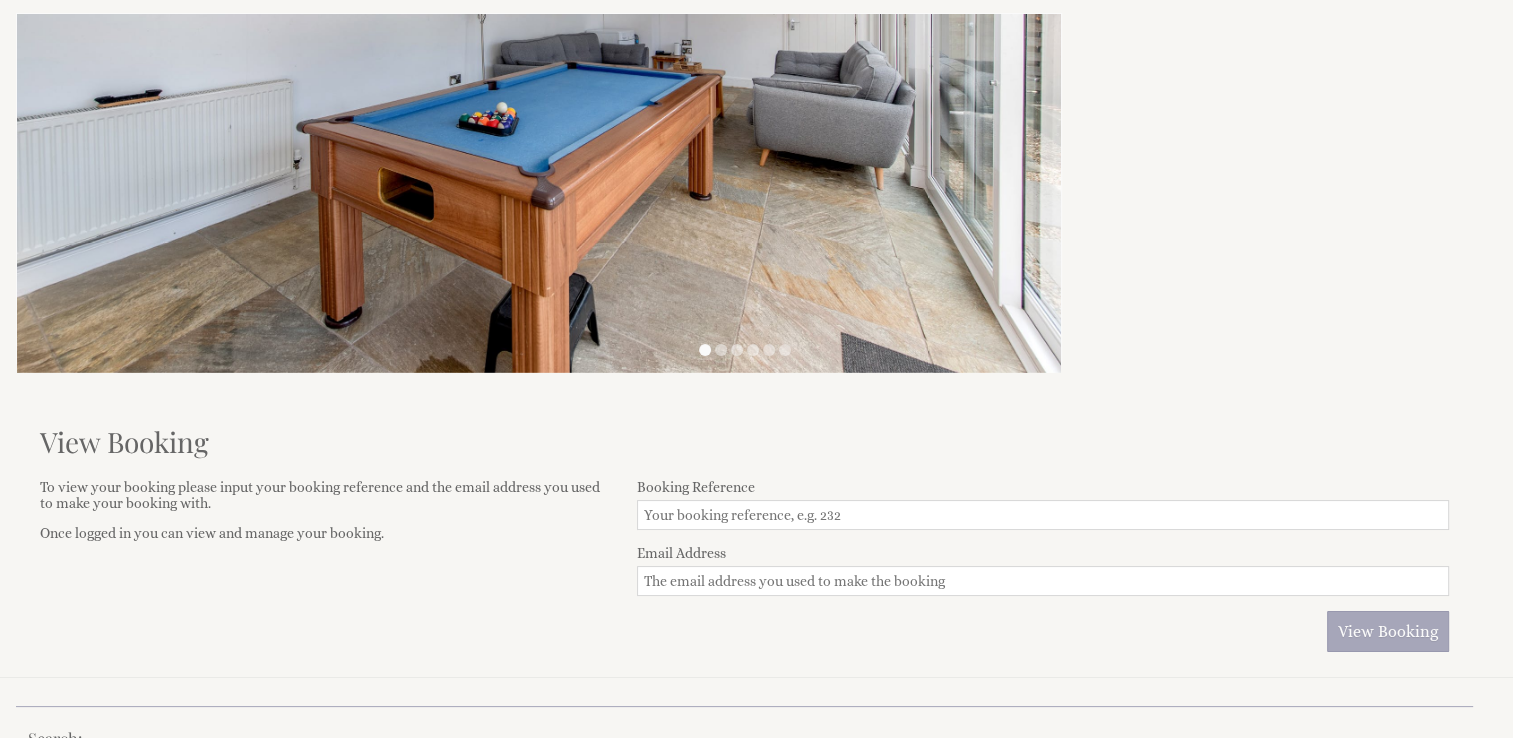 scroll, scrollTop: 160, scrollLeft: 0, axis: vertical 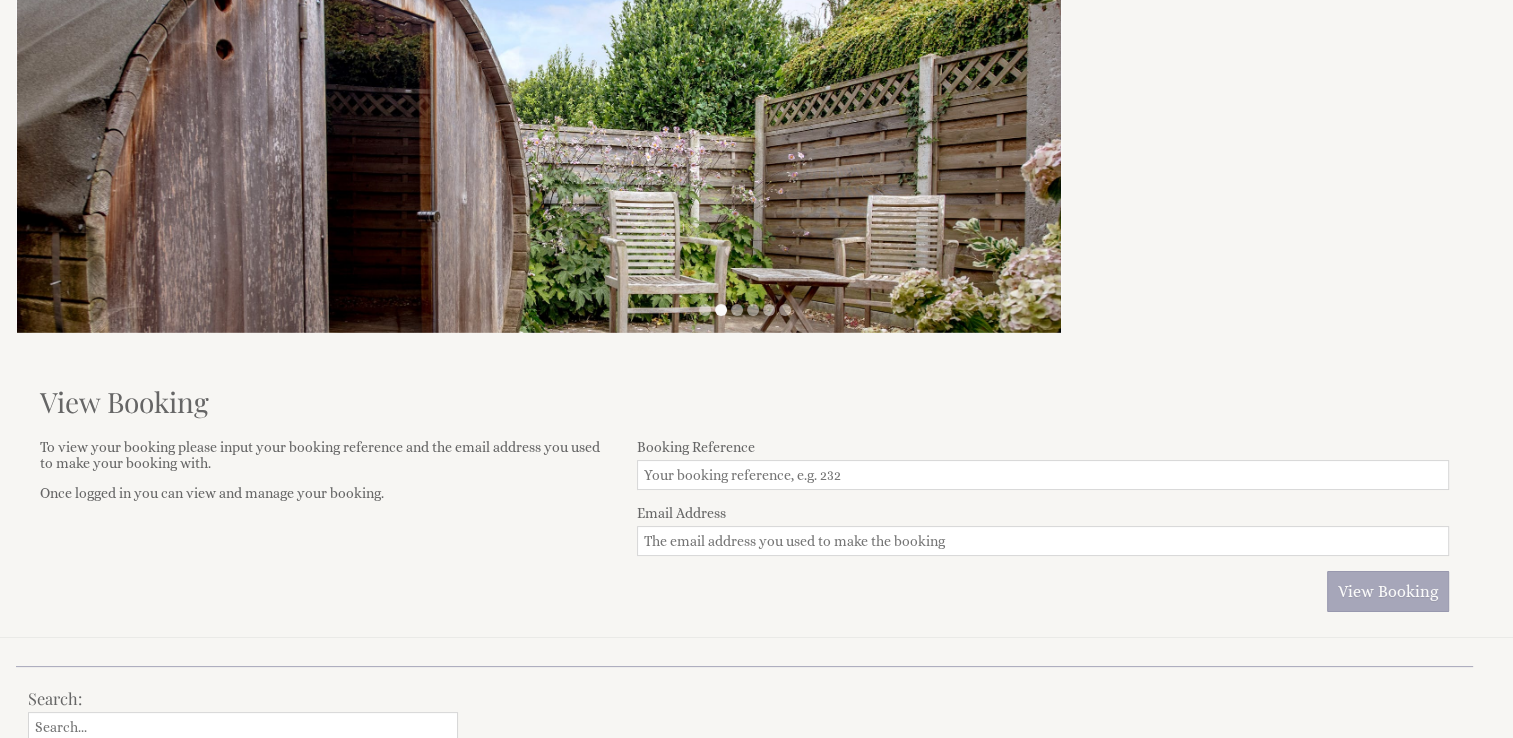 click on "Booking Reference" at bounding box center (1043, 475) 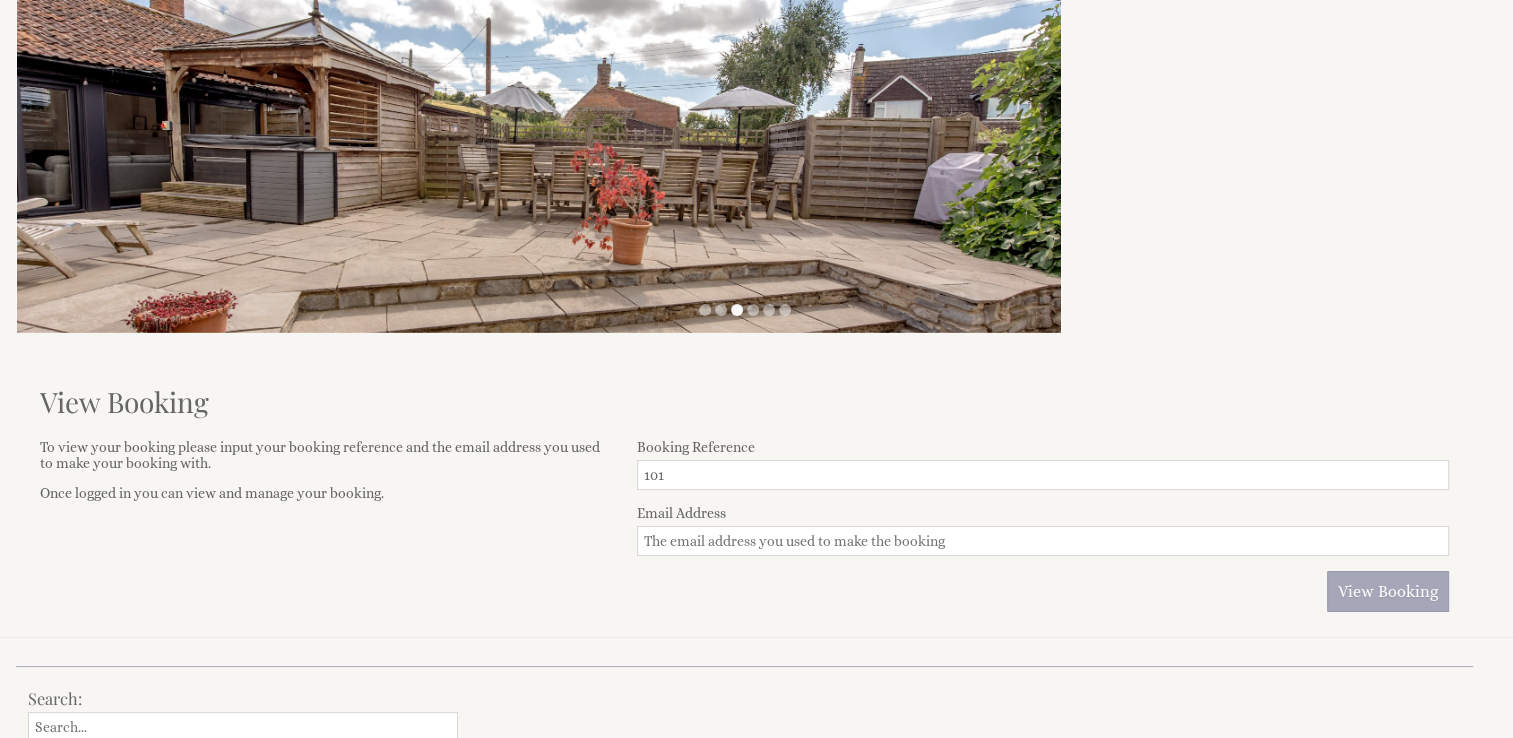 type on "101" 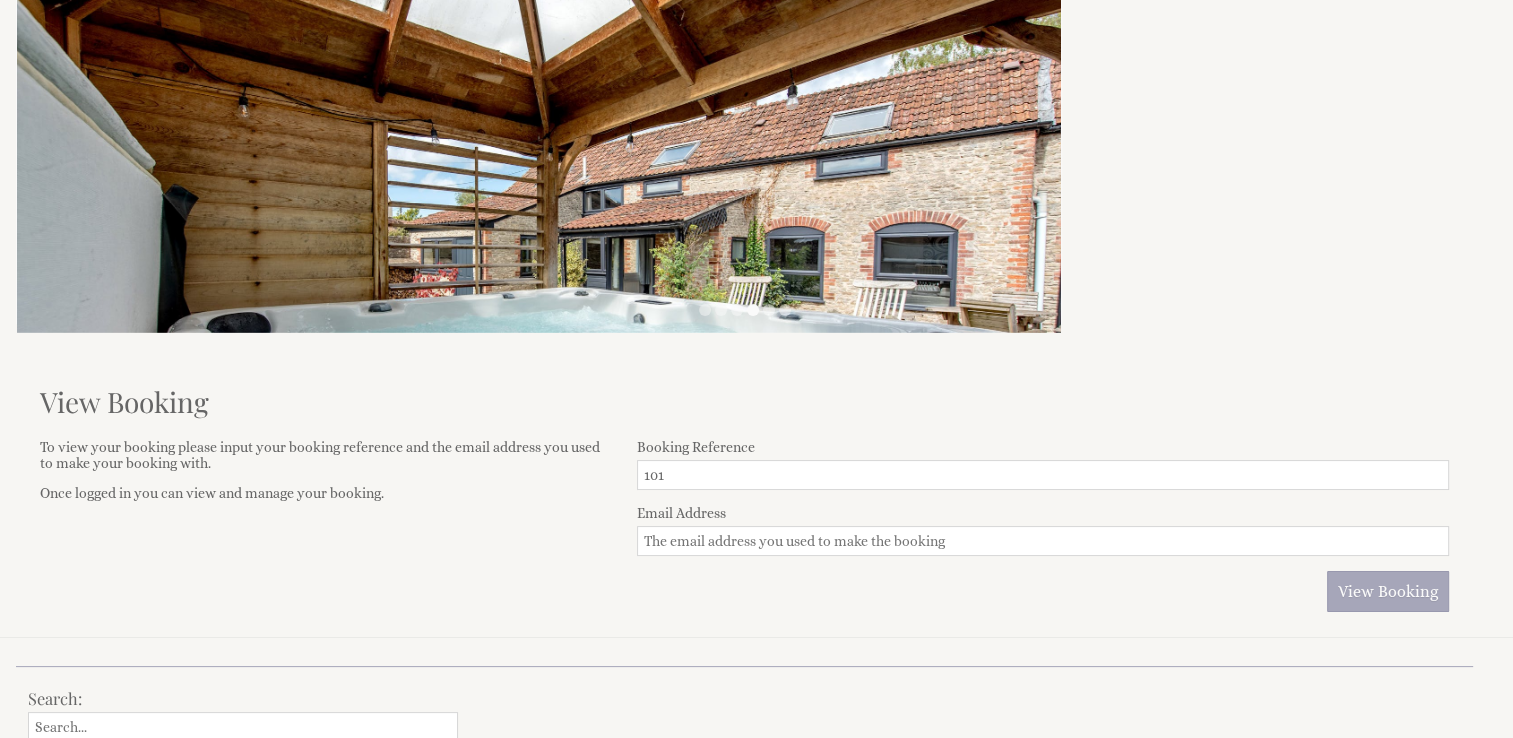 type on "[EMAIL_ADDRESS][DOMAIN_NAME]" 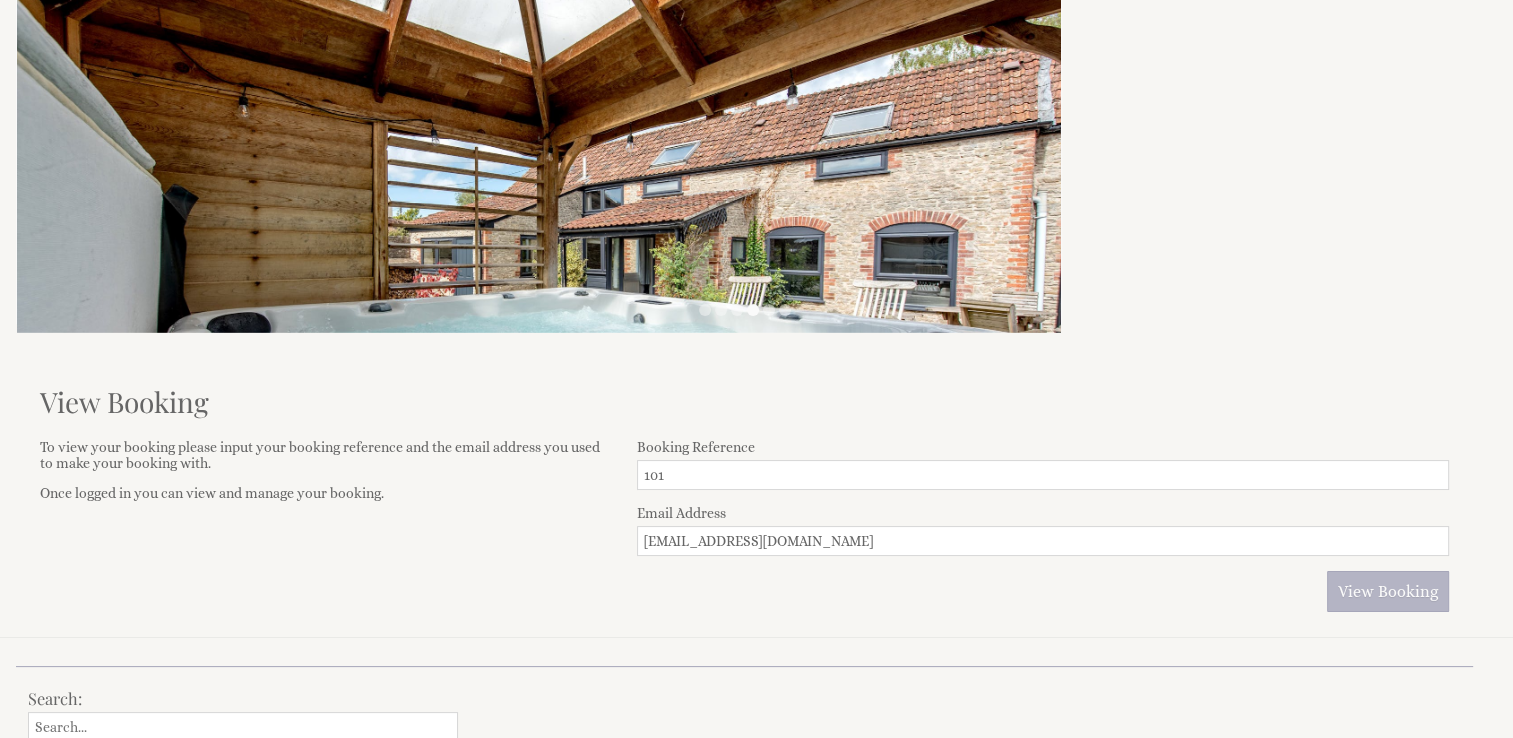 click on "View Booking" at bounding box center [1388, 591] 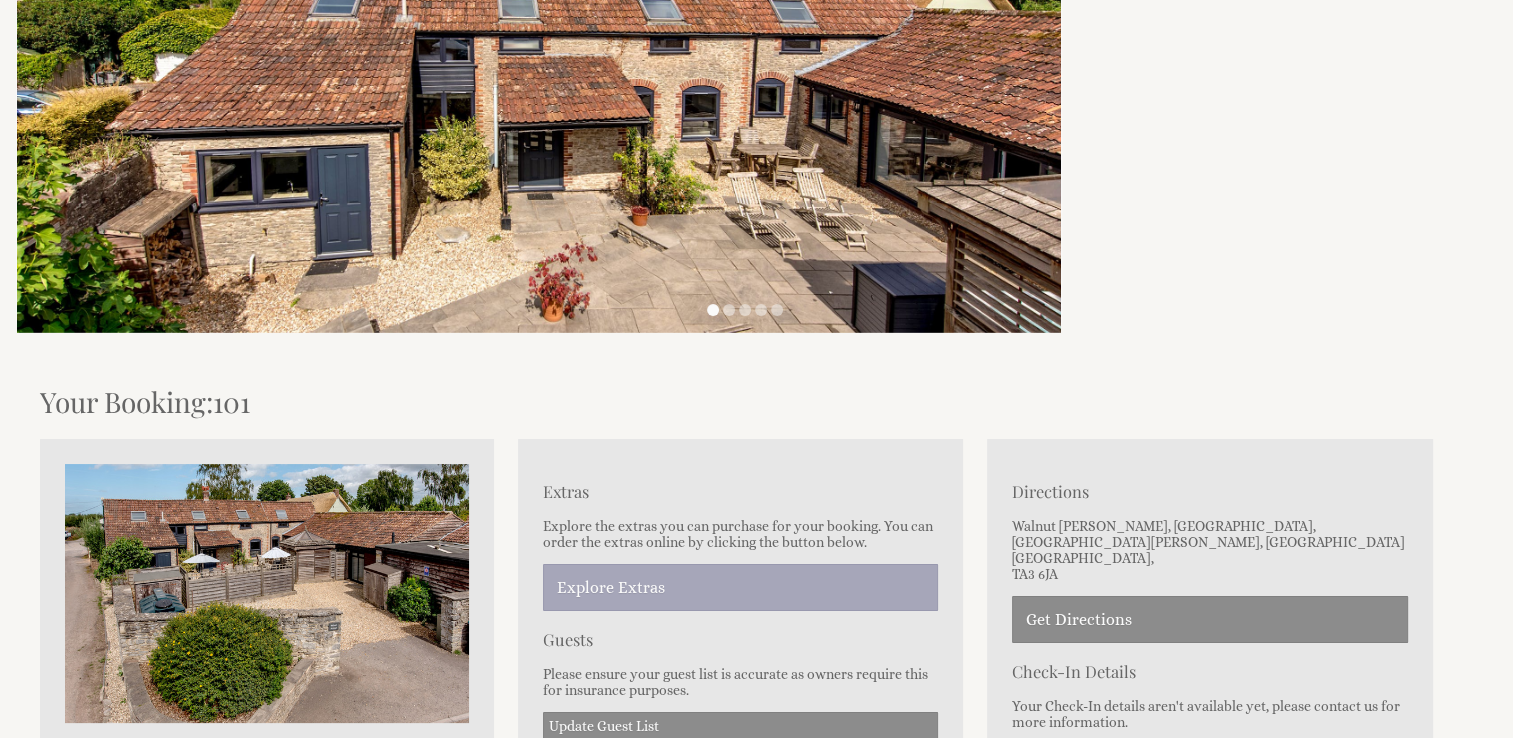 scroll, scrollTop: 0, scrollLeft: 0, axis: both 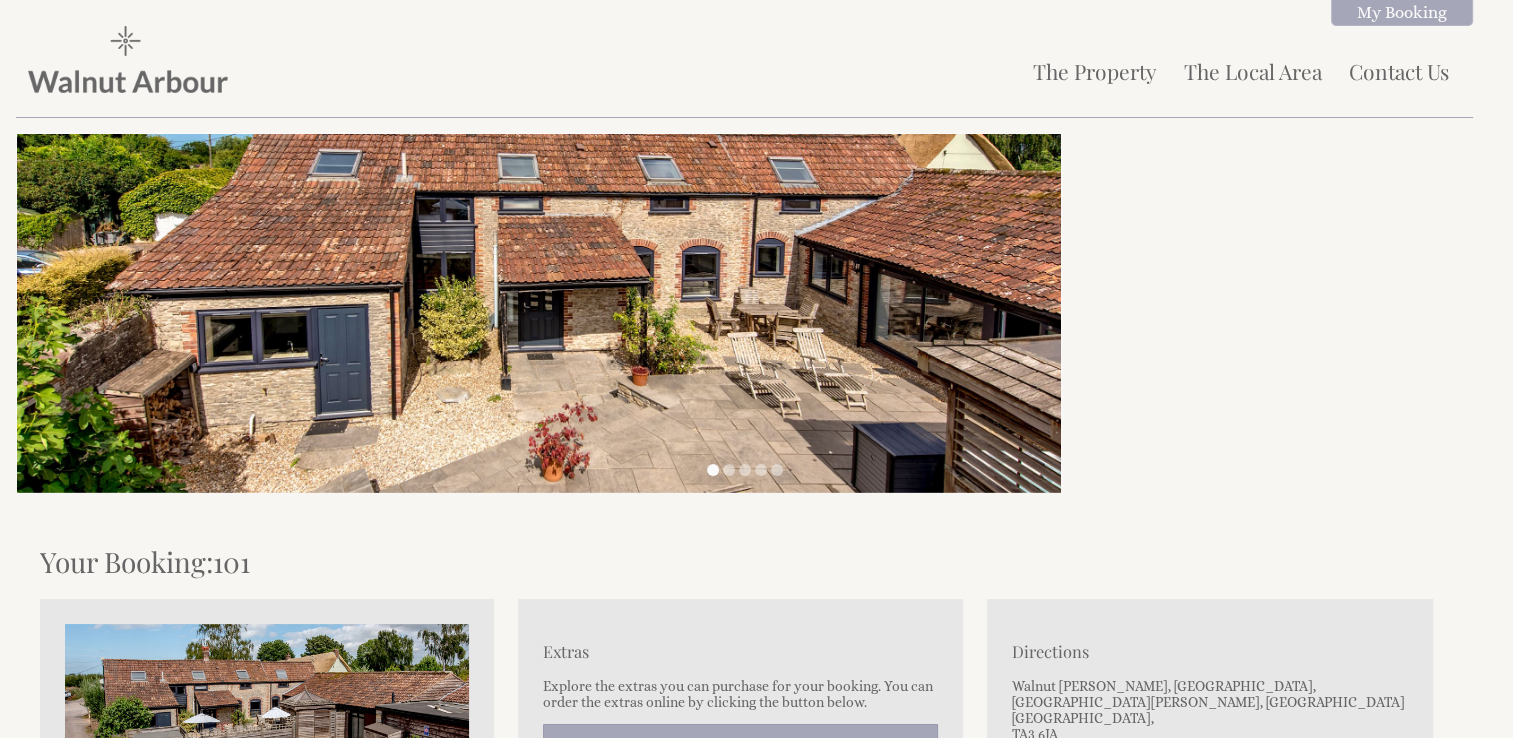 click at bounding box center (756, 318) 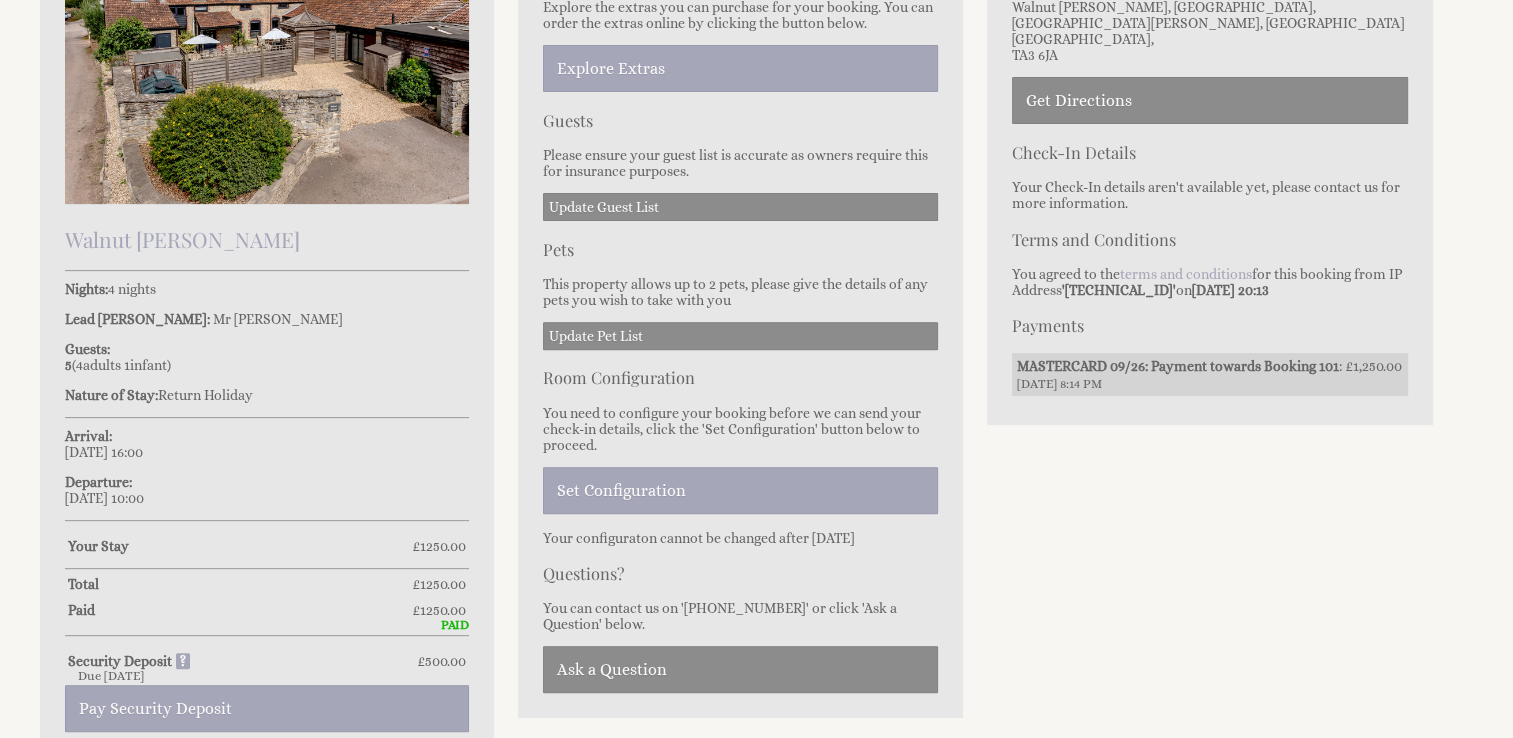 scroll, scrollTop: 680, scrollLeft: 0, axis: vertical 